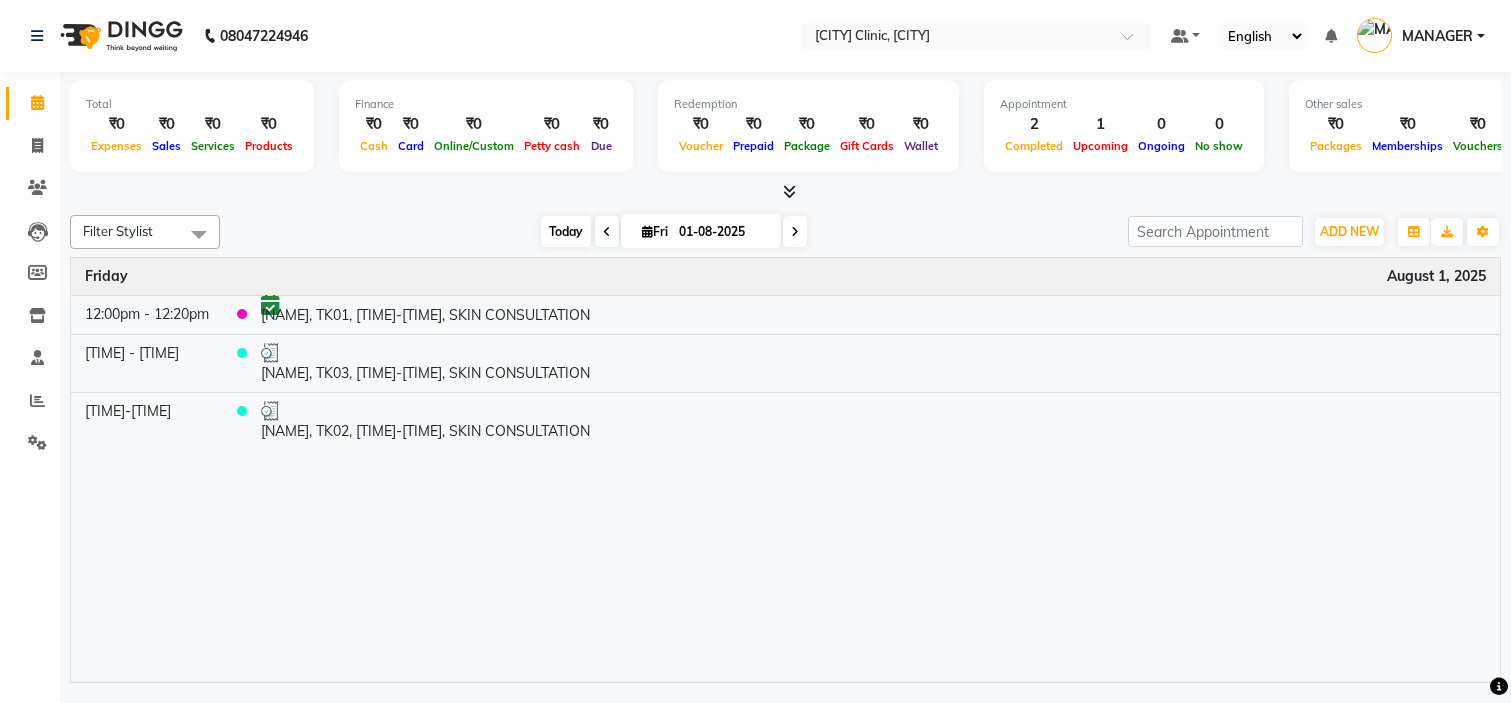 scroll, scrollTop: 0, scrollLeft: 0, axis: both 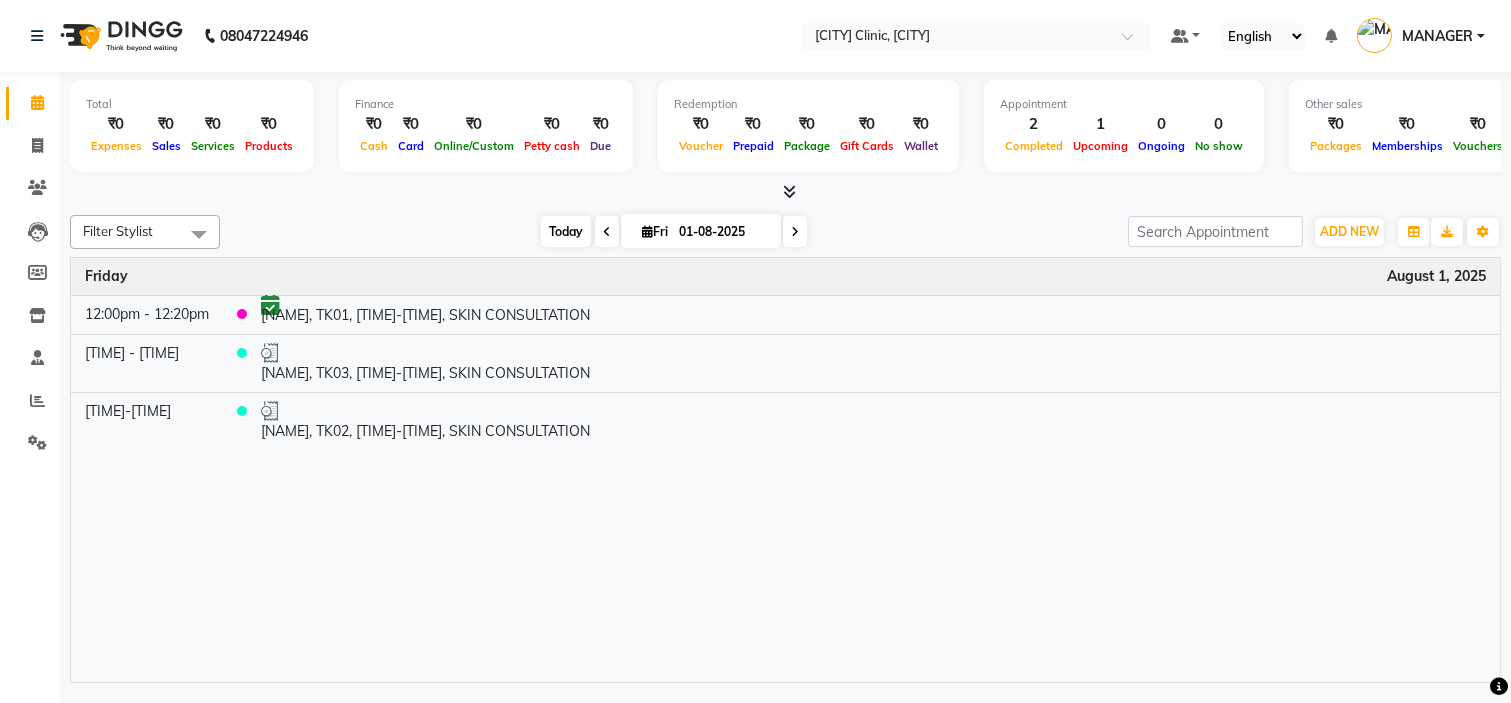 click on "Today" at bounding box center (566, 231) 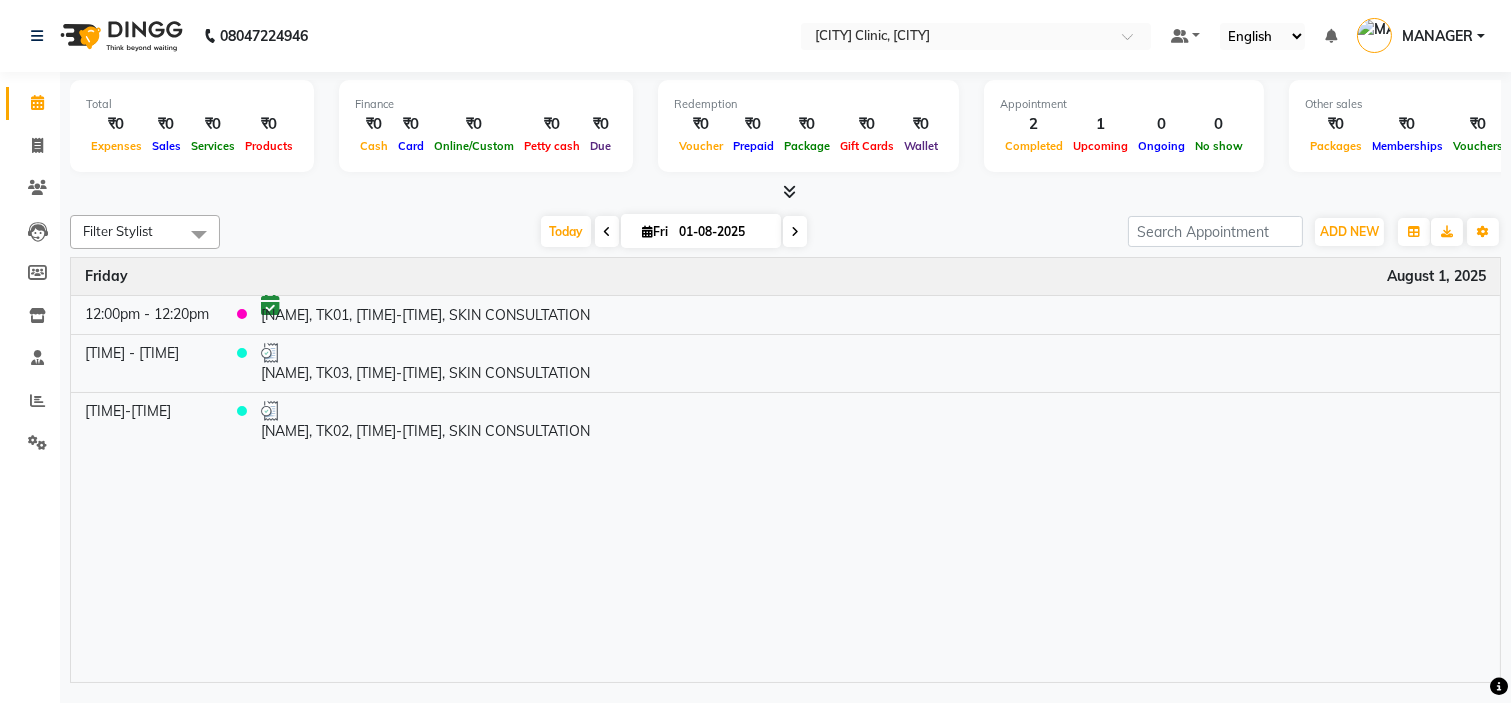 click on "Filter Stylist Select All [NAME] [NAME] [NAME] [NAME] [NAME] MANAGER [NAME] [NAME] [NAME] [NAME] Today Fri [DATE] Toggle Dropdown Add Appointment Add Invoice Add Expense Add Attendance Add Client Add Transaction Toggle Dropdown Add Appointment Add Invoice Add Expense Add Attendance Add Client ADD NEW Toggle Dropdown Add Appointment Add Invoice Add Expense Add Attendance Add Client Add Transaction Filter Stylist Select All [NAME] [NAME] [NAME] [NAME] [NAME] MANAGER [NAME] [NAME] [NAME] [NAME] Group By Staff View Room View View as Vertical Vertical - Week View Horizontal Horizontal - Week View List Toggle Dropdown Calendar Settings Manage Tags Arrange Stylists Reset Stylists Full Screen Show Available Stylist Appointment Form Zoom 100% Time Event Friday [DATE] [TIME]-[TIME] [NAME], TK01, [TIME]-[TIME], SKIN CONSULTATION [TIME]-[TIME] [NAME], TK03, [TIME]-[TIME], SKIN CONSULTATION [TIME]-[TIME] [NAME], TK02, [TIME]-[TIME], SKIN CONSULTATION" 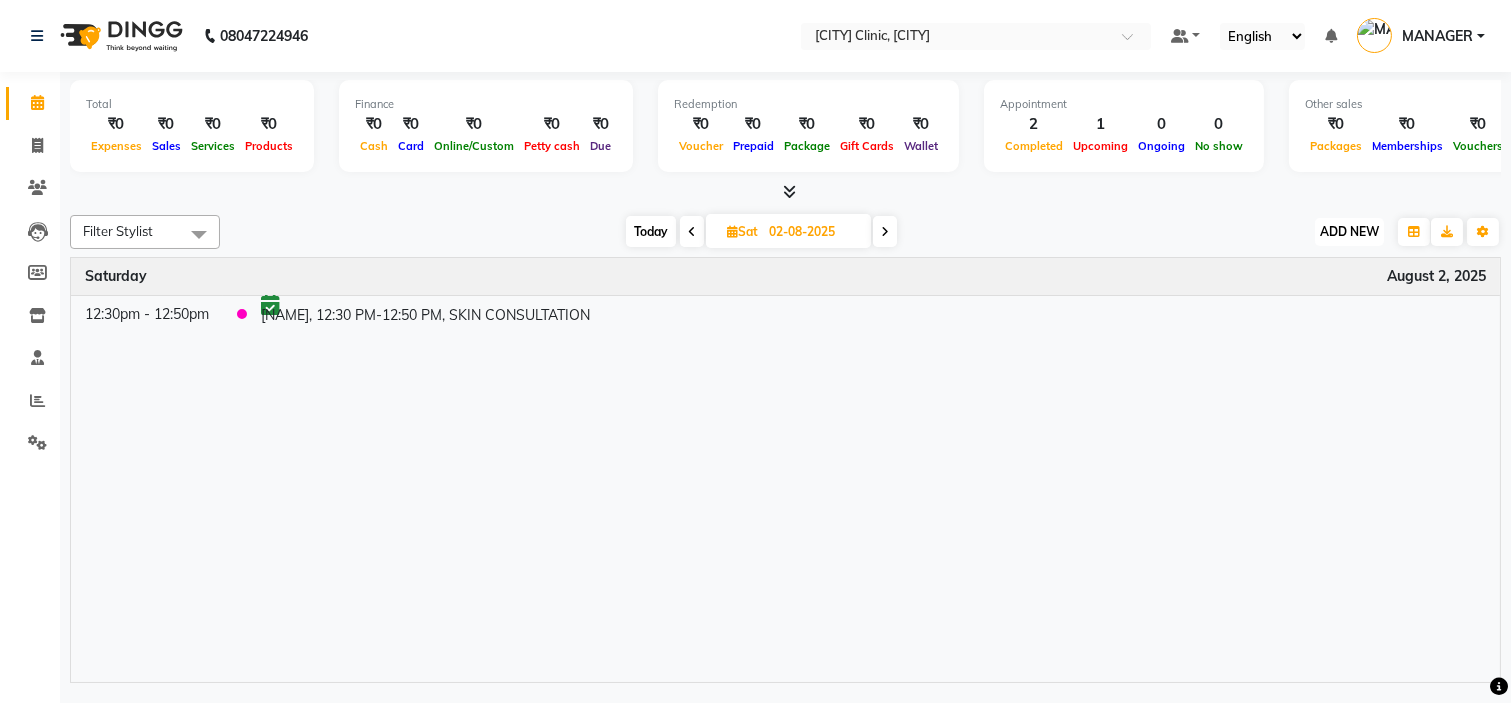 click on "ADD NEW" at bounding box center (1349, 231) 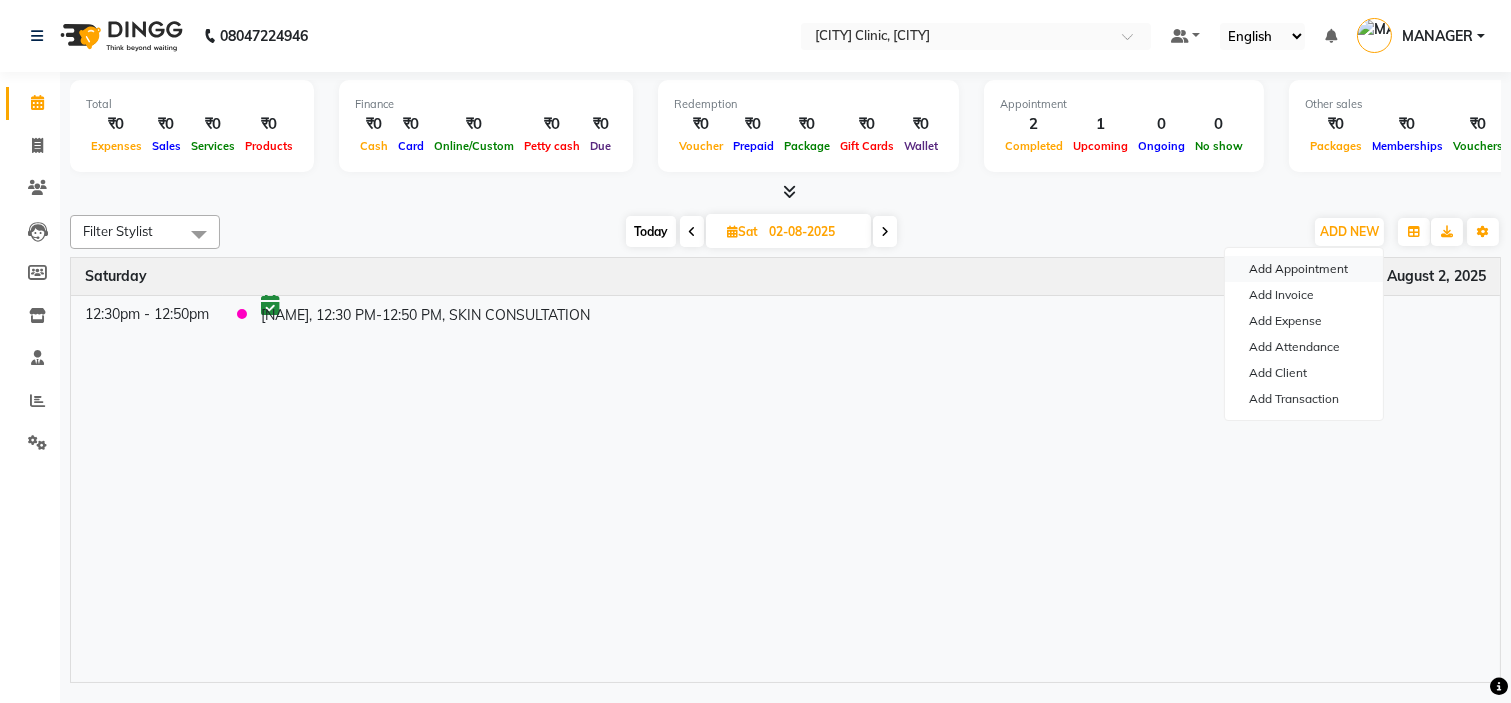 click on "Add Appointment" at bounding box center (1304, 269) 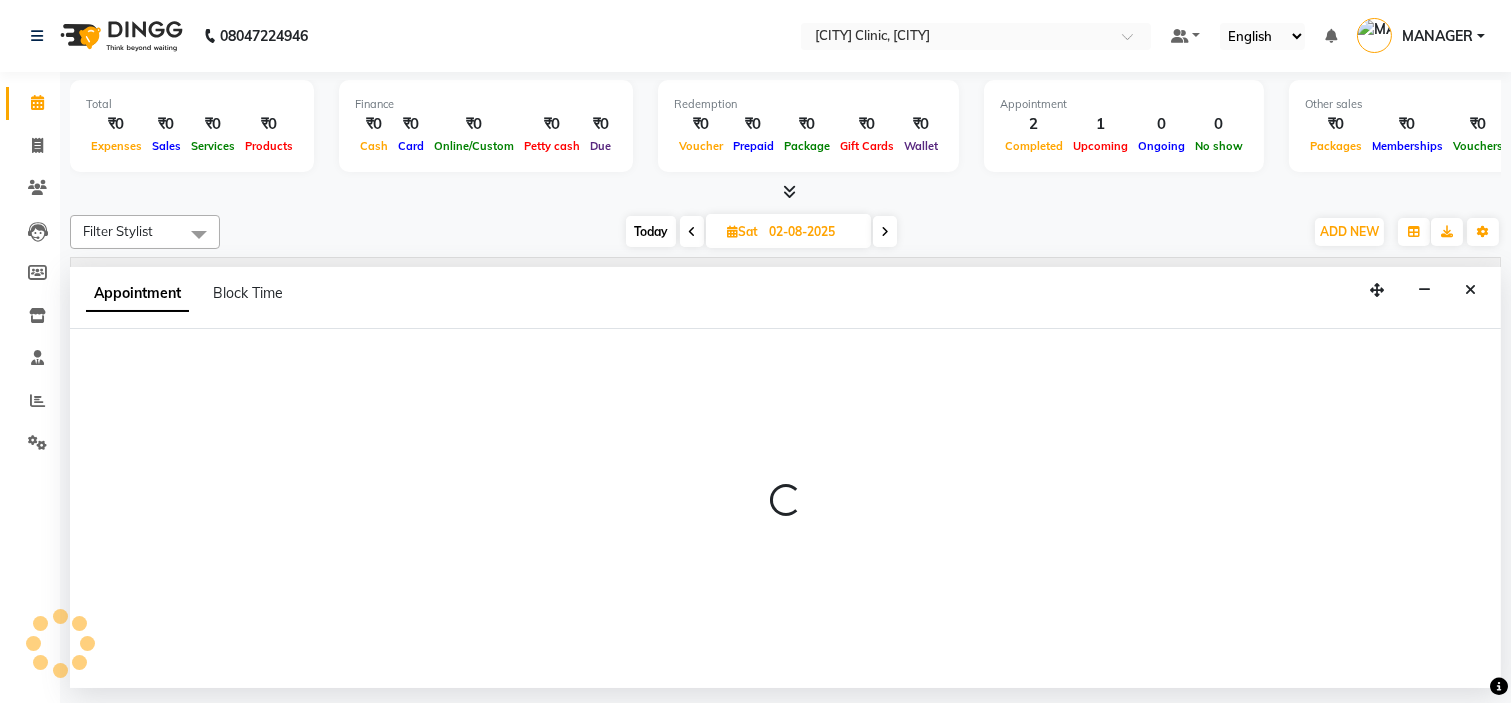 select on "540" 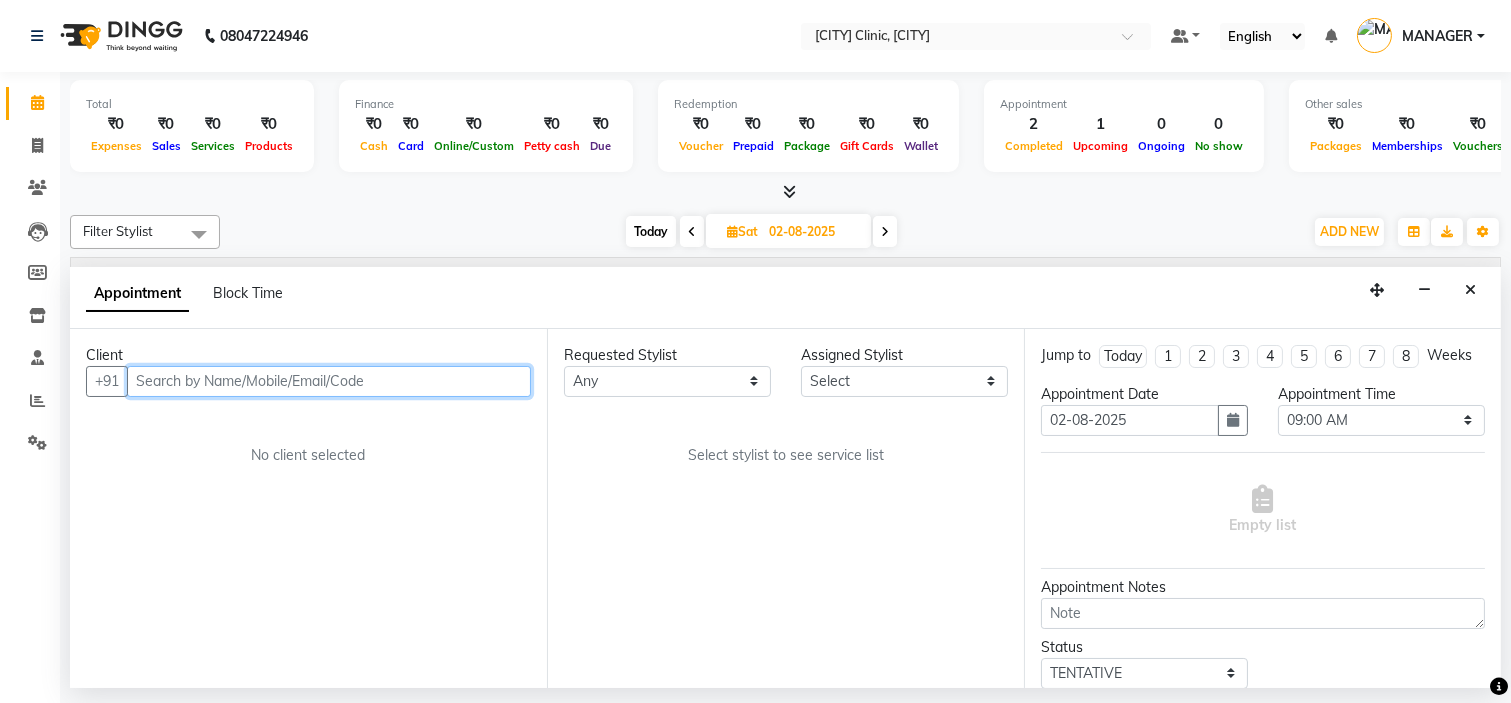click at bounding box center [329, 381] 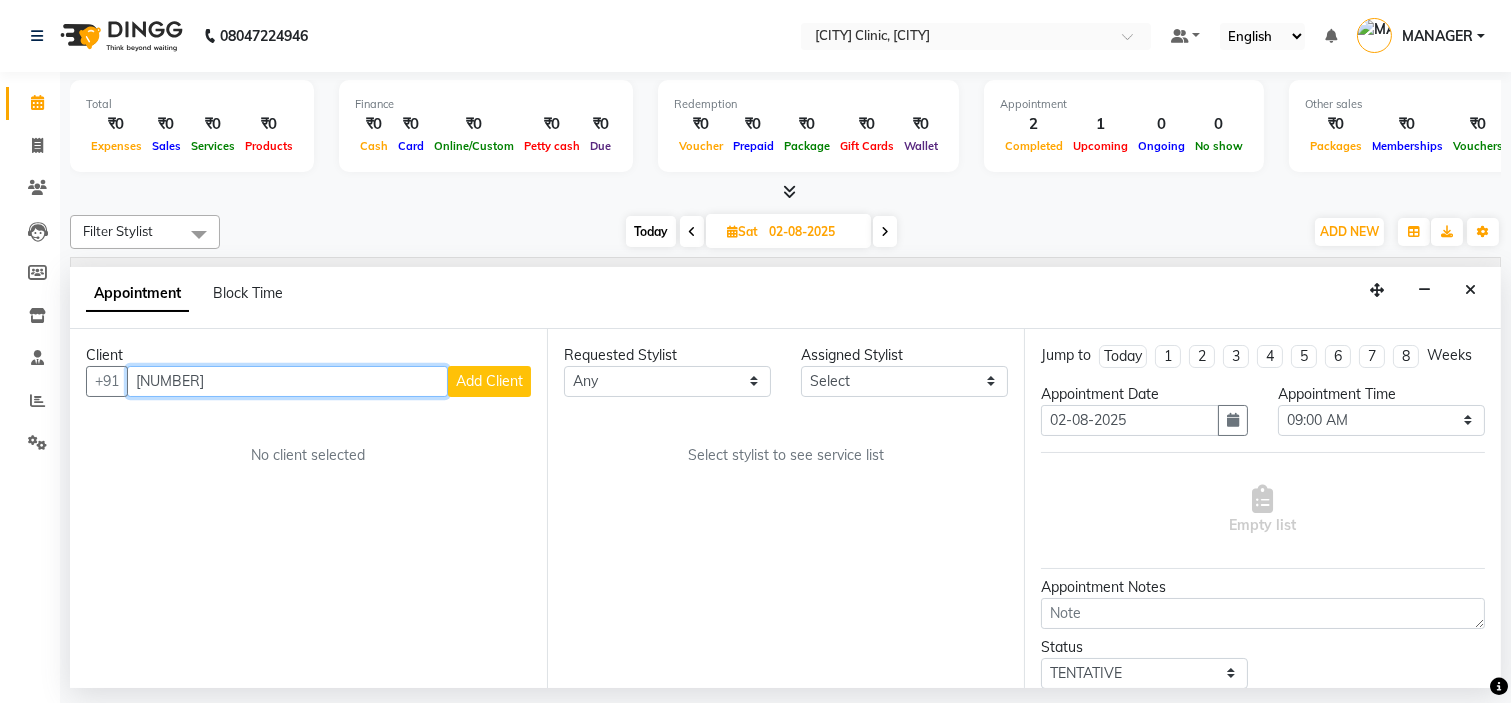 type on "[NUMBER]" 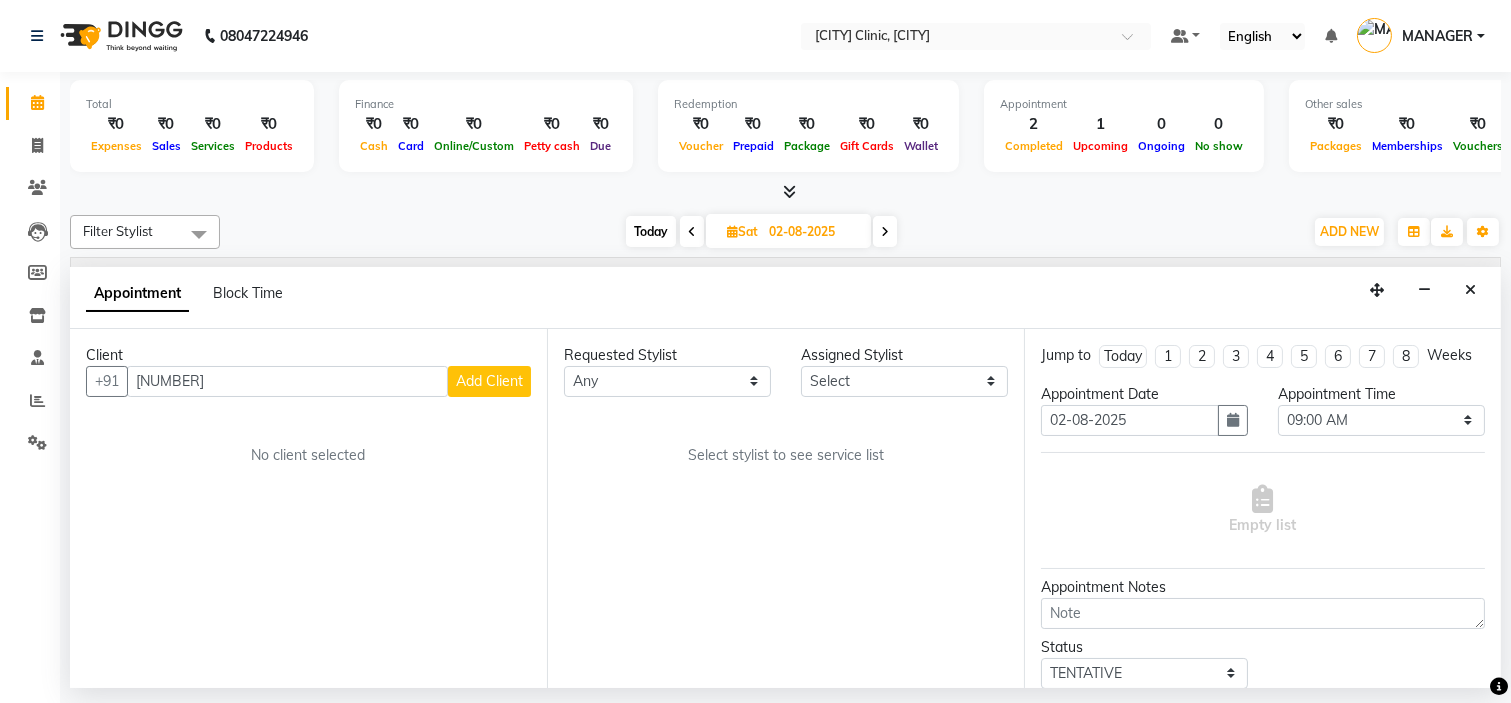 click on "Add Client" at bounding box center (489, 381) 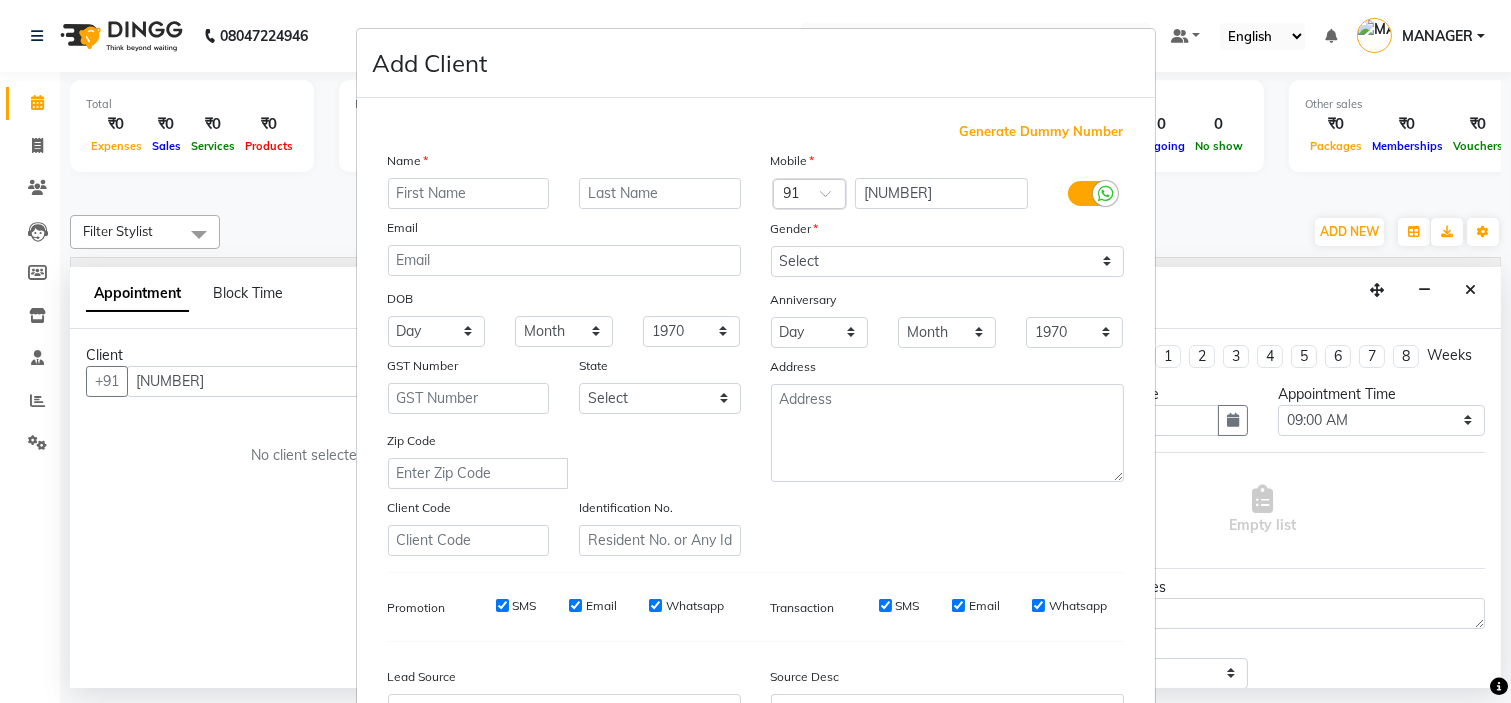 click at bounding box center [469, 193] 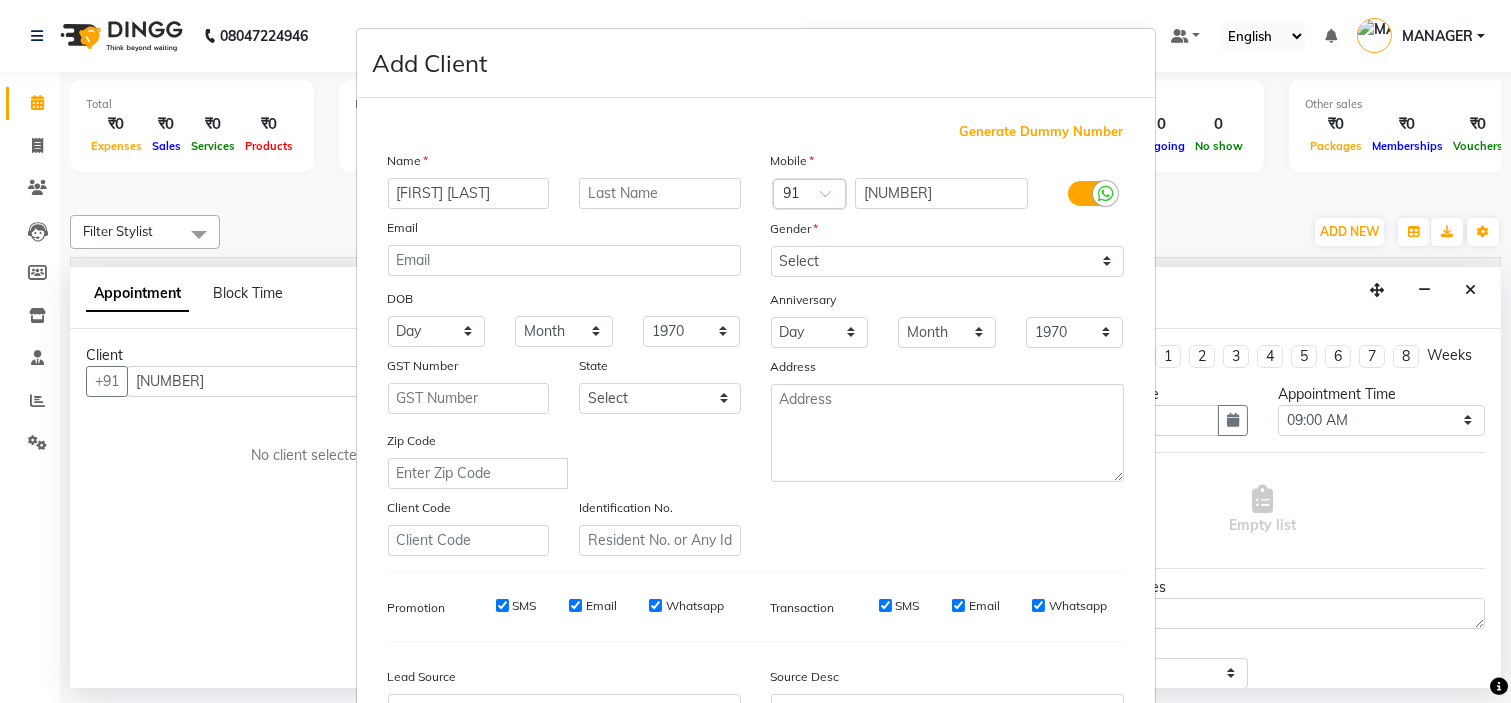 type on "[FIRST] [LAST]" 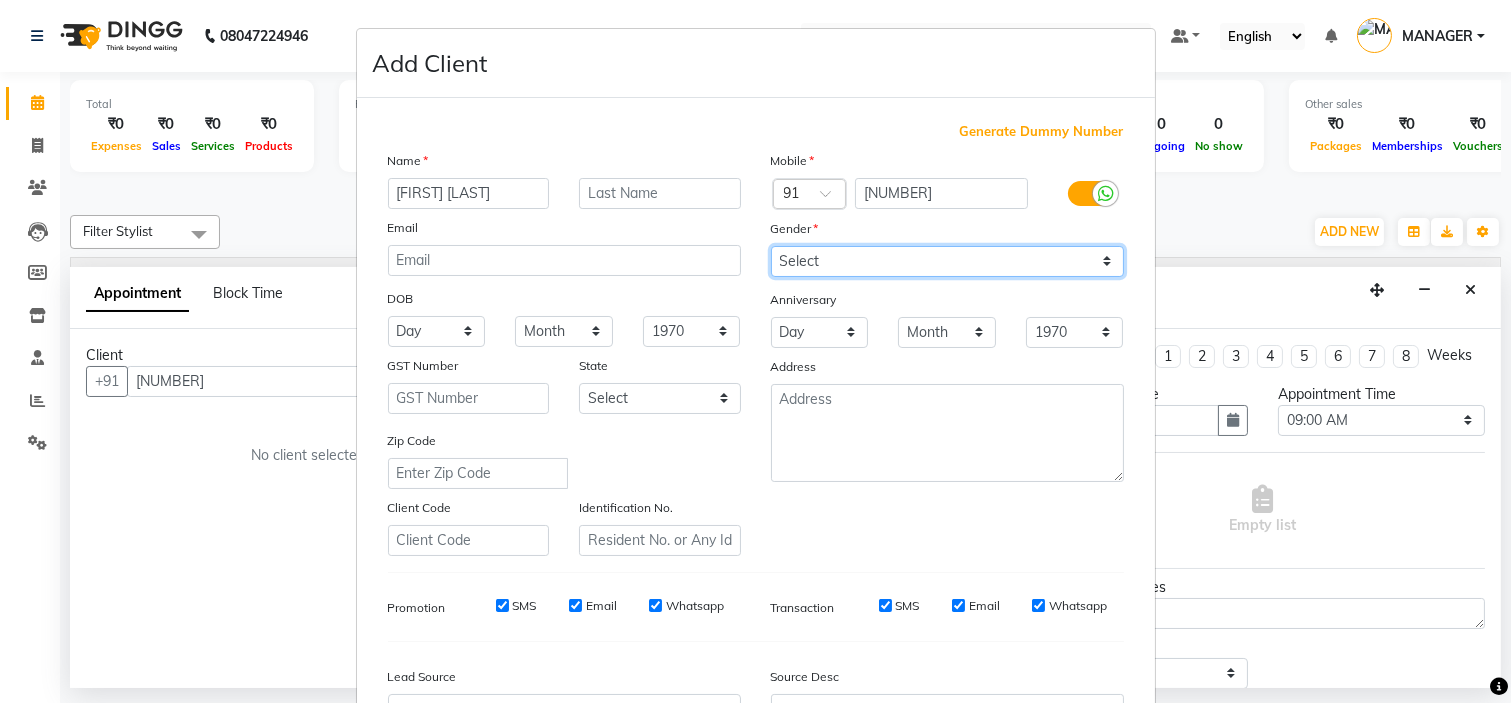 click on "Select Male Female Other Prefer Not To Say" at bounding box center [947, 261] 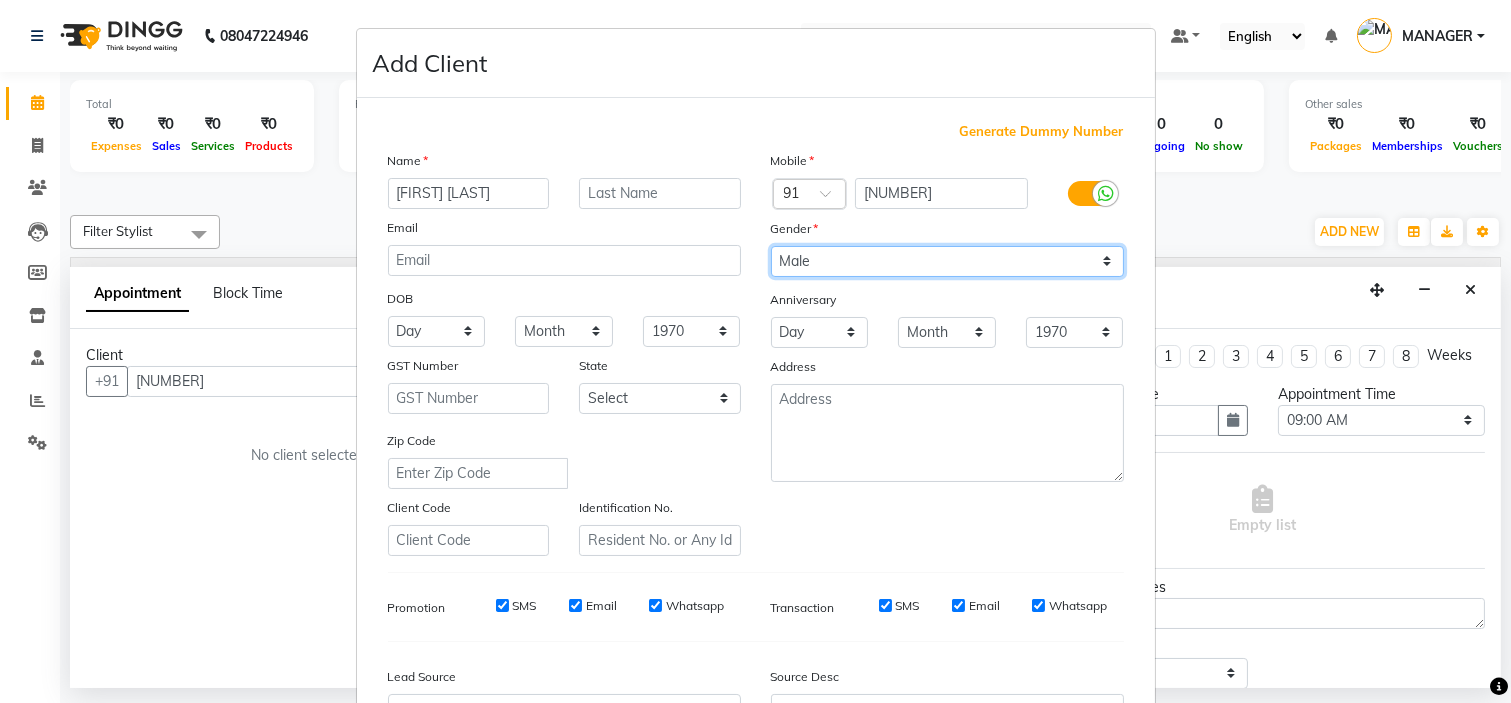 click on "Select Male Female Other Prefer Not To Say" at bounding box center [947, 261] 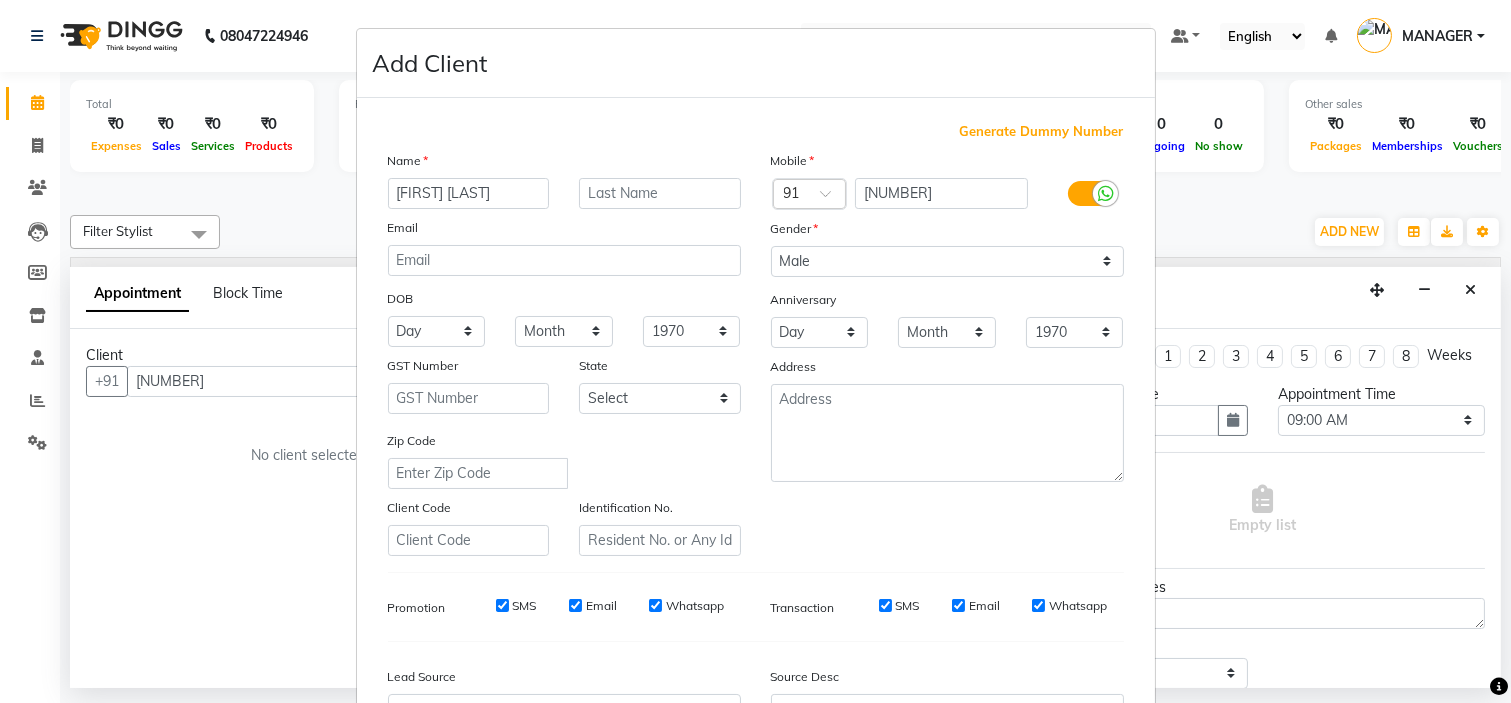 scroll, scrollTop: 221, scrollLeft: 0, axis: vertical 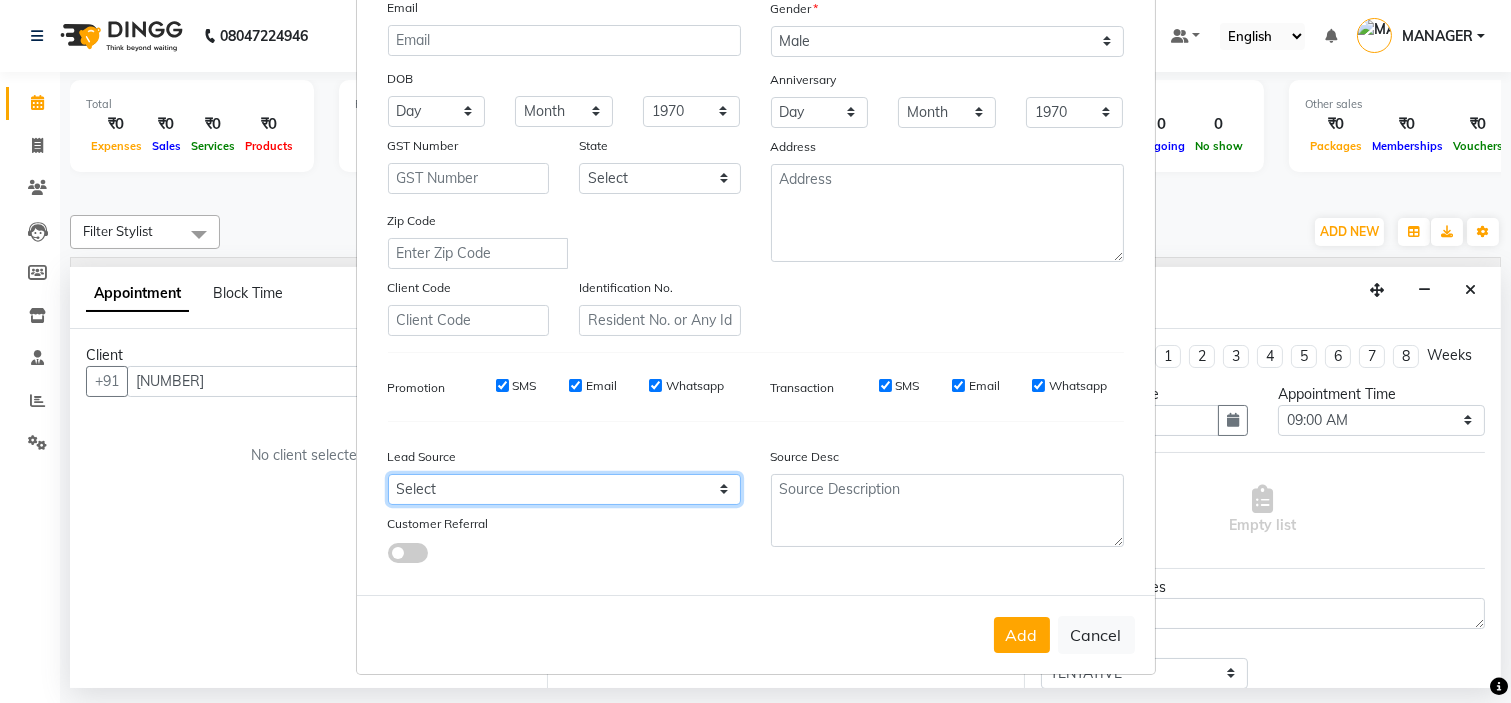 click on "Select Walk-in Referral Internet Friend Word of Mouth Advertisement Facebook JustDial Google Other" at bounding box center [564, 489] 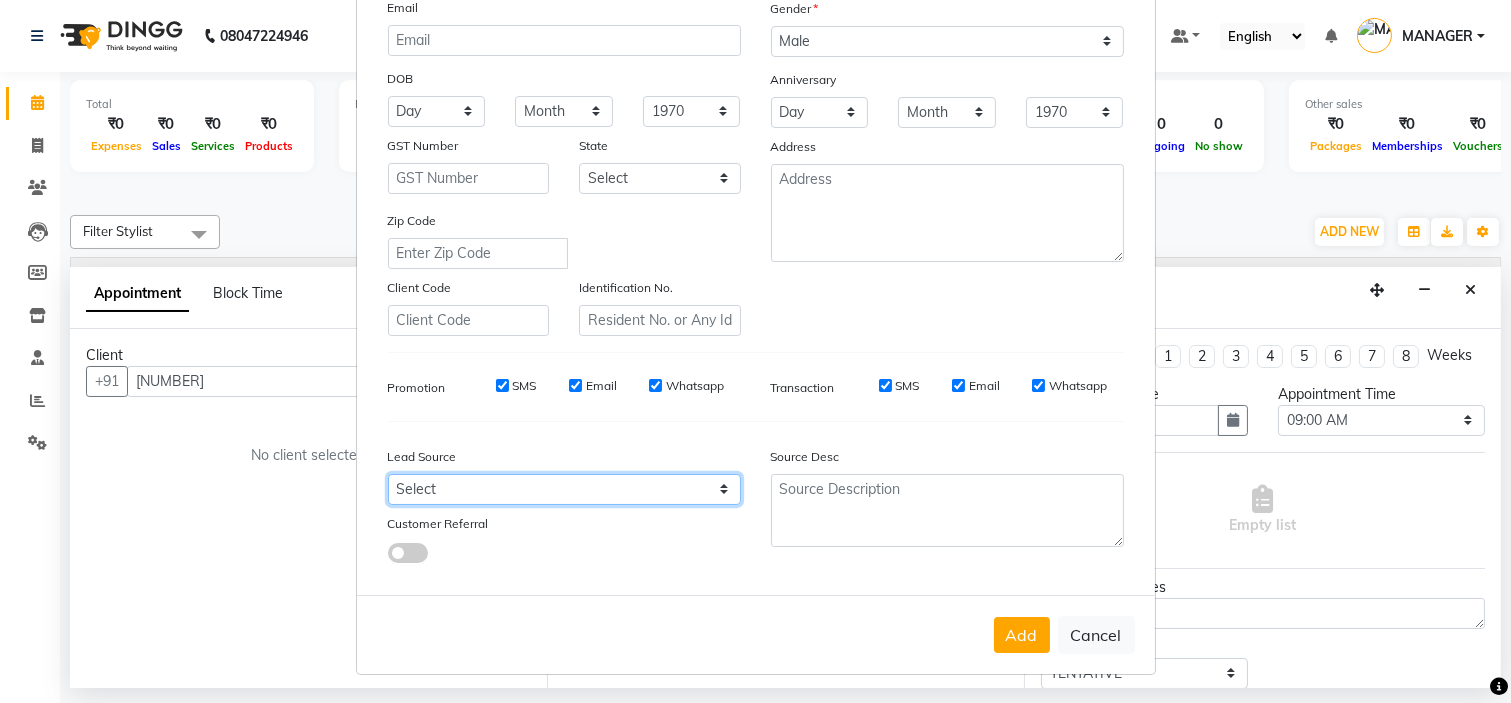select on "50742" 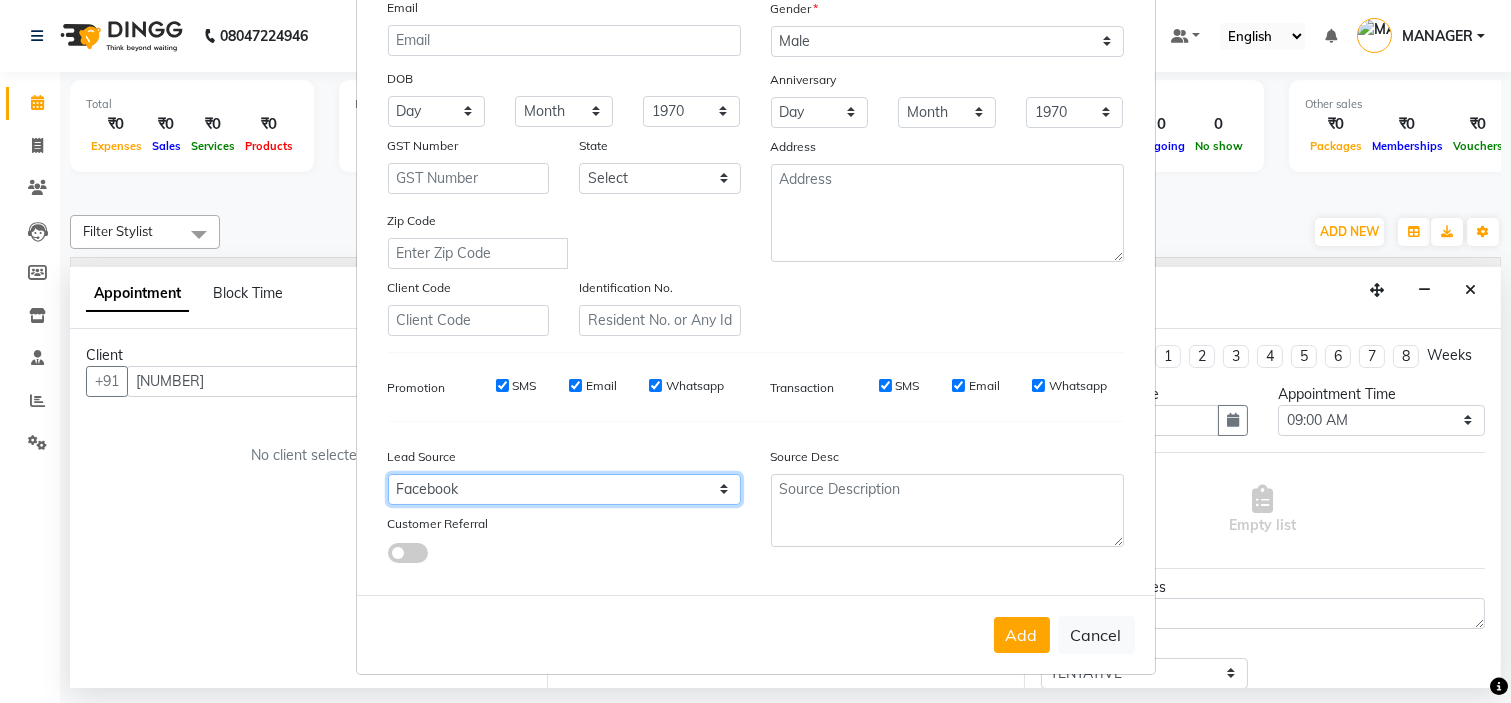 click on "Select Walk-in Referral Internet Friend Word of Mouth Advertisement Facebook JustDial Google Other" at bounding box center [564, 489] 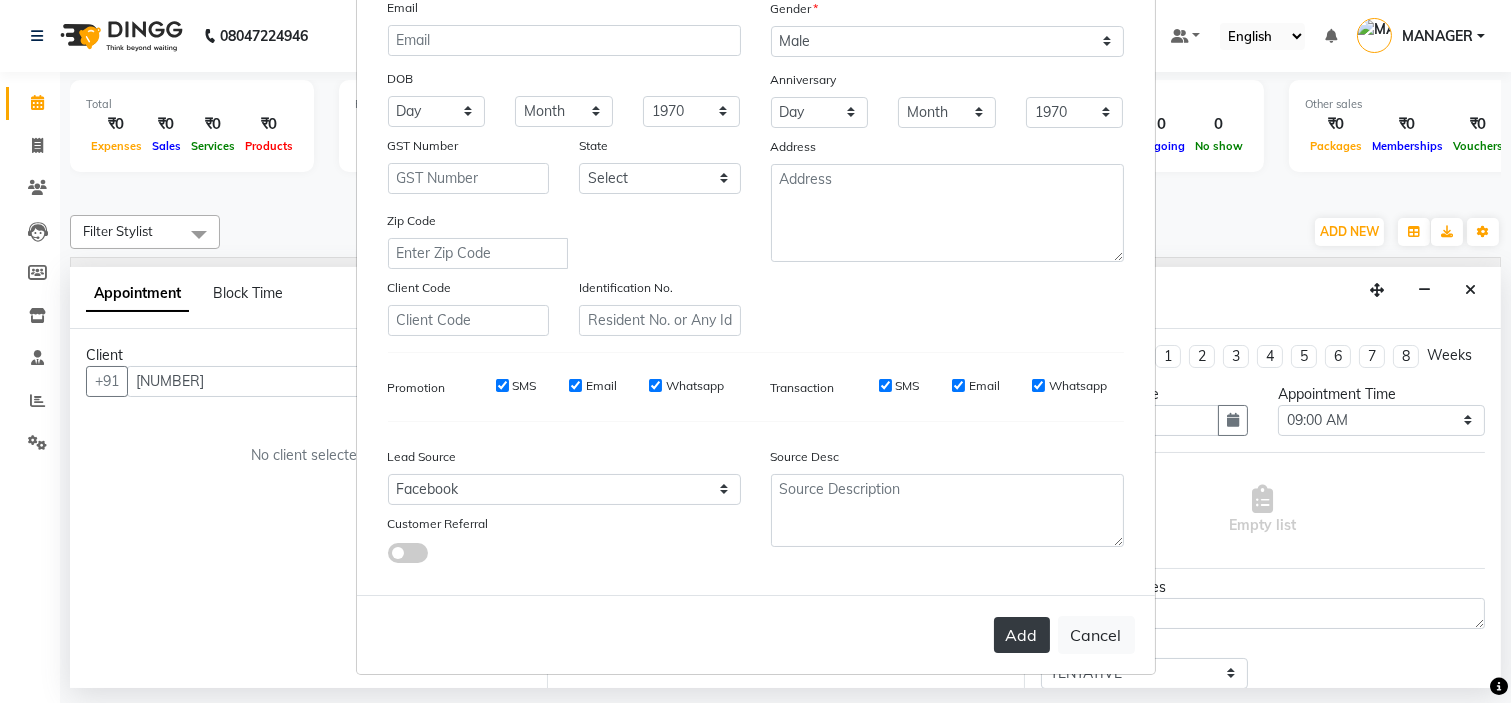 click on "Add" at bounding box center (1022, 635) 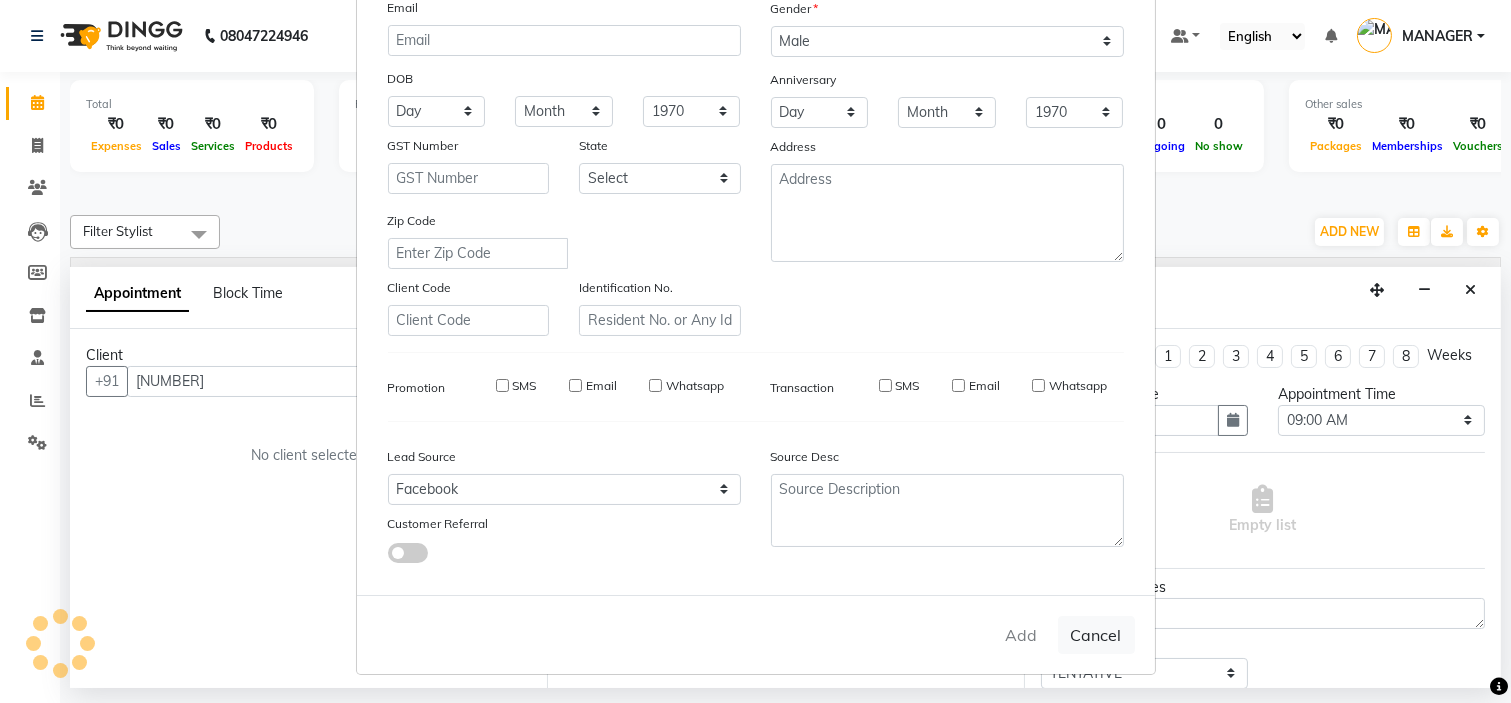 type 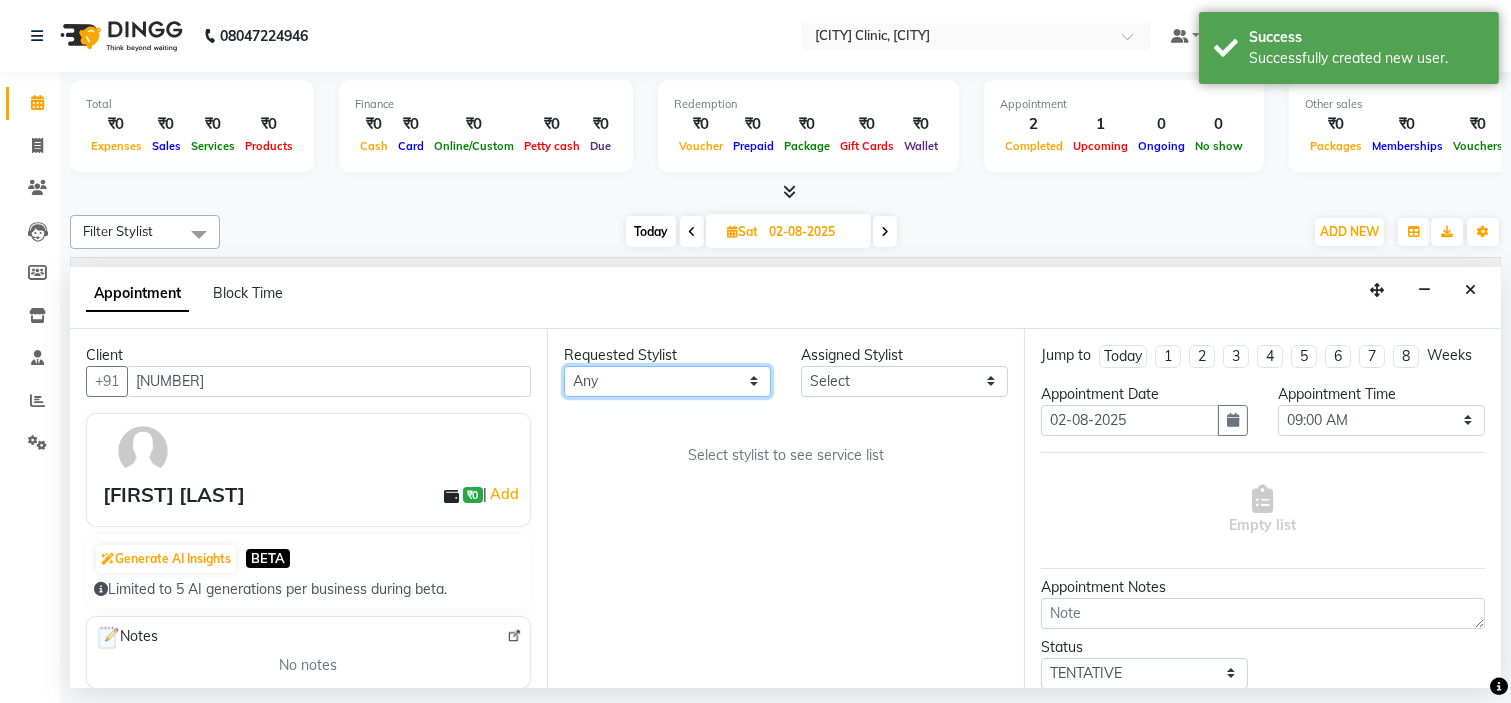 click on "Any [NAME] [NAME] [NAME] [NAME] [NAME] MANAGER [NAME] [NAME] [NAME] [NAME]" at bounding box center [667, 381] 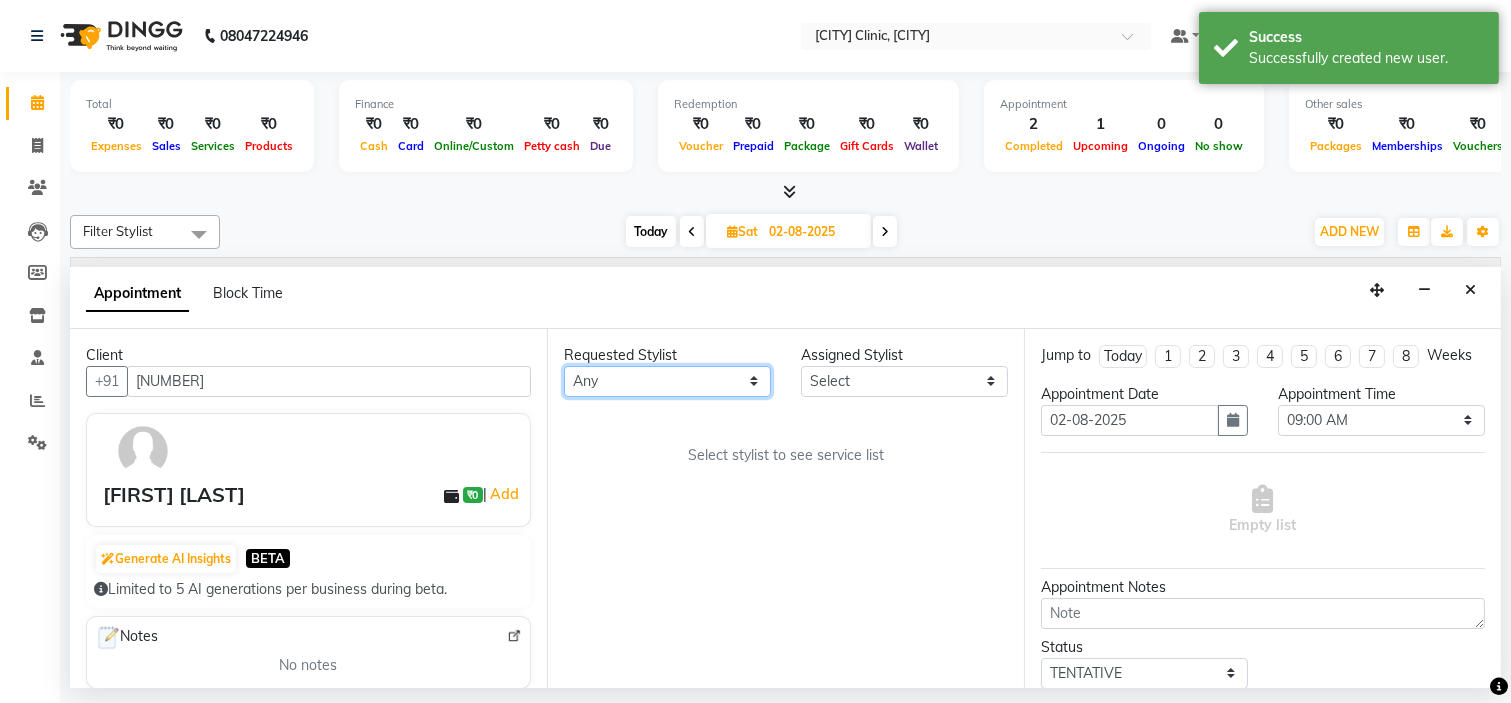 select on "[NUMBER]" 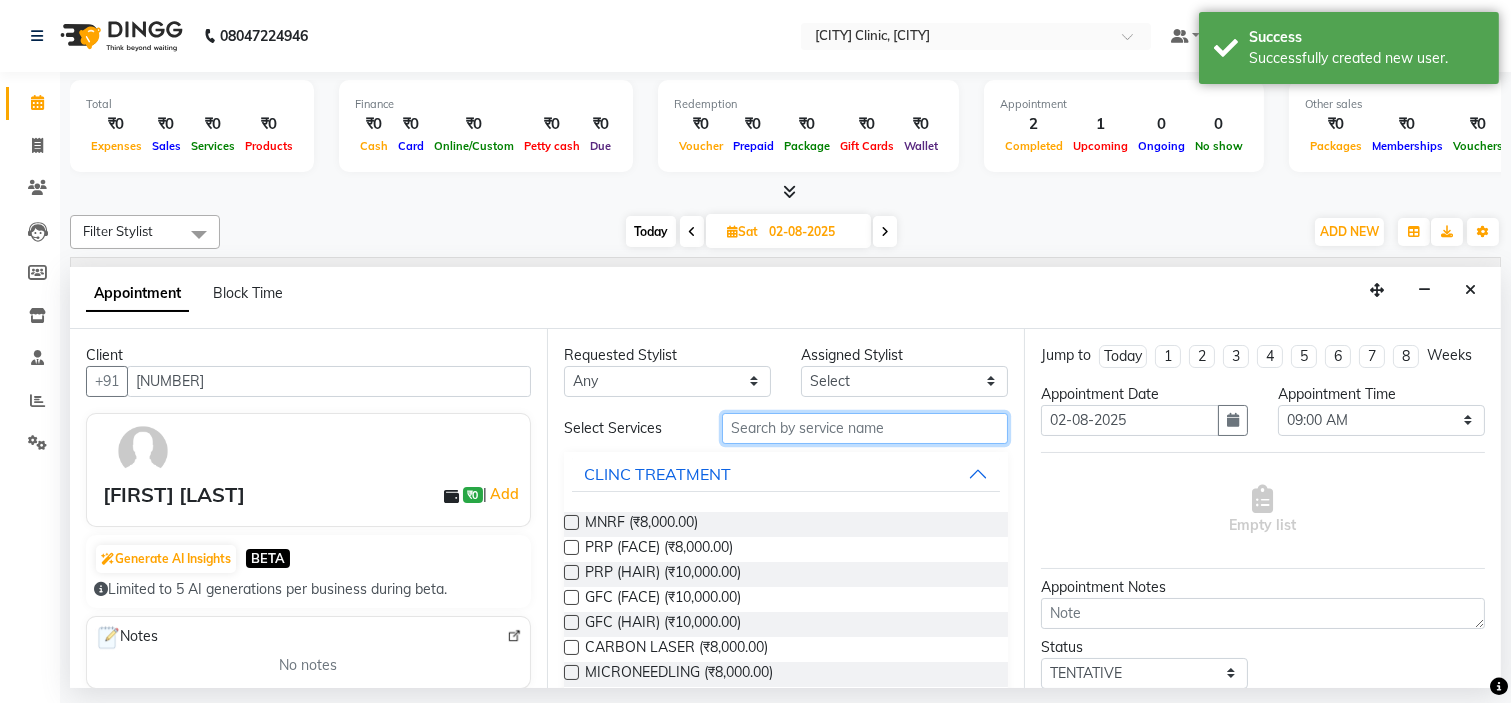 click at bounding box center [865, 428] 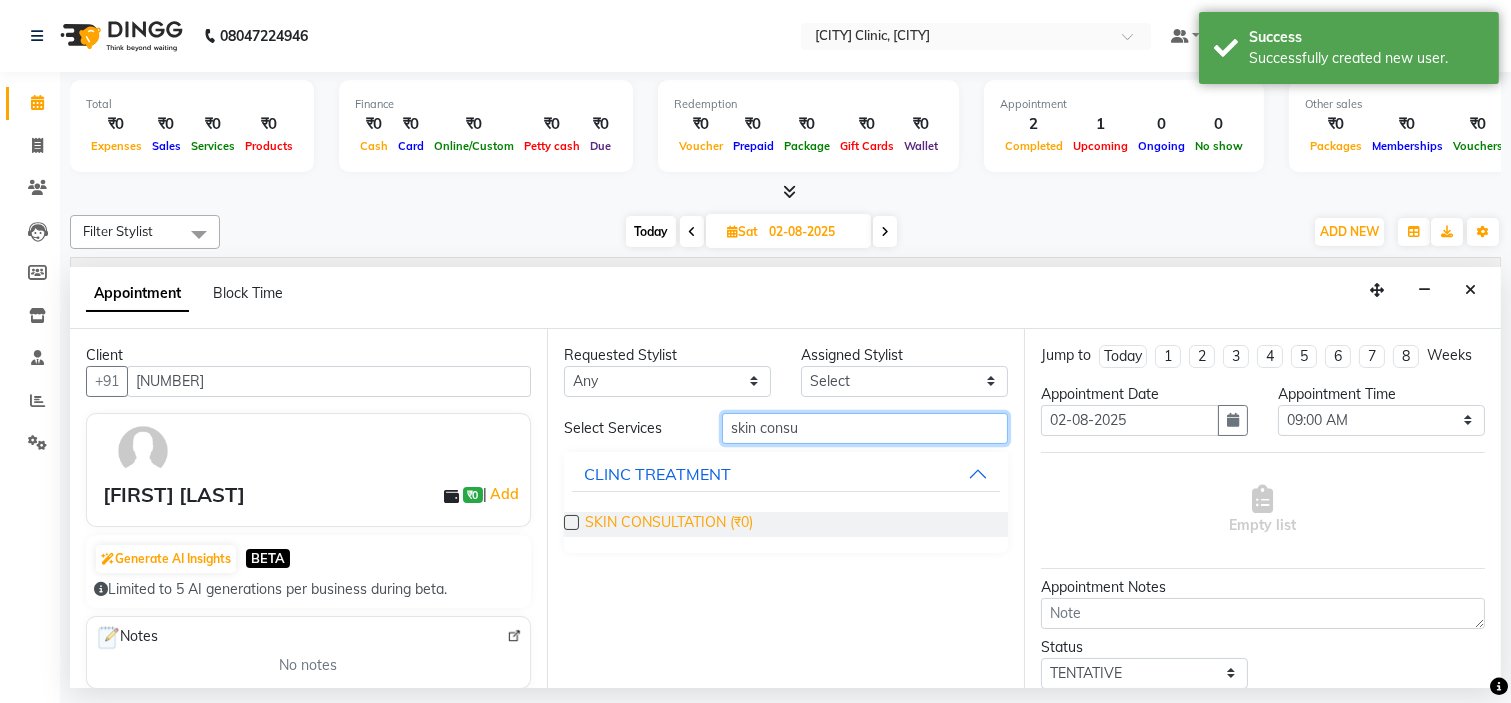 type on "skin consu" 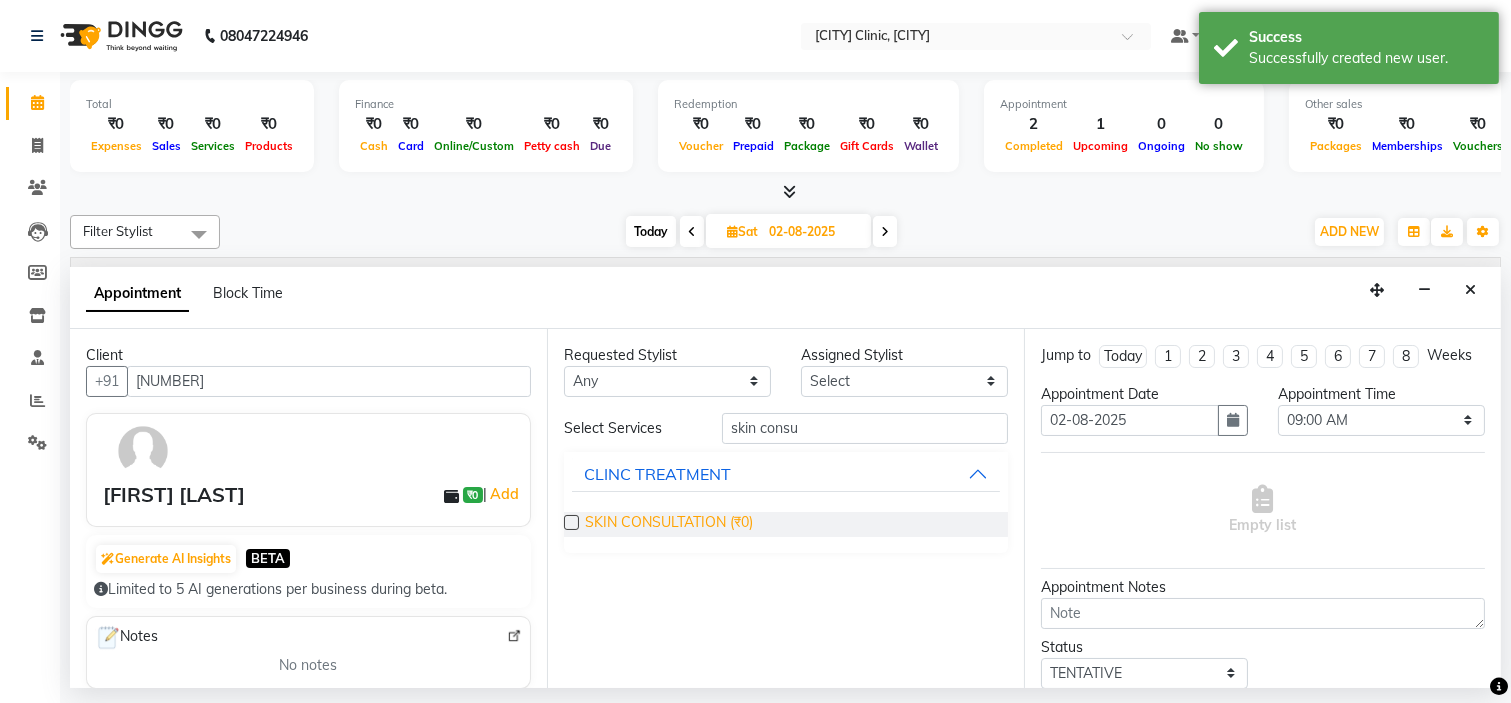 click on "SKIN CONSULTATION (₹0)" at bounding box center (669, 524) 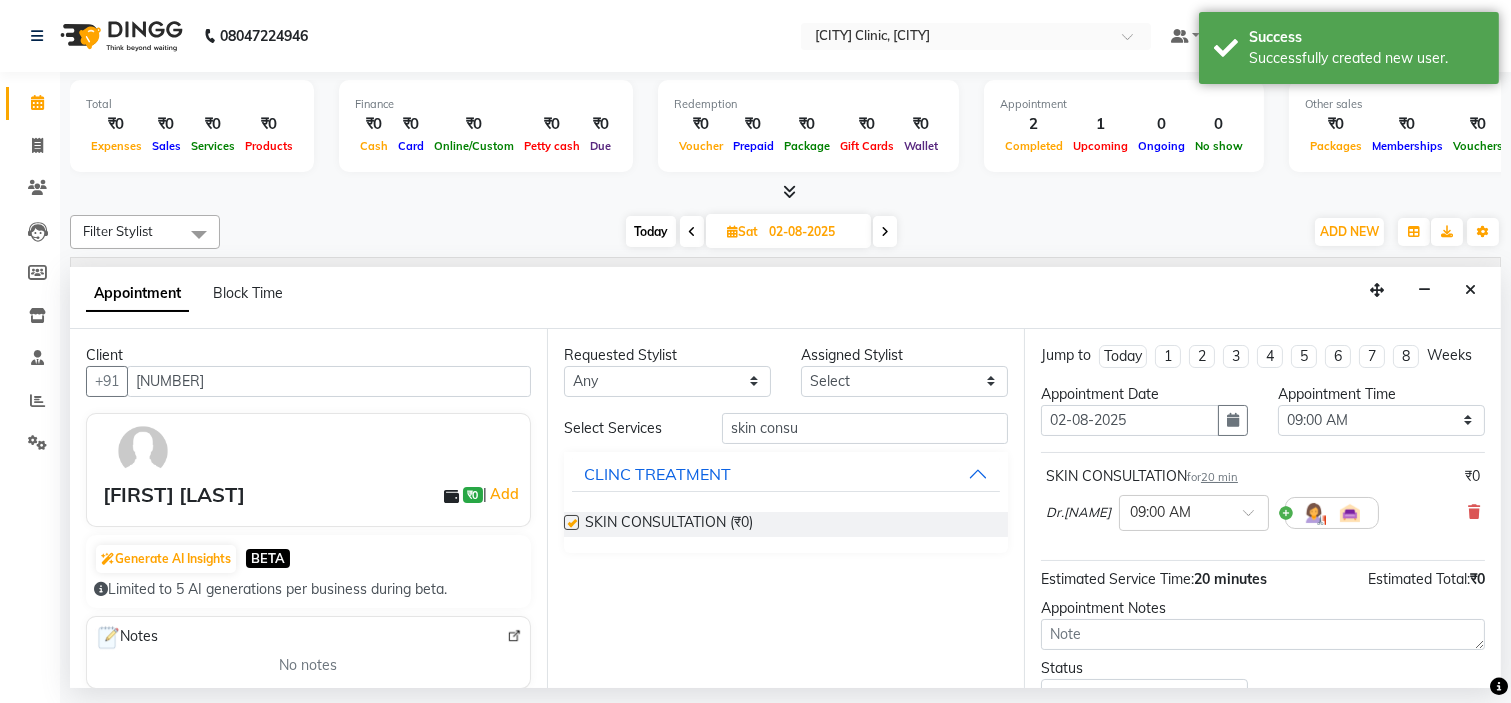 checkbox on "false" 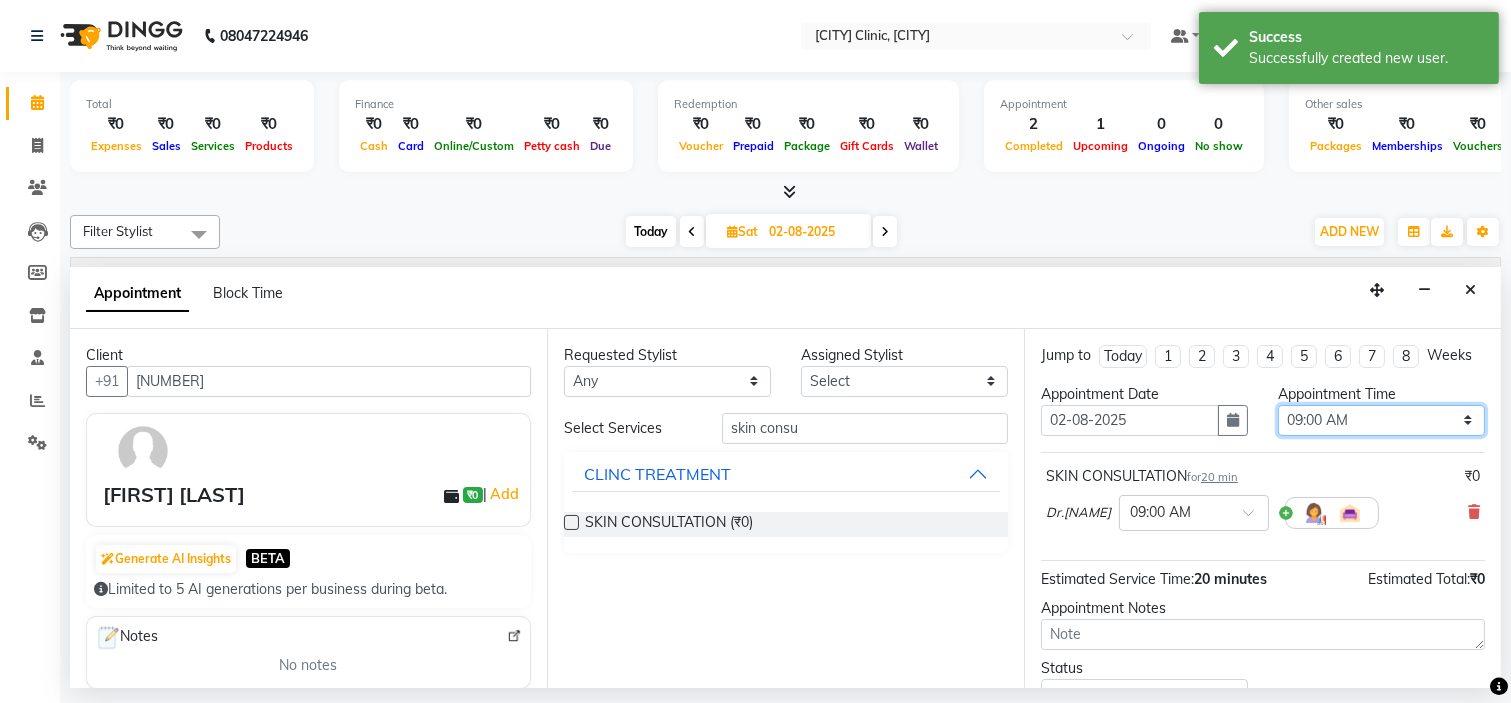 click on "Select 09:00 AM 09:15 AM 09:30 AM 09:45 AM 10:00 AM 10:15 AM 10:30 AM 10:45 AM 11:00 AM 11:15 AM 11:30 AM 11:45 AM 12:00 PM 12:15 PM 12:30 PM 12:45 PM 01:00 PM 01:15 PM 01:30 PM 01:45 PM 02:00 PM 02:15 PM 02:30 PM 02:45 PM 03:00 PM 03:15 PM 03:30 PM 03:45 PM 04:00 PM 04:15 PM 04:30 PM 04:45 PM 05:00 PM 05:15 PM 05:30 PM 05:45 PM 06:00 PM 06:15 PM 06:30 PM 06:45 PM 07:00 PM 07:15 PM 07:30 PM 07:45 PM 08:00 PM" at bounding box center [1381, 420] 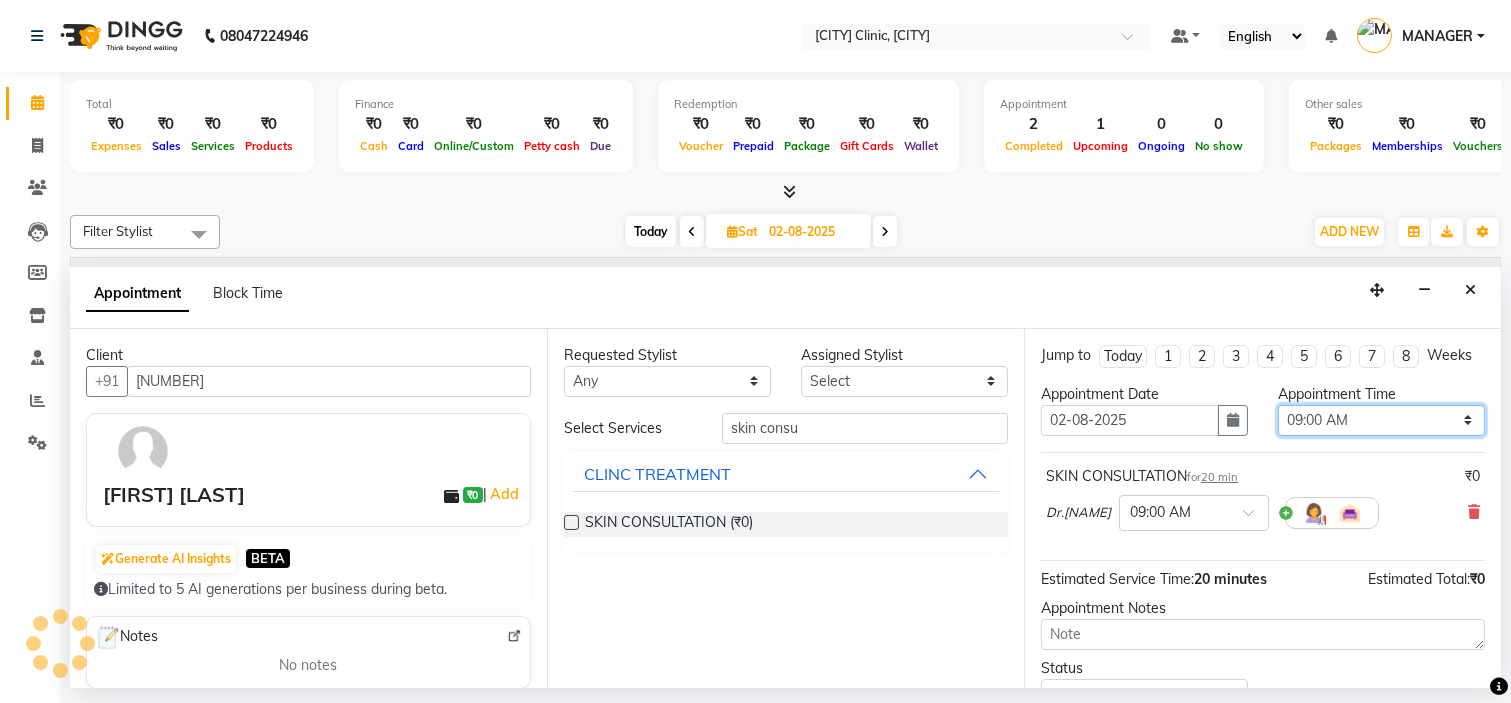 select on "720" 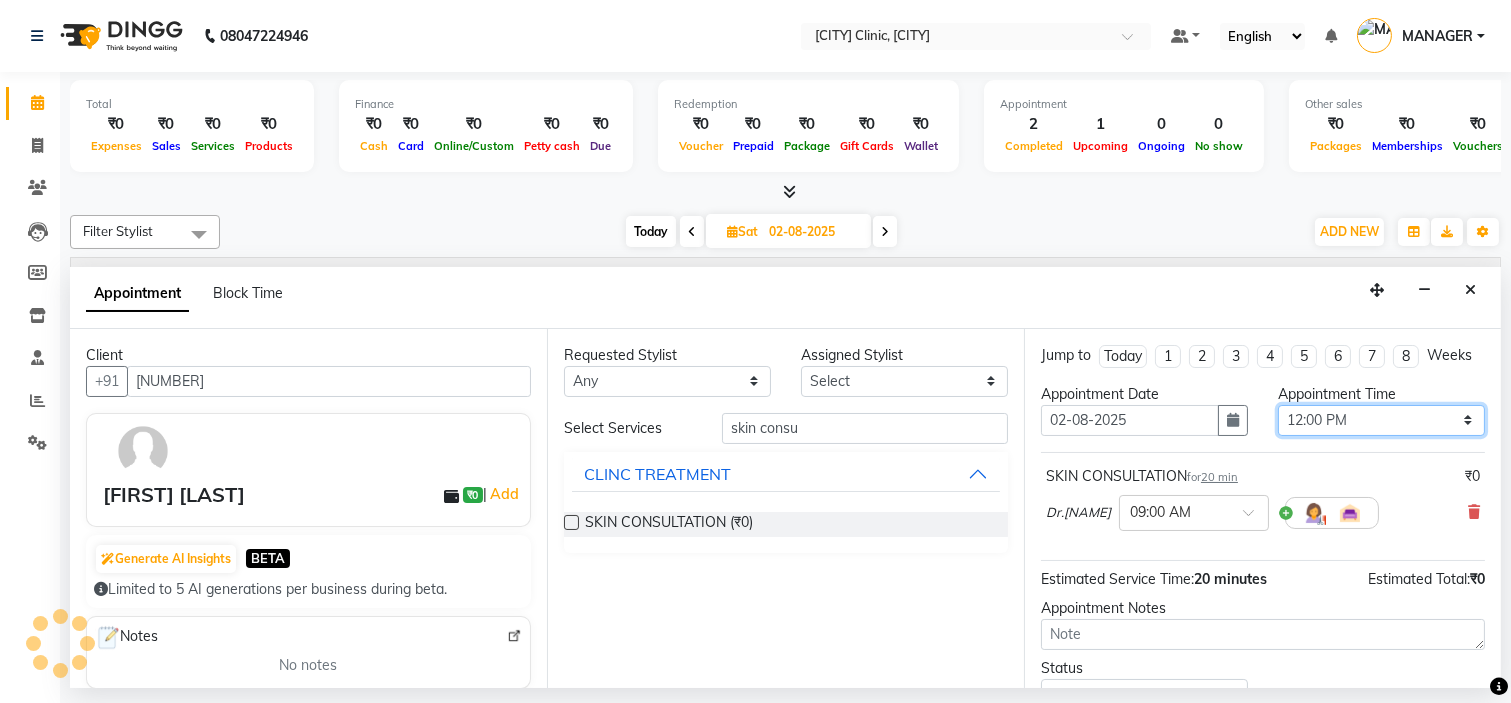 click on "Select 09:00 AM 09:15 AM 09:30 AM 09:45 AM 10:00 AM 10:15 AM 10:30 AM 10:45 AM 11:00 AM 11:15 AM 11:30 AM 11:45 AM 12:00 PM 12:15 PM 12:30 PM 12:45 PM 01:00 PM 01:15 PM 01:30 PM 01:45 PM 02:00 PM 02:15 PM 02:30 PM 02:45 PM 03:00 PM 03:15 PM 03:30 PM 03:45 PM 04:00 PM 04:15 PM 04:30 PM 04:45 PM 05:00 PM 05:15 PM 05:30 PM 05:45 PM 06:00 PM 06:15 PM 06:30 PM 06:45 PM 07:00 PM 07:15 PM 07:30 PM 07:45 PM 08:00 PM" at bounding box center (1381, 420) 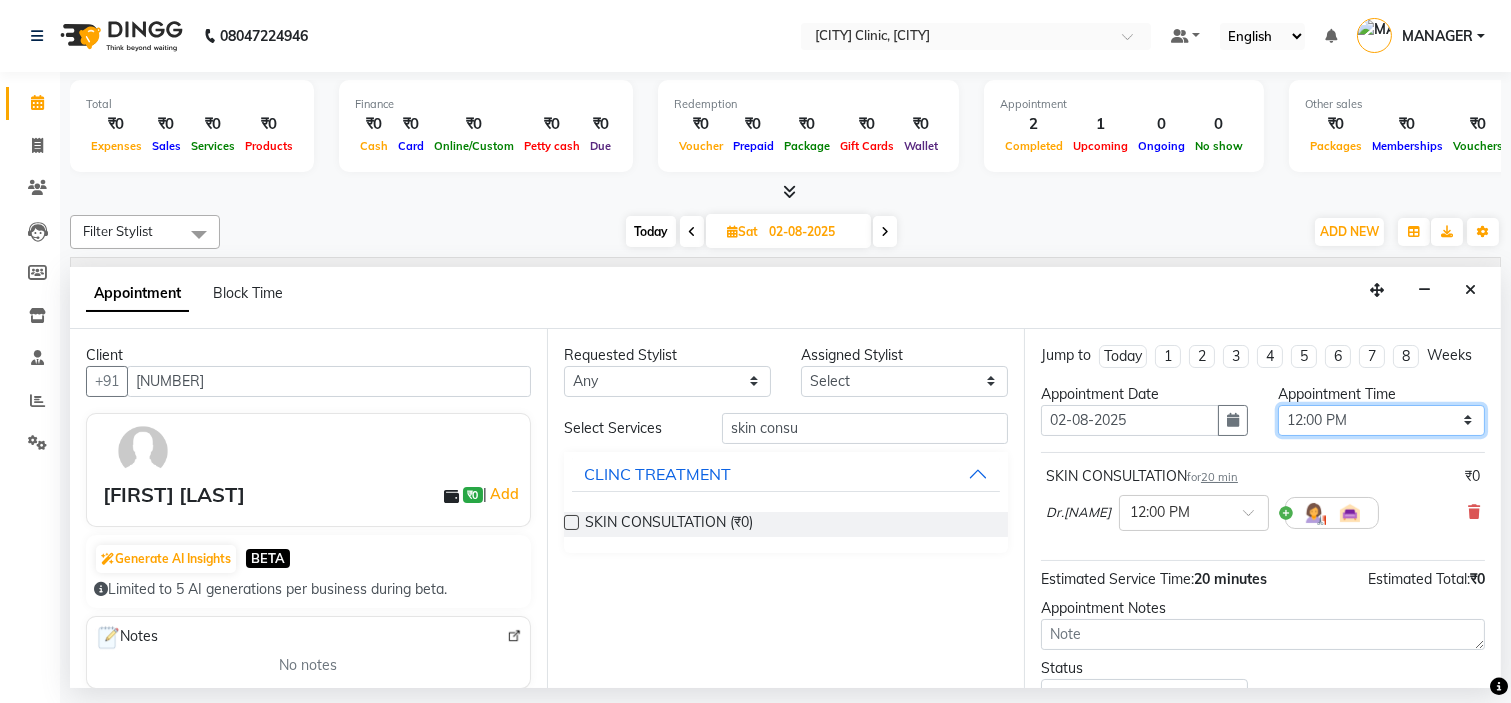 scroll, scrollTop: 166, scrollLeft: 0, axis: vertical 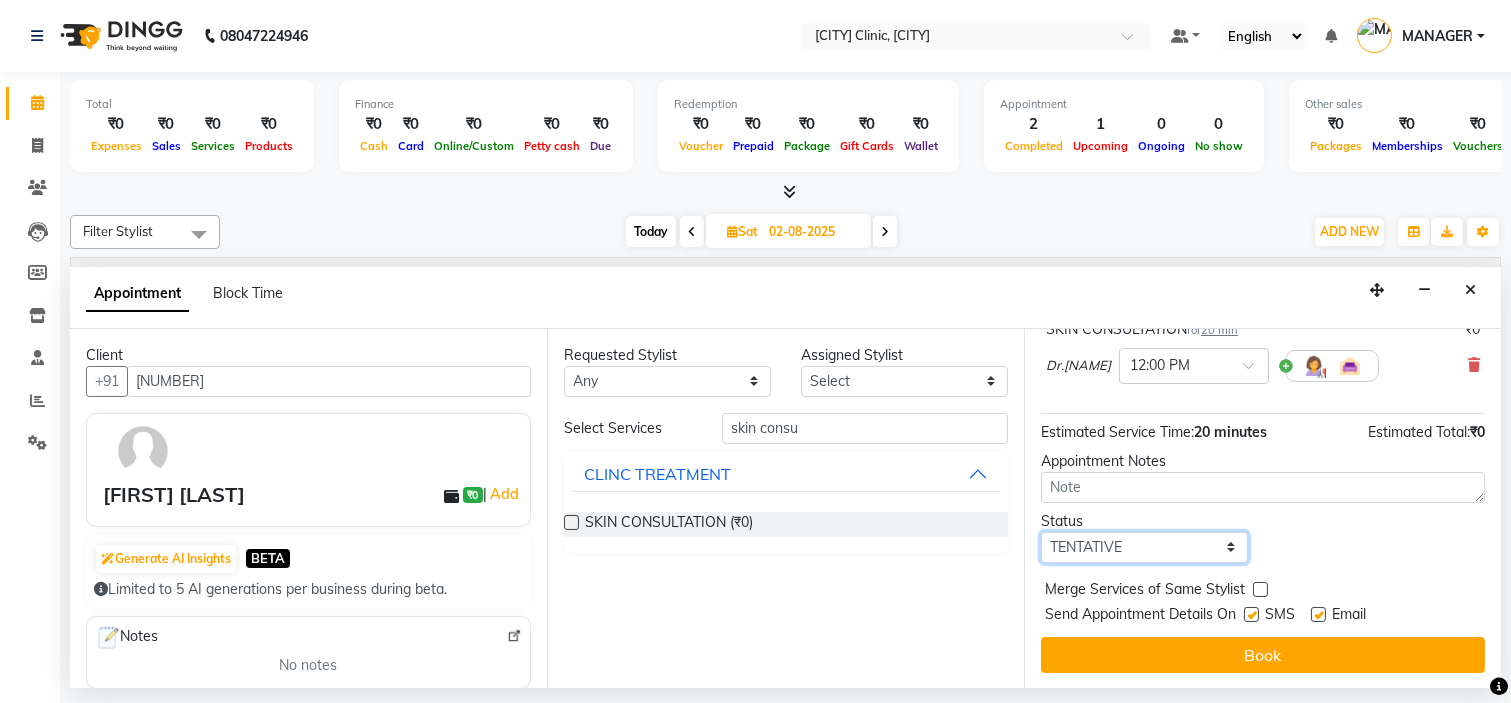 click on "Select TENTATIVE CONFIRM UPCOMING" at bounding box center [1144, 547] 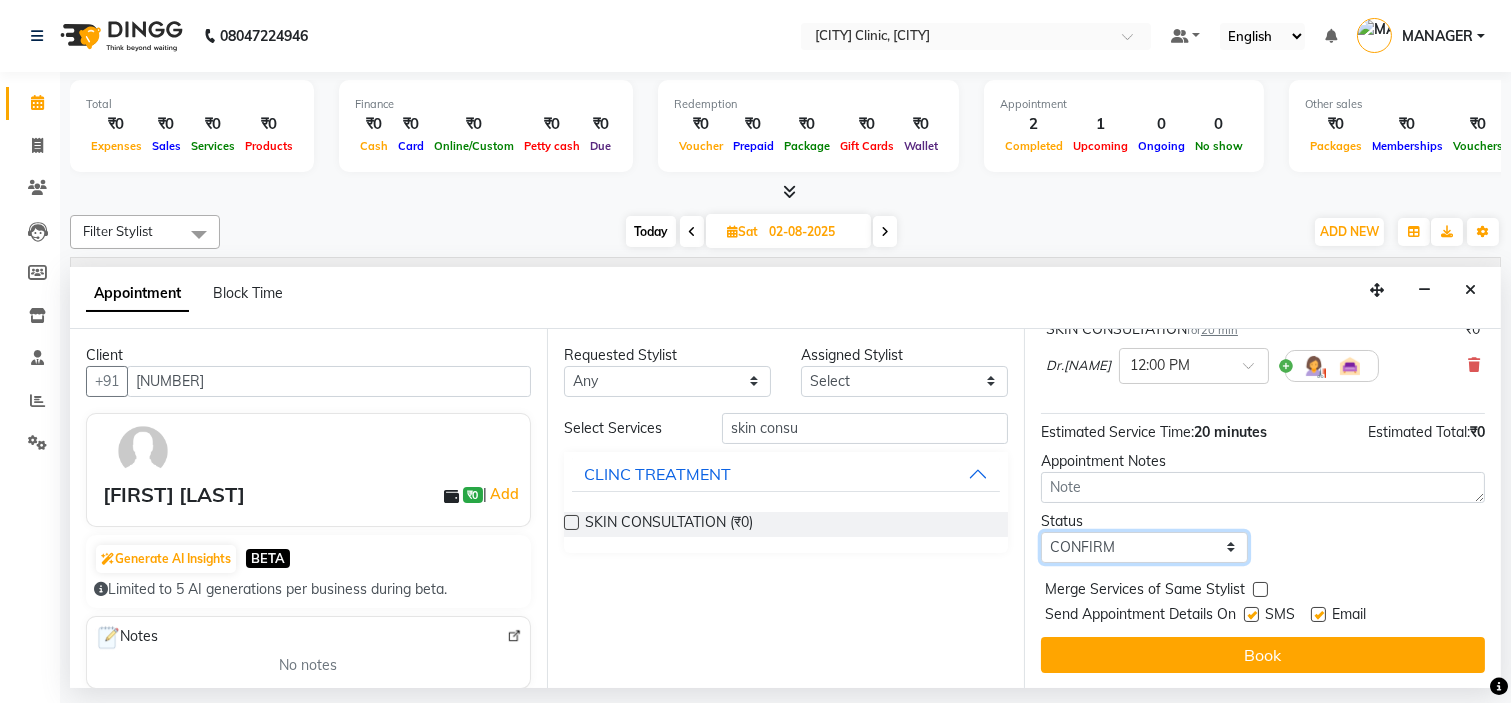 click on "Select TENTATIVE CONFIRM UPCOMING" at bounding box center (1144, 547) 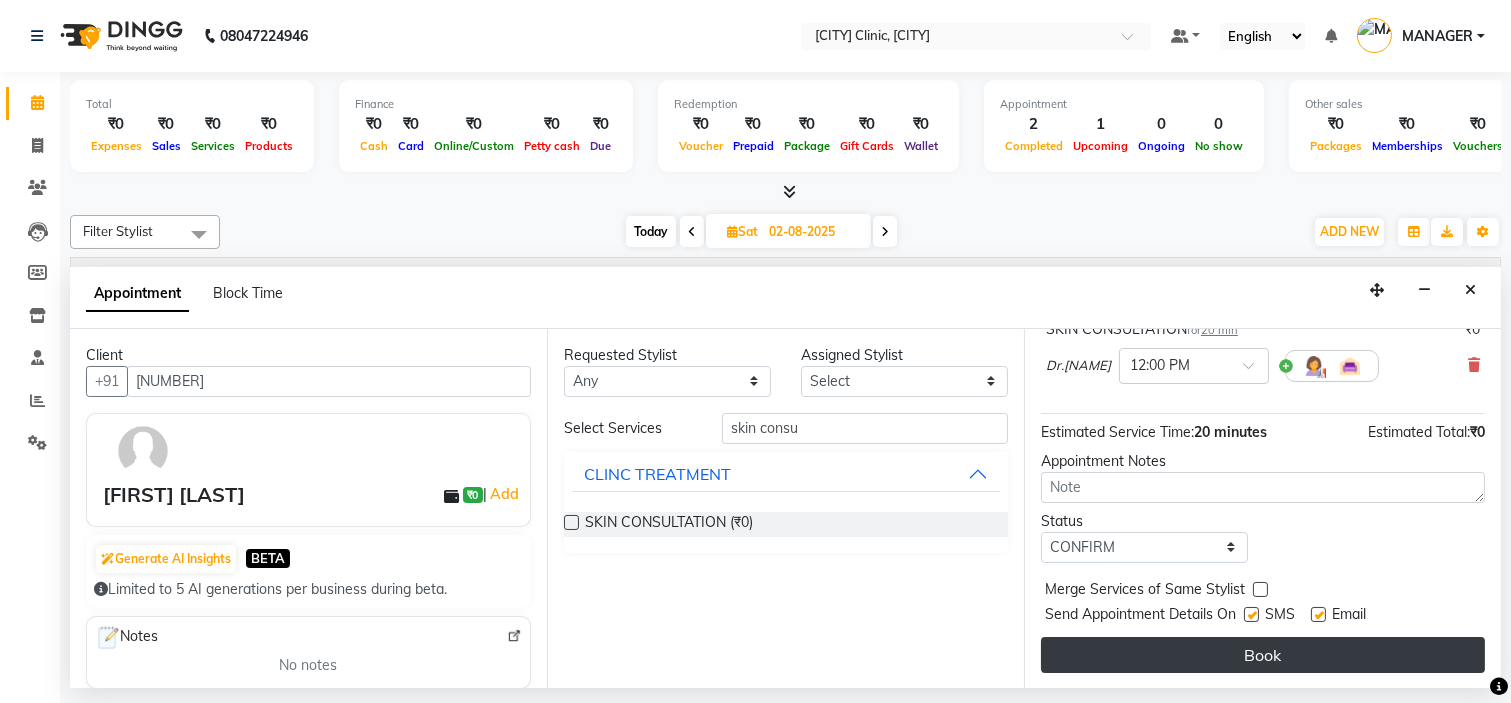 click on "Book" at bounding box center [1263, 655] 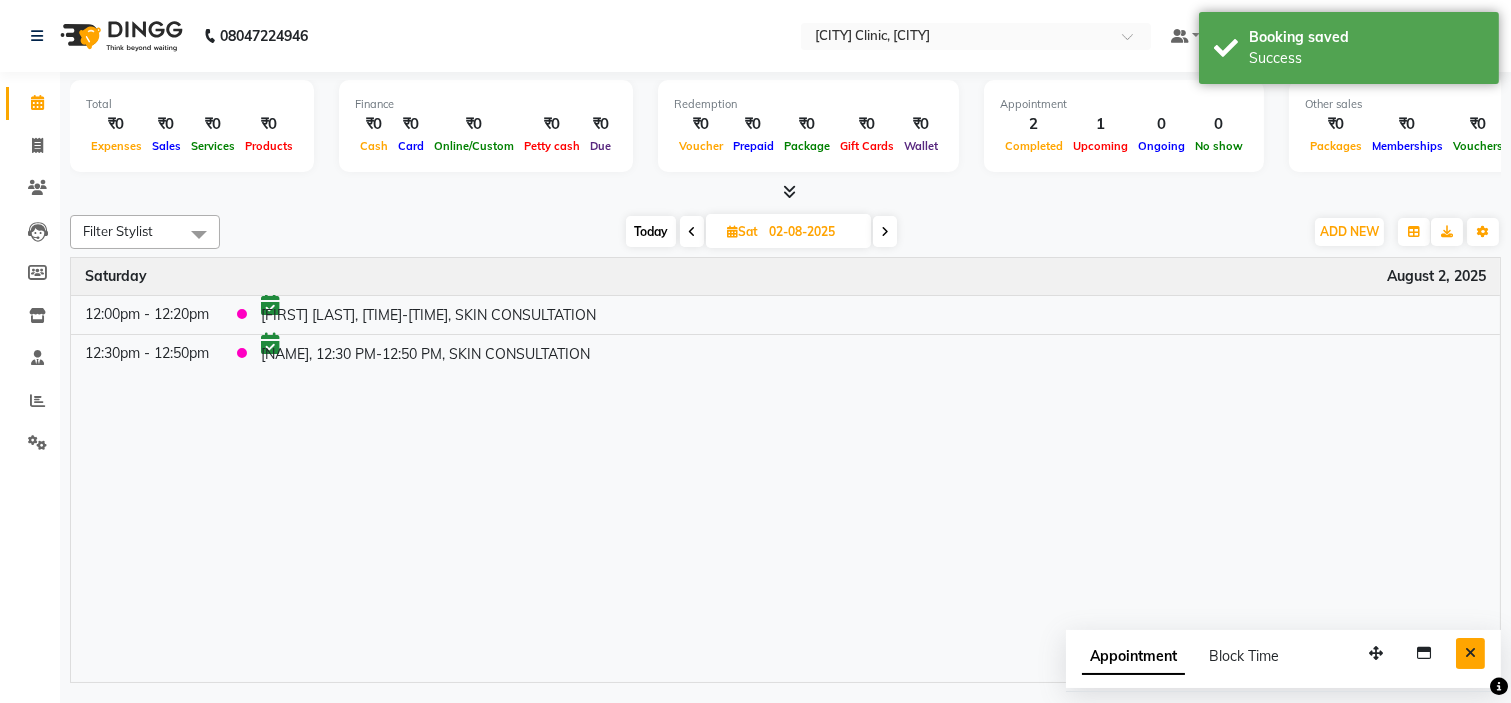 click at bounding box center (1470, 653) 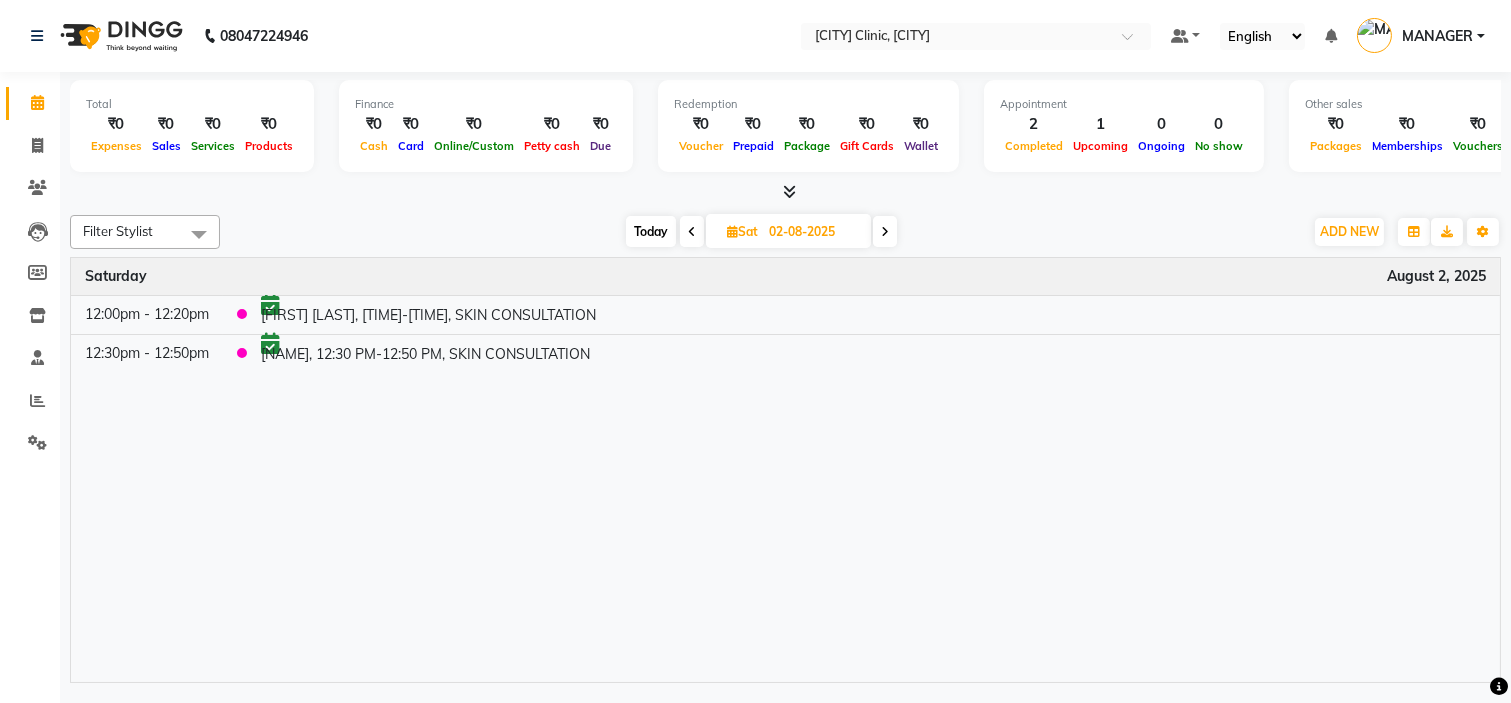 click on "Filter Stylist Select All [NAME] [NAME] [NAME] [NAME] [NAME] MANAGER [NAME] [NAME] [NAME] [NAME] Today Sat [DATE] Toggle Dropdown Add Appointment Add Invoice Add Expense Add Attendance Add Client Add Transaction Toggle Dropdown Add Appointment Add Invoice Add Expense Add Attendance Add Client ADD NEW Toggle Dropdown Add Appointment Add Invoice Add Expense Add Attendance Add Client Add Transaction Filter Stylist Select All [NAME] [NAME] [NAME] [NAME] [NAME] MANAGER [NAME] [NAME] [NAME] [NAME] Group By Staff View Room View View as Vertical Vertical - Week View Horizontal Horizontal - Week View List Toggle Dropdown Calendar Settings Manage Tags Arrange Stylists Reset Stylists Full Screen Show Available Stylist Appointment Form Zoom 100%" at bounding box center (785, 232) 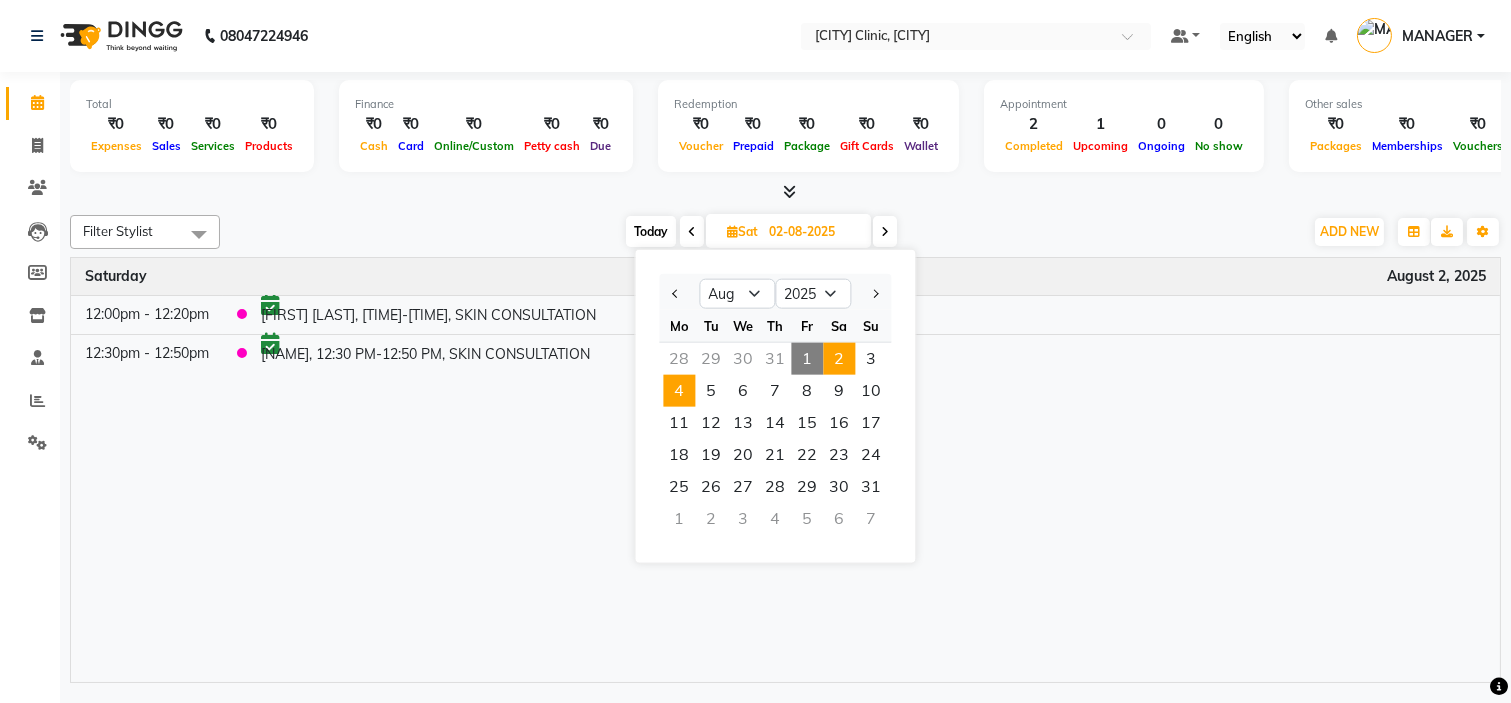 click on "4" at bounding box center [679, 391] 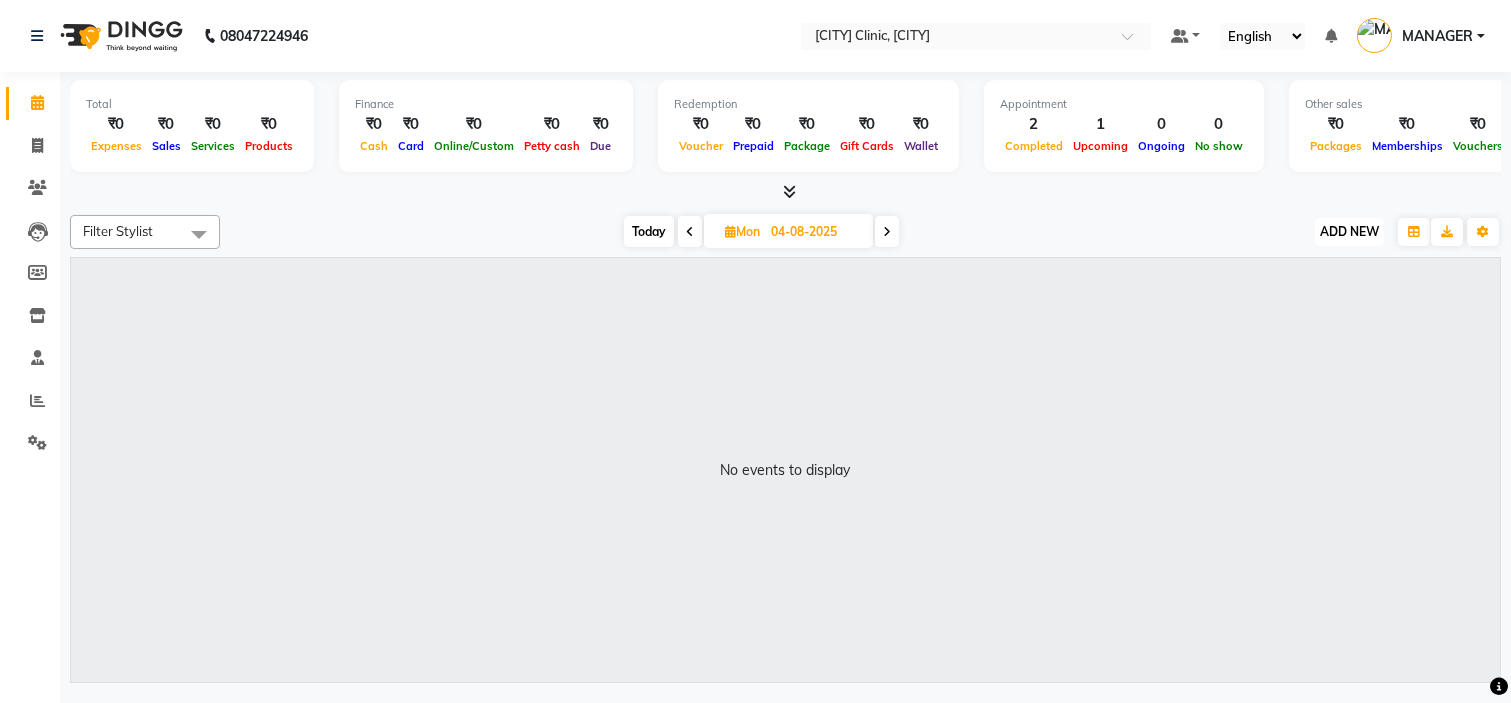 click on "ADD NEW" at bounding box center (1349, 231) 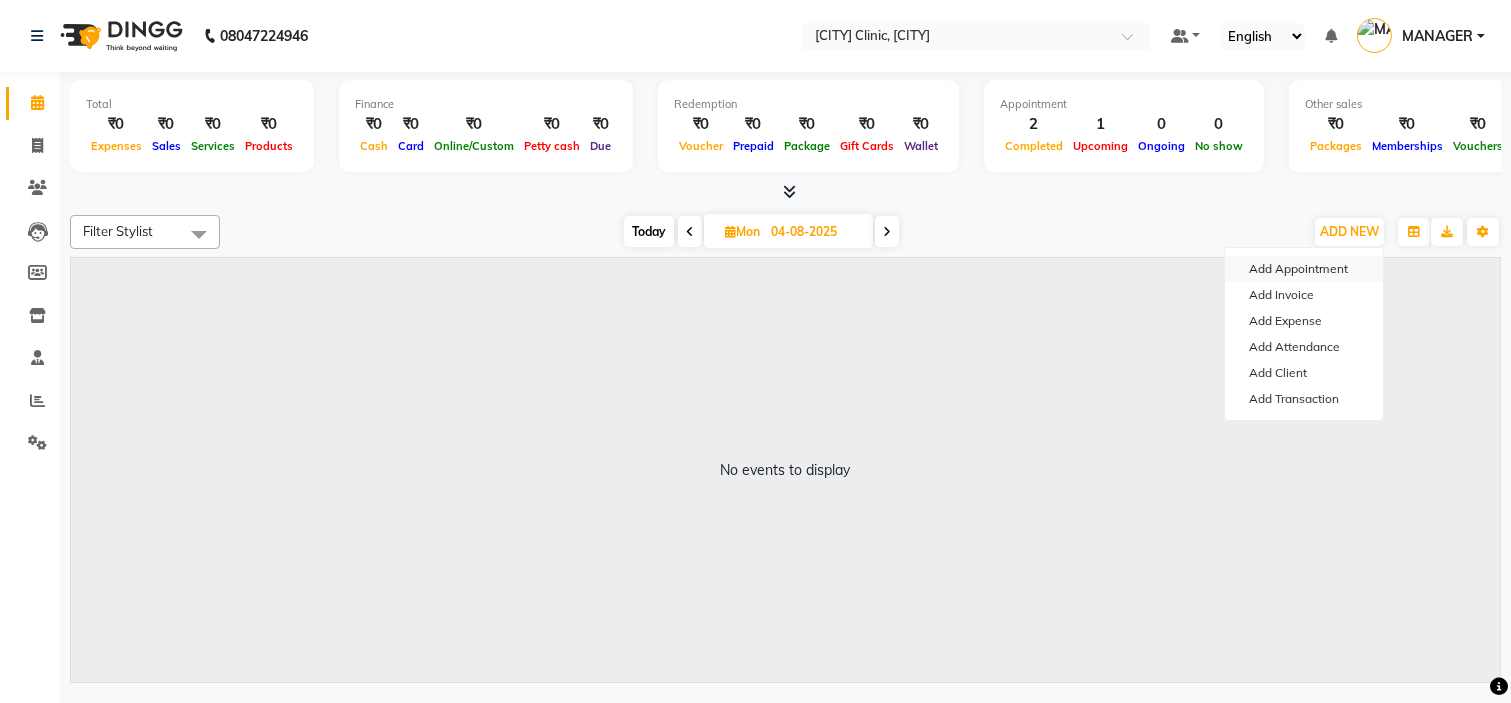 click on "Add Appointment" at bounding box center (1304, 269) 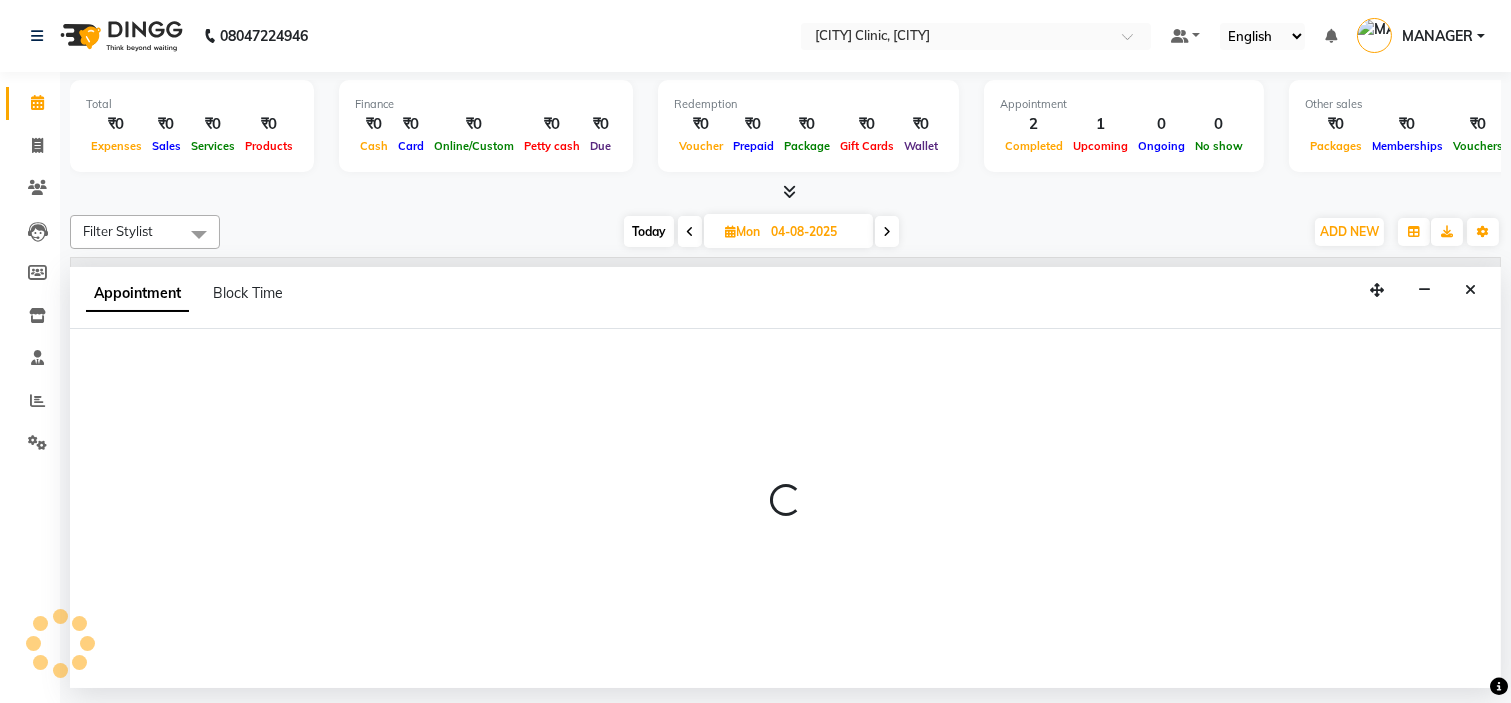 select on "540" 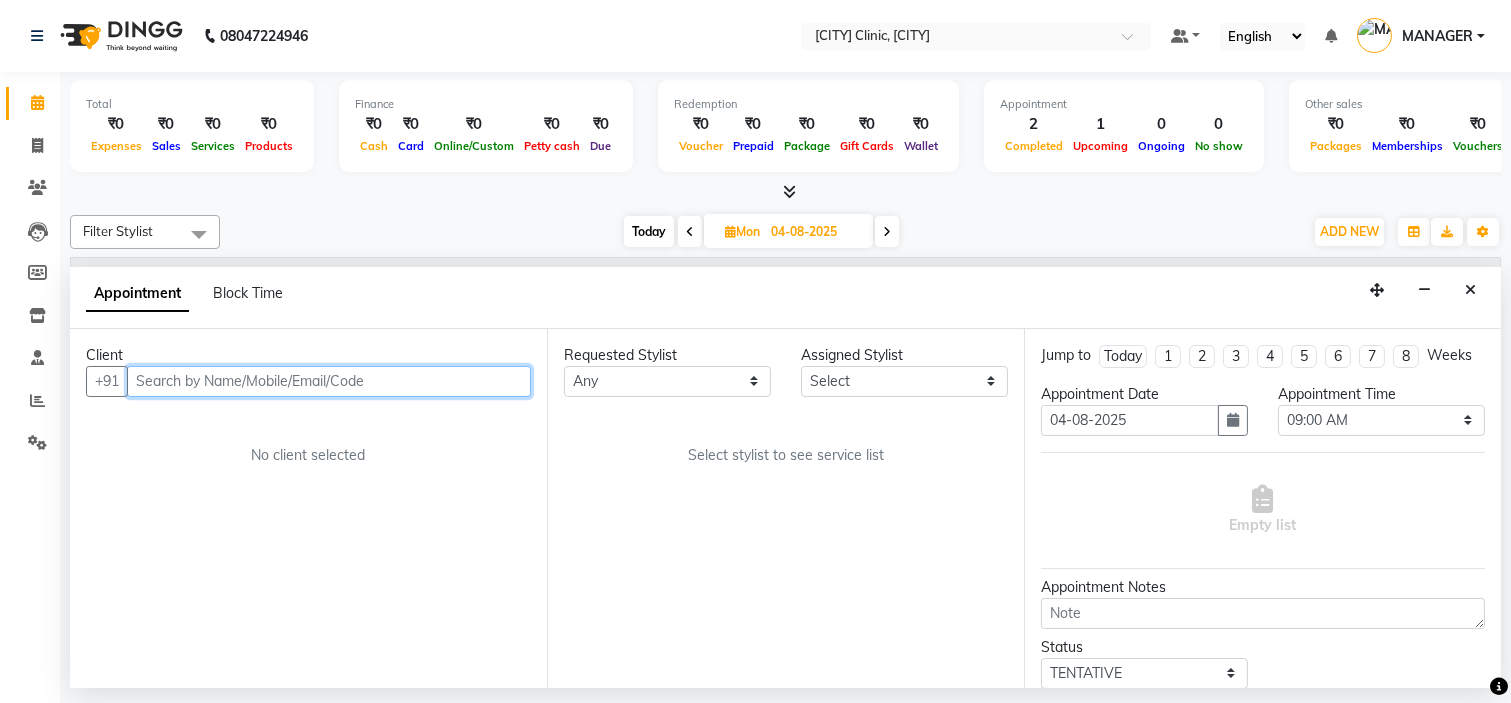 click at bounding box center (329, 381) 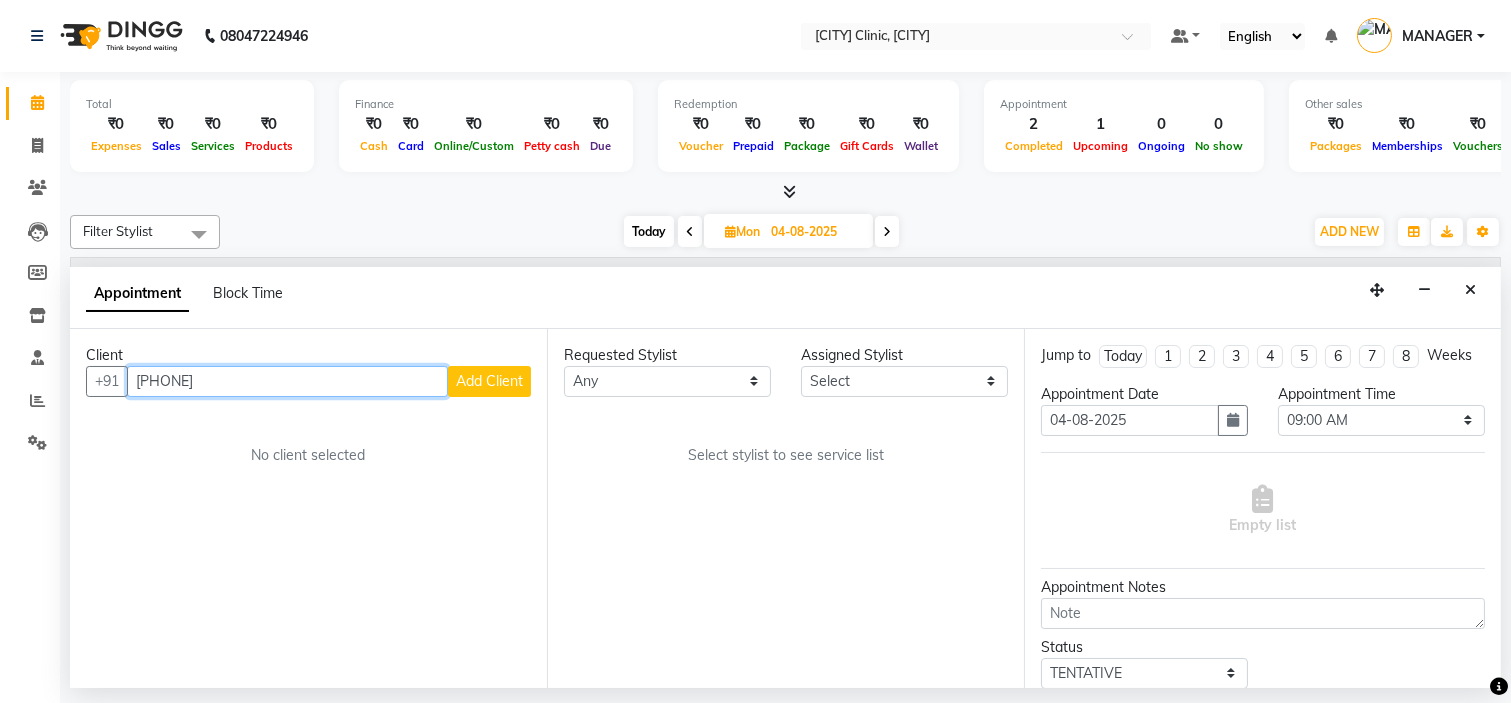 type on "[PHONE]" 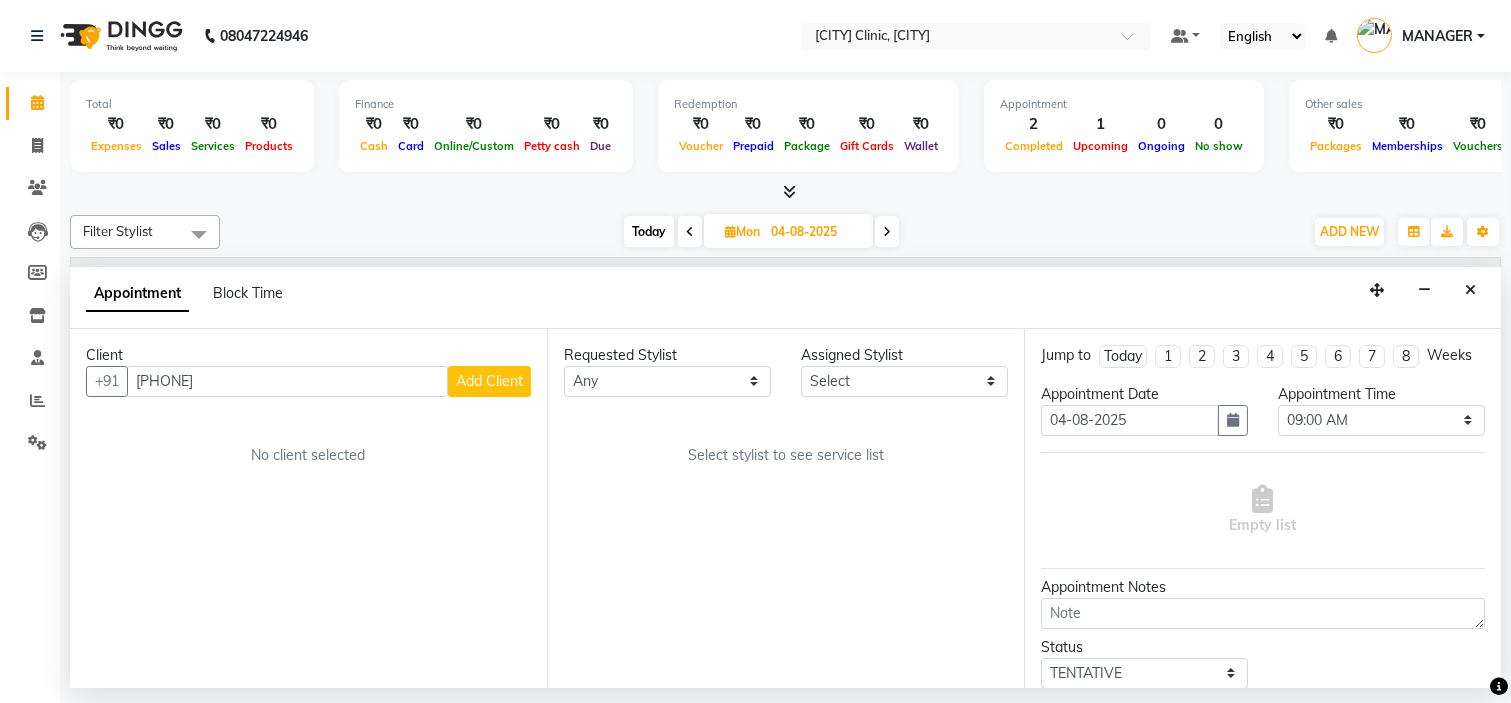 click on "Add Client" at bounding box center (489, 381) 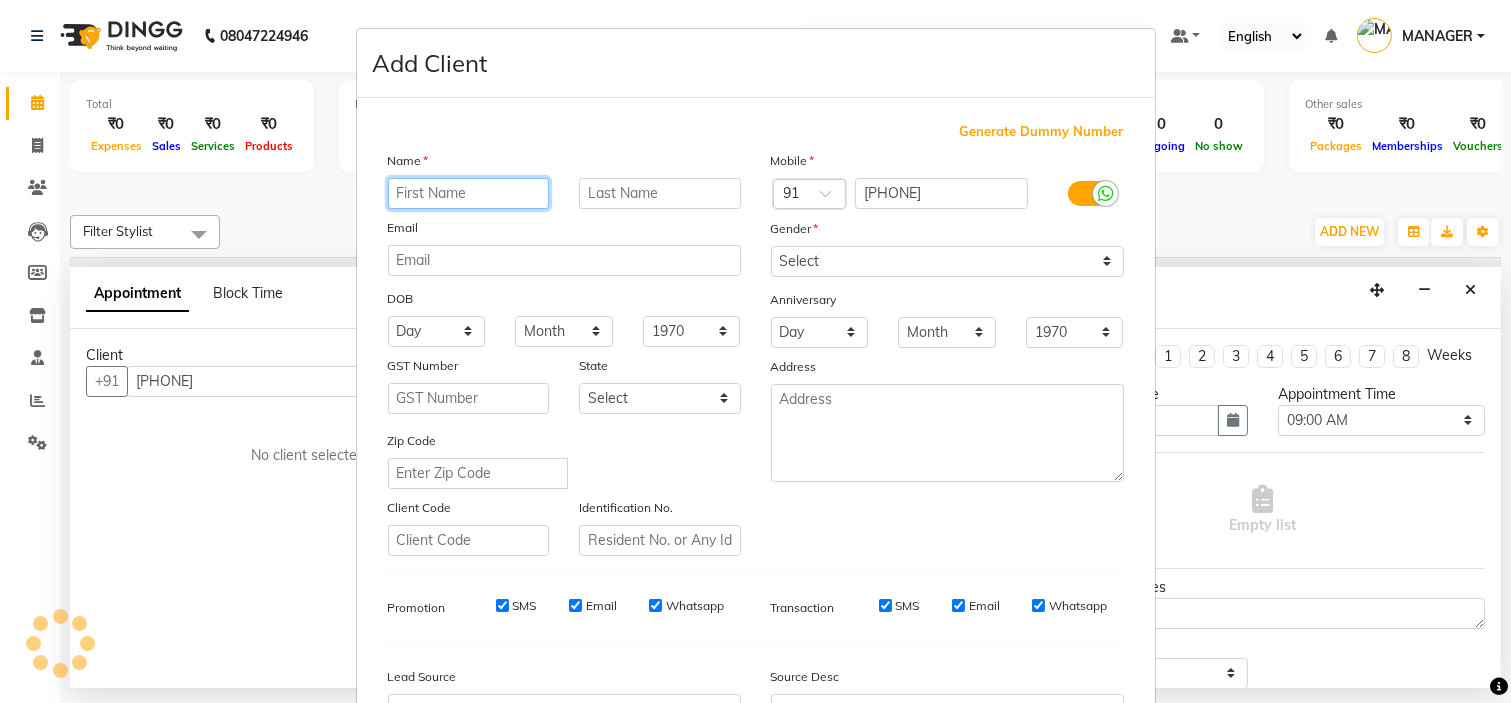 paste on "savi" 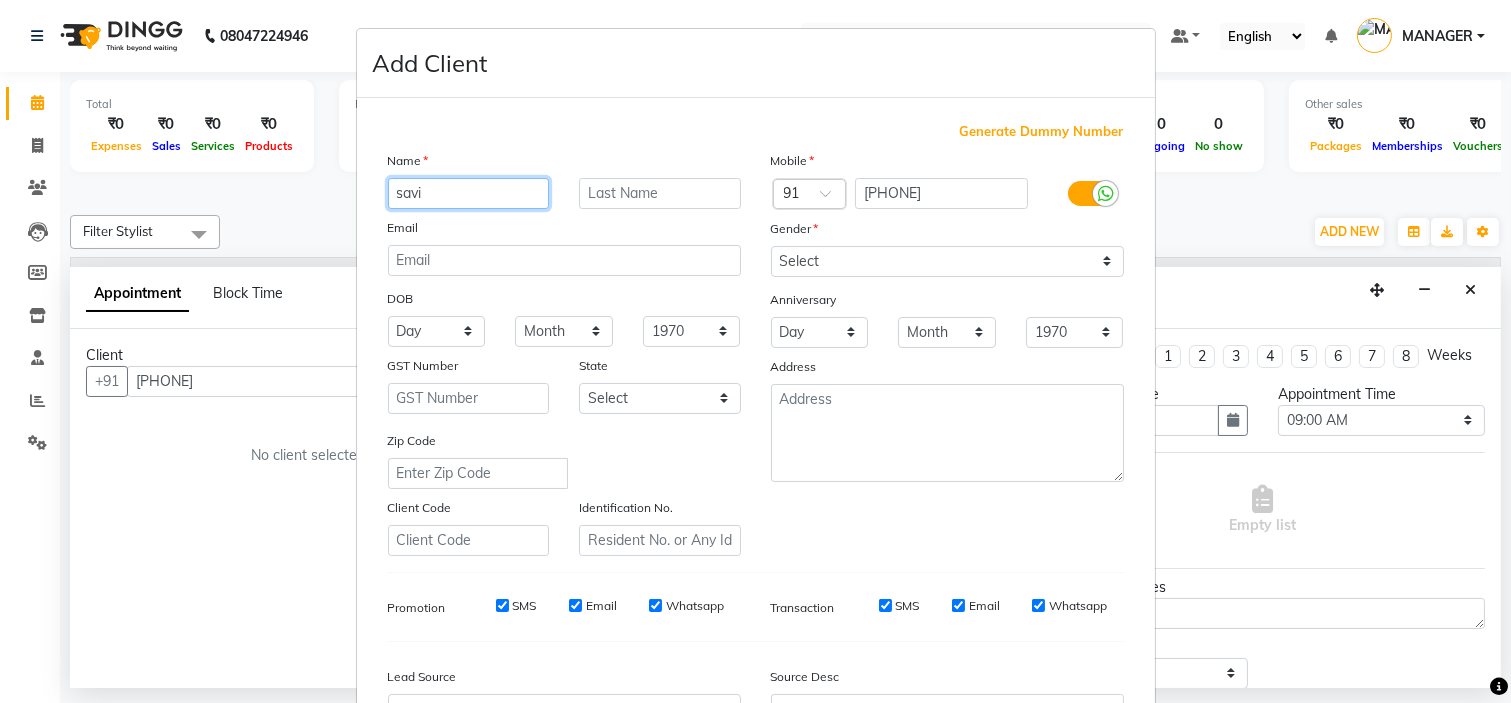 click on "savi" at bounding box center (469, 193) 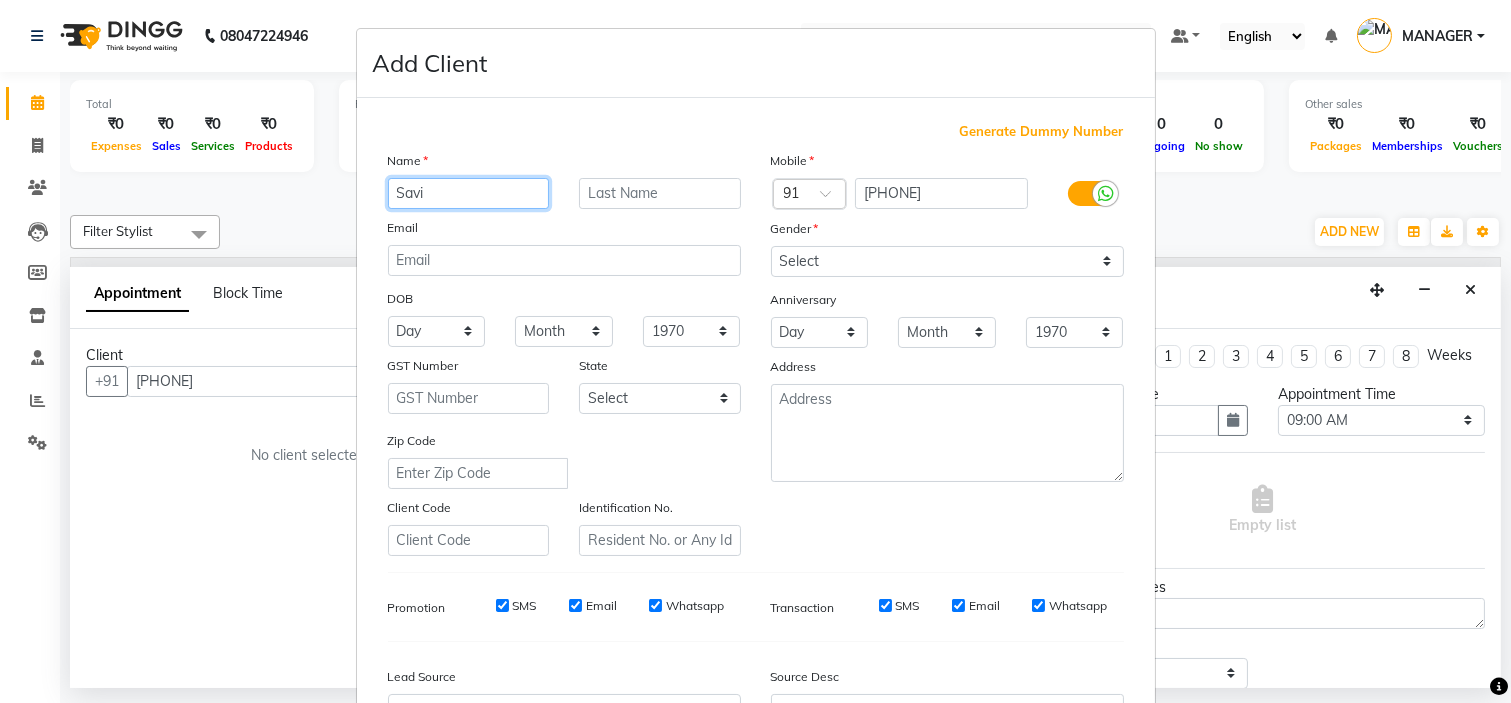 type on "Savi" 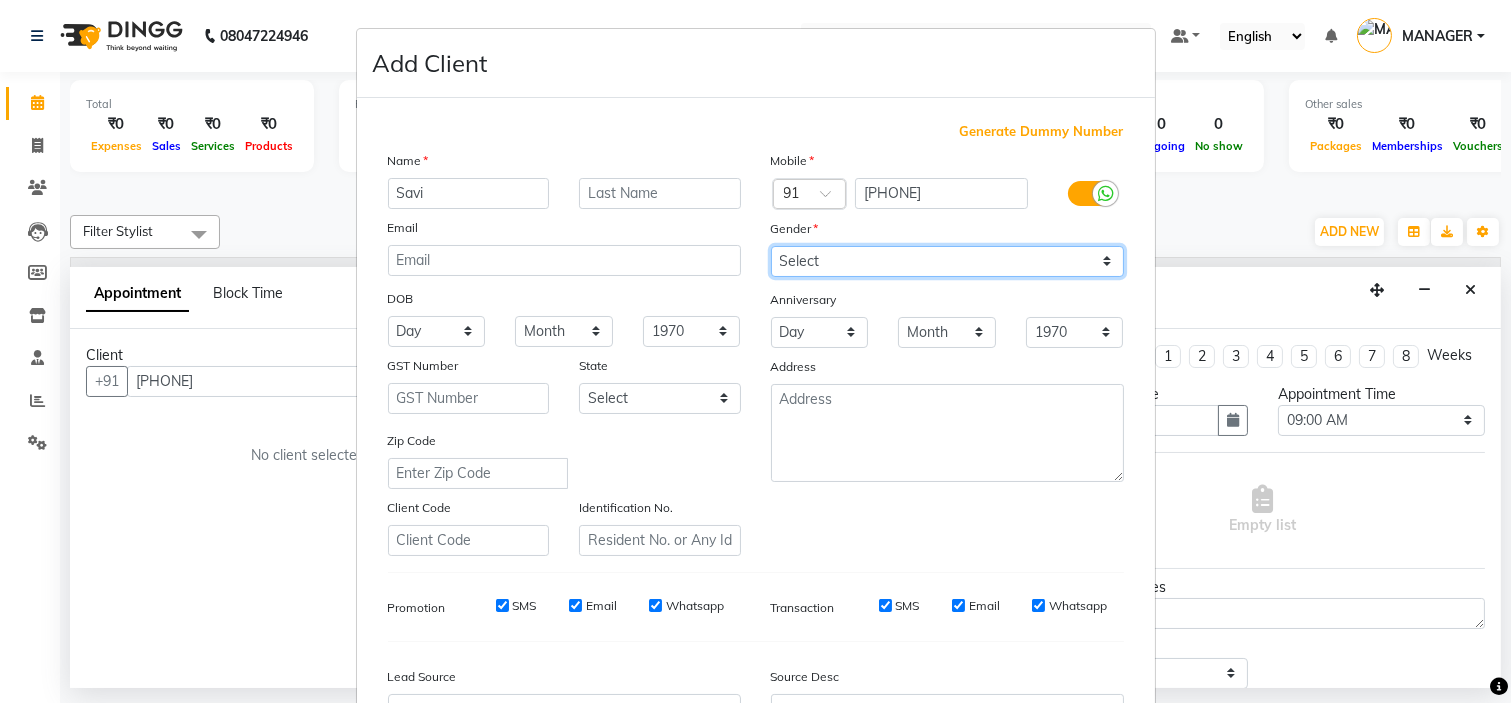 click on "Select Male Female Other Prefer Not To Say" at bounding box center [947, 261] 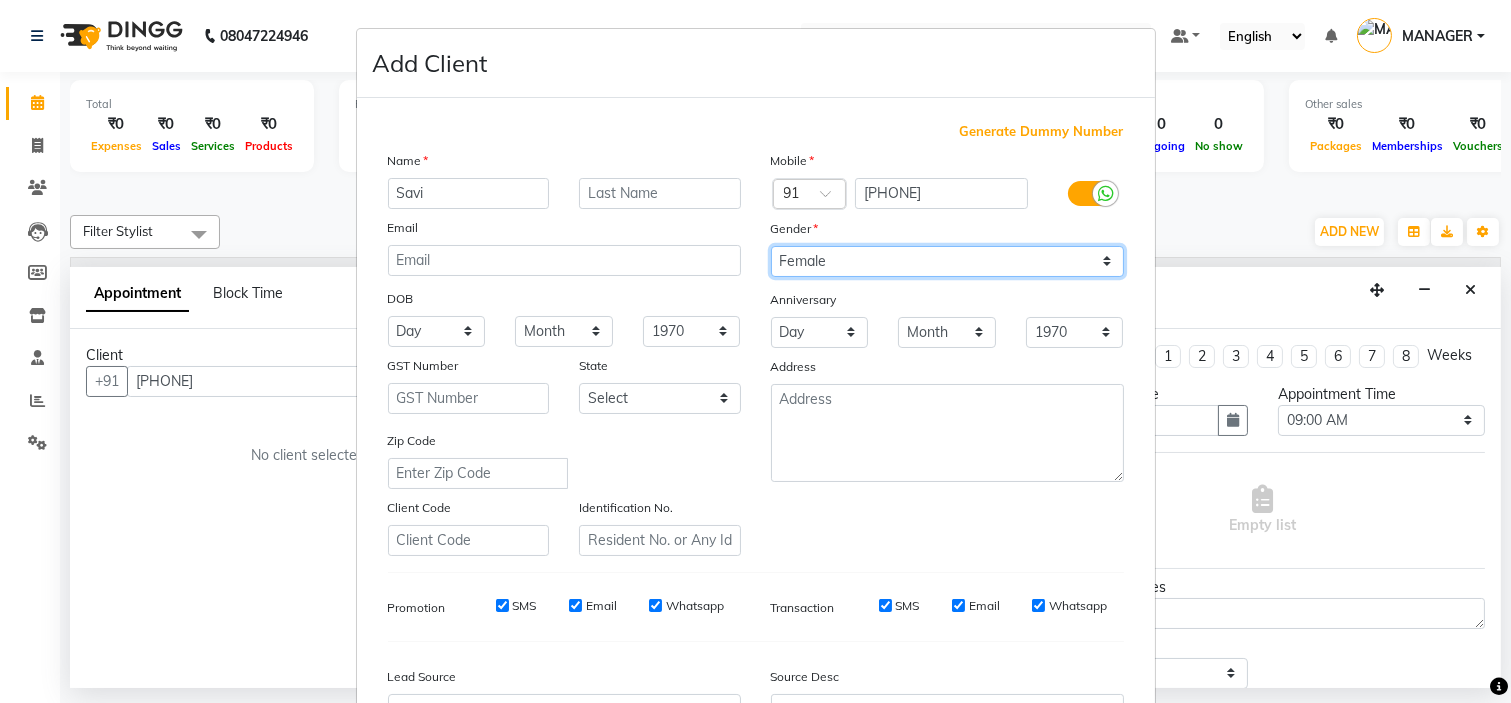 click on "Select Male Female Other Prefer Not To Say" at bounding box center [947, 261] 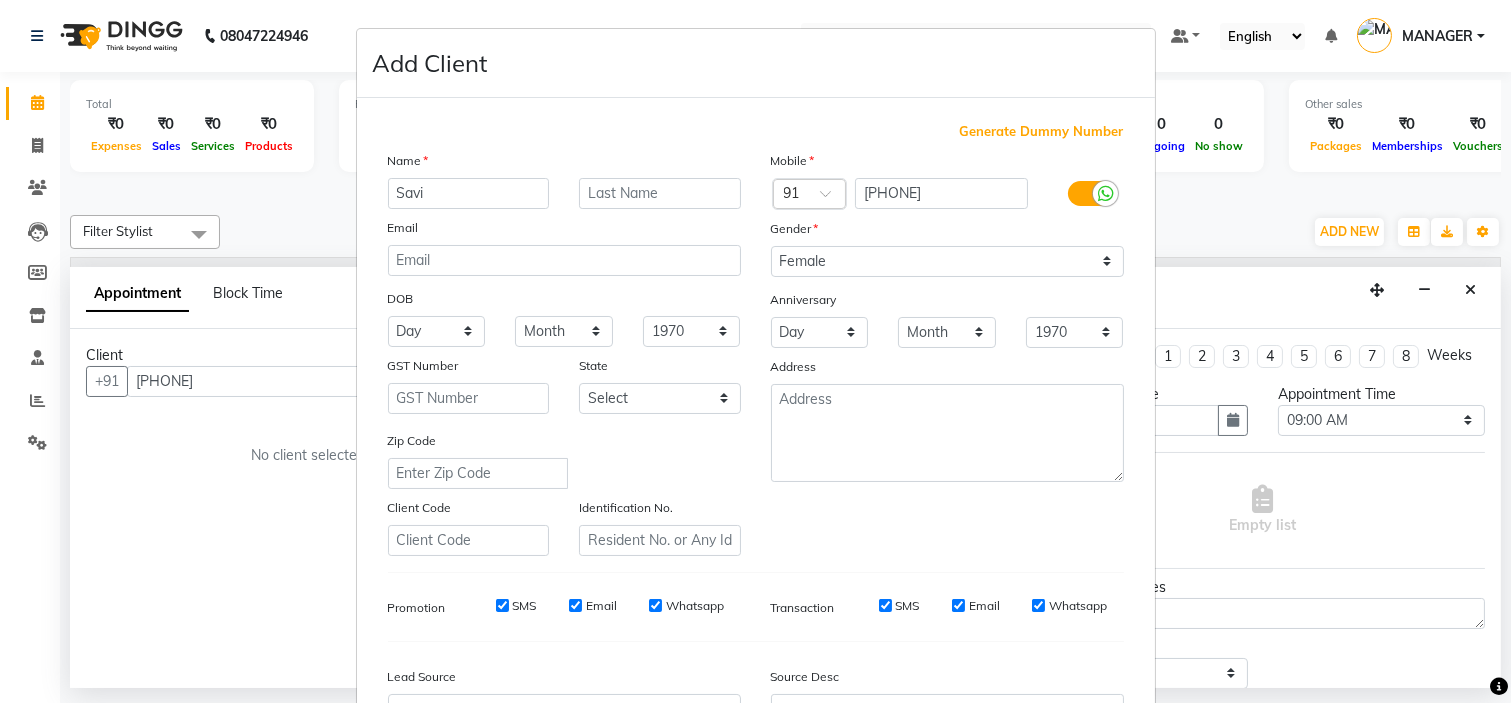 scroll, scrollTop: 221, scrollLeft: 0, axis: vertical 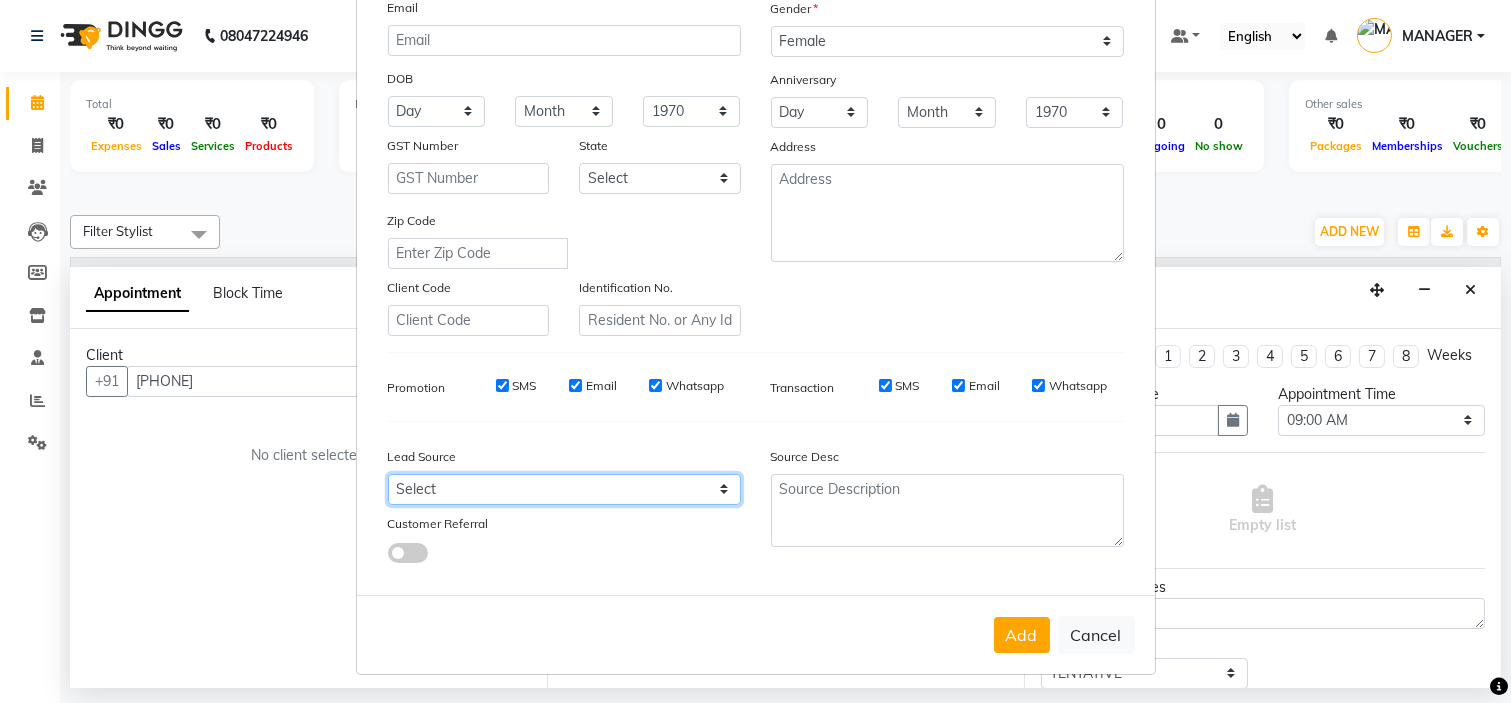 click on "Select Walk-in Referral Internet Friend Word of Mouth Advertisement Facebook JustDial Google Other" at bounding box center [564, 489] 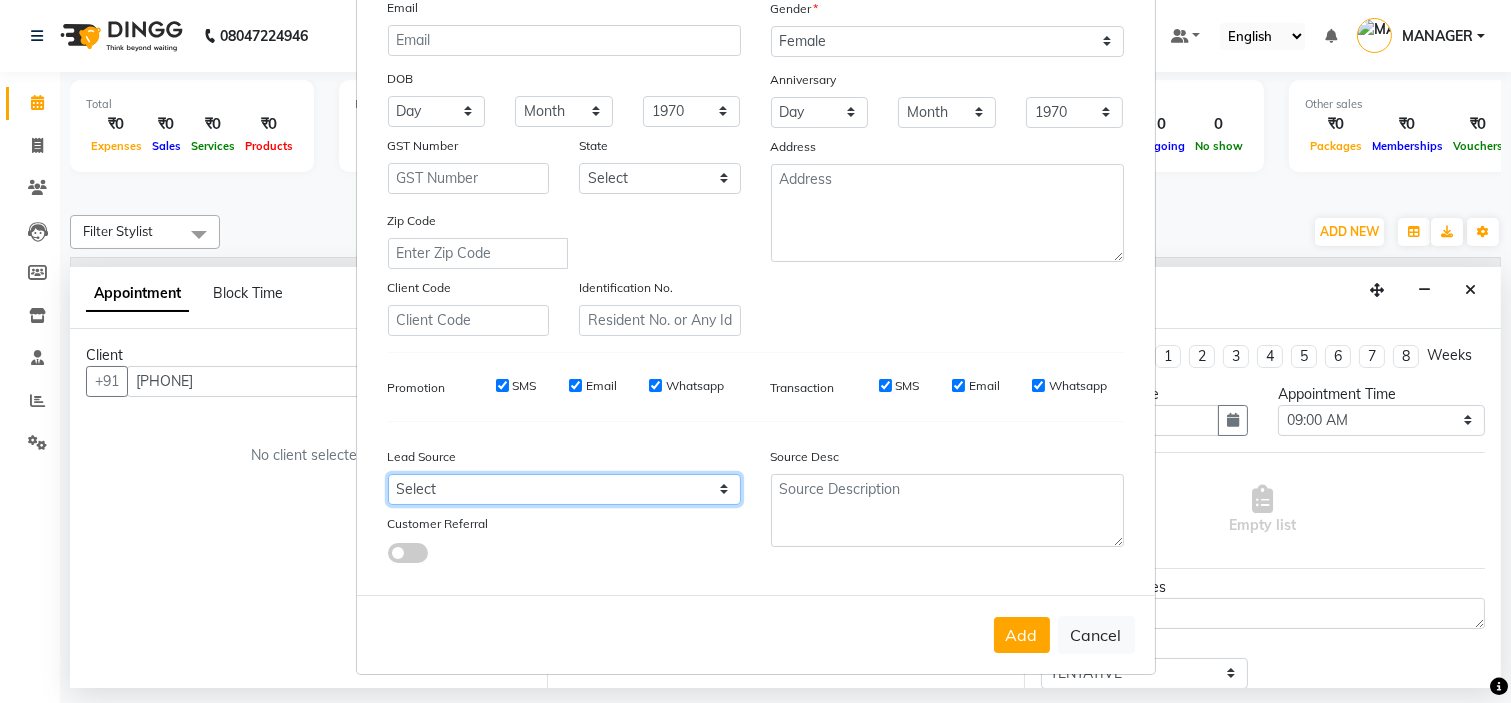 select on "50742" 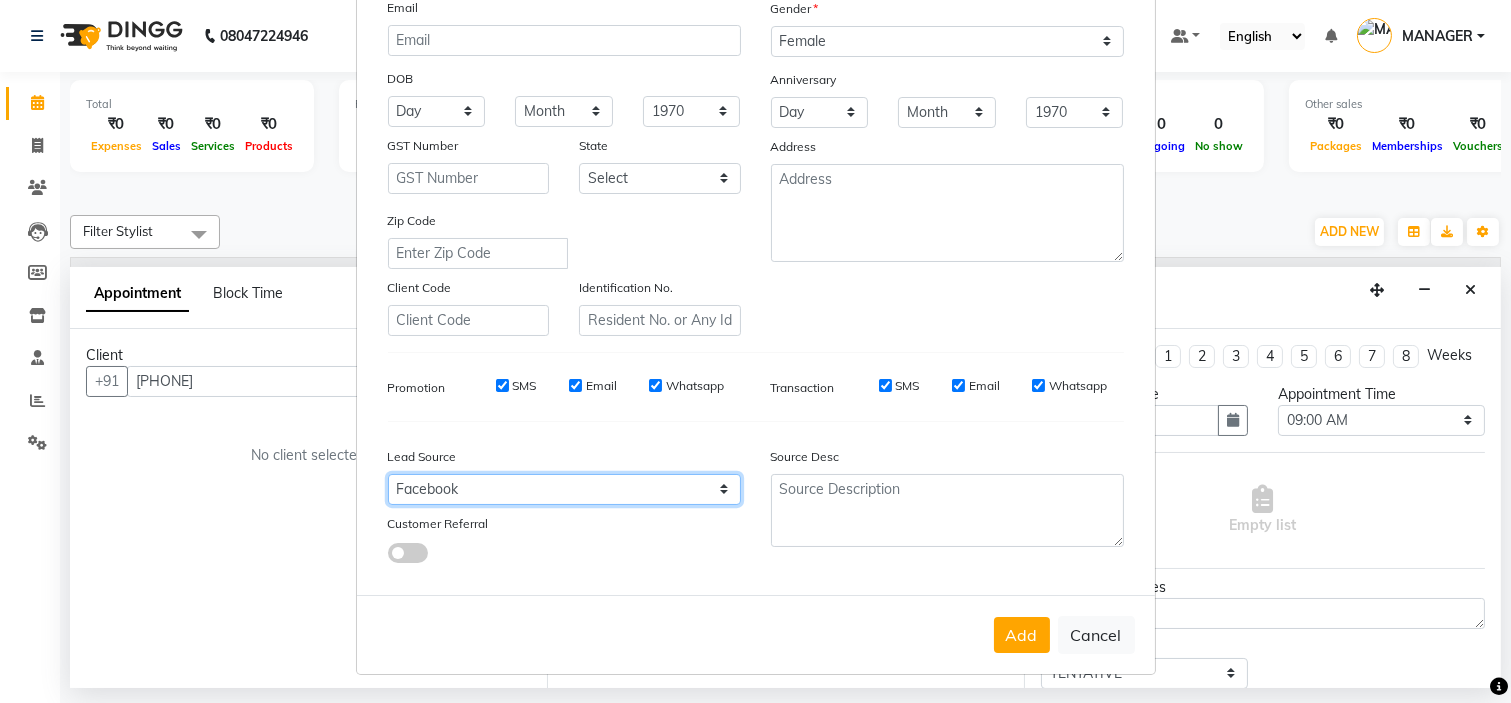click on "Select Walk-in Referral Internet Friend Word of Mouth Advertisement Facebook JustDial Google Other" at bounding box center [564, 489] 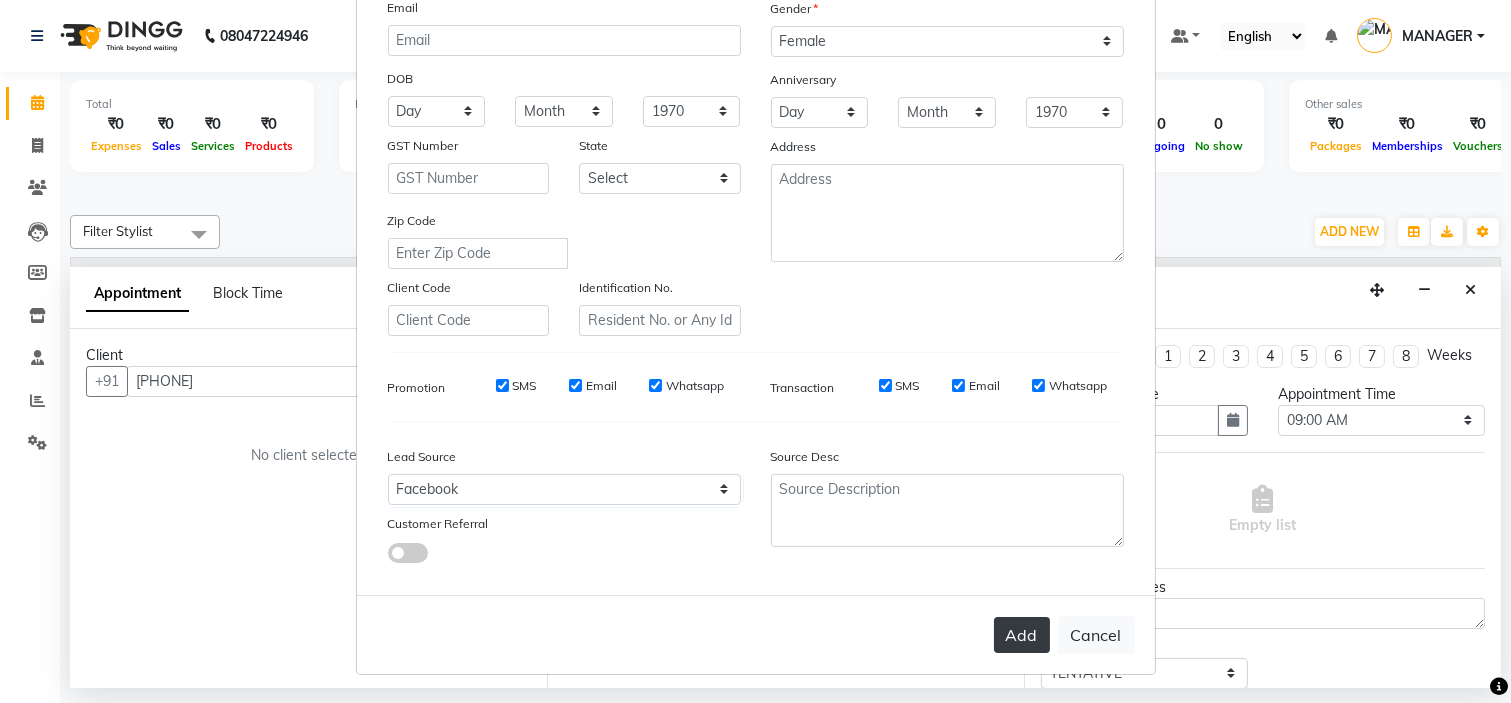click on "Add" at bounding box center [1022, 635] 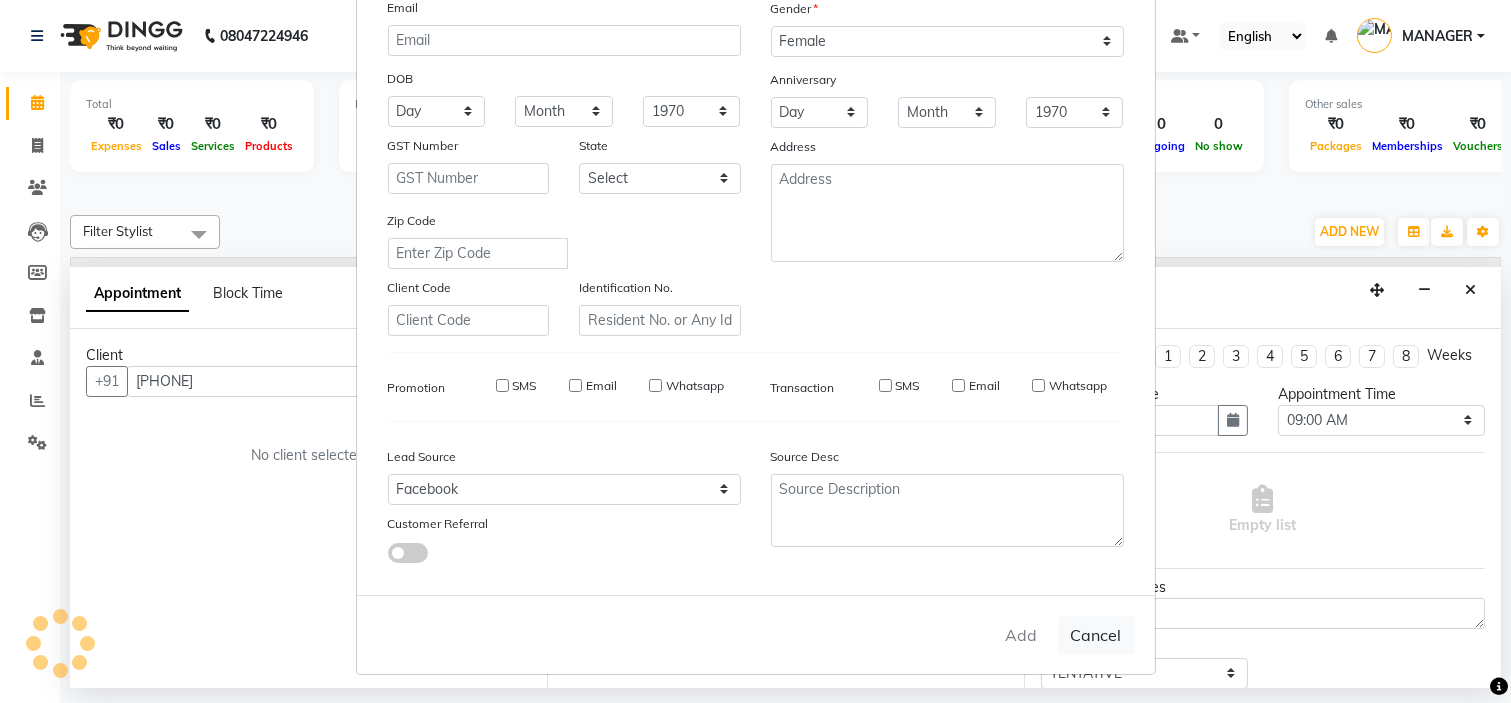 type 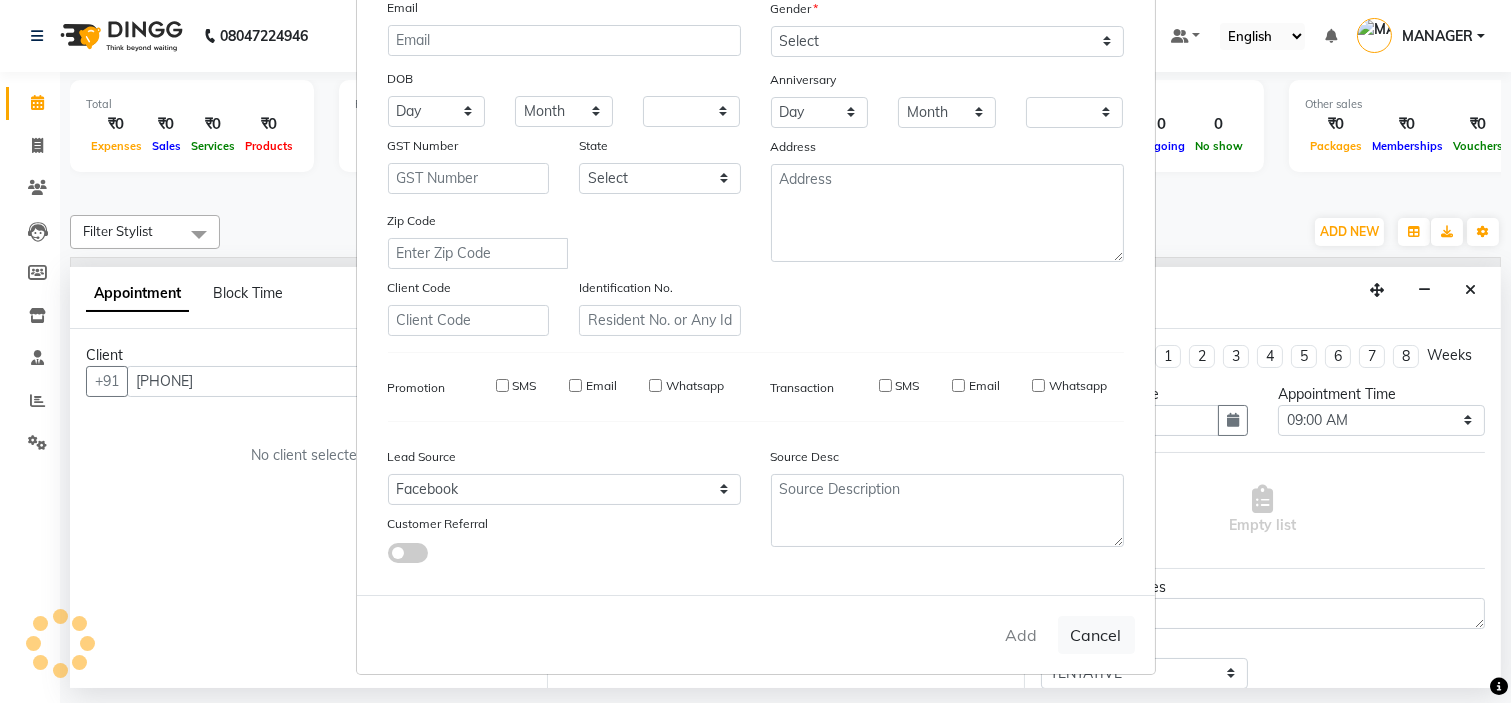 checkbox on "false" 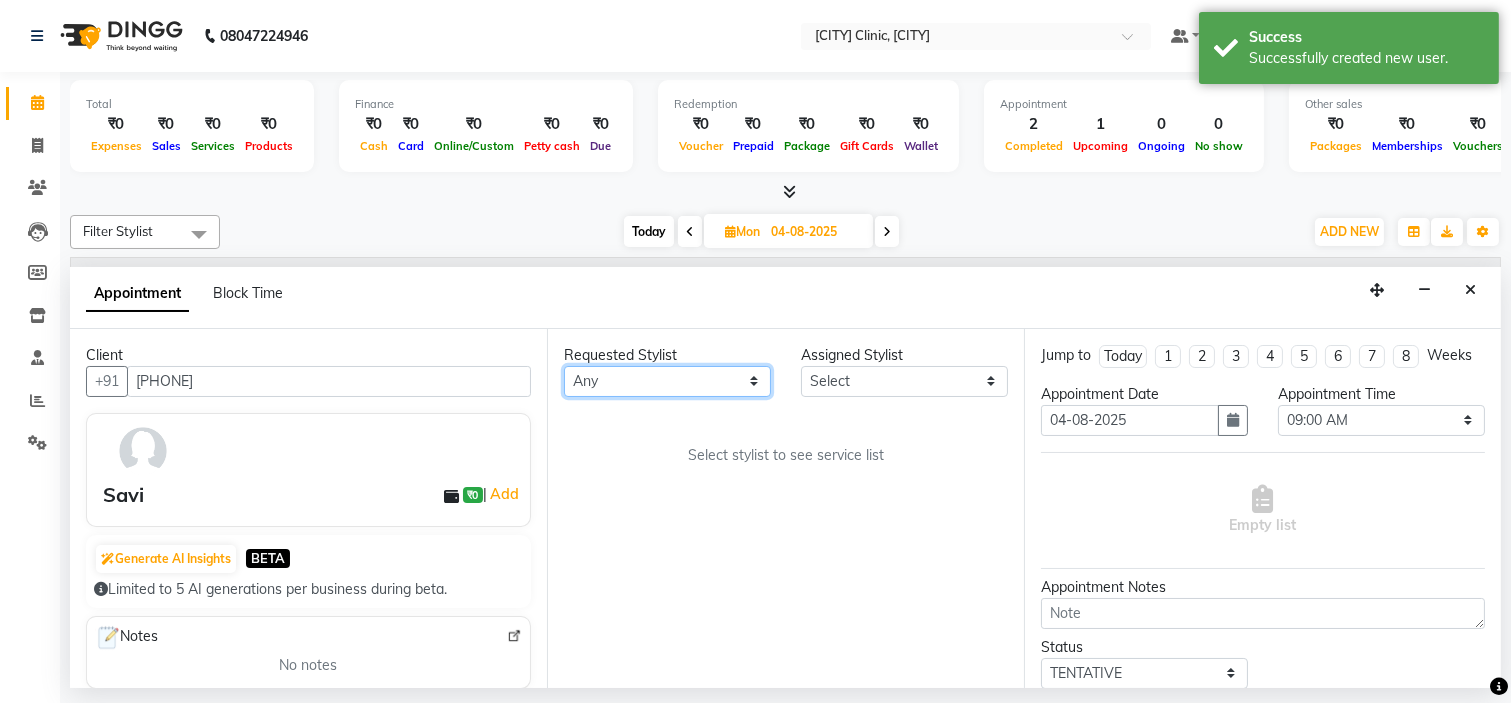 click on "Any [NAME] [NAME] [NAME] [NAME] [NAME] MANAGER [NAME] [NAME] [NAME] [NAME]" at bounding box center (667, 381) 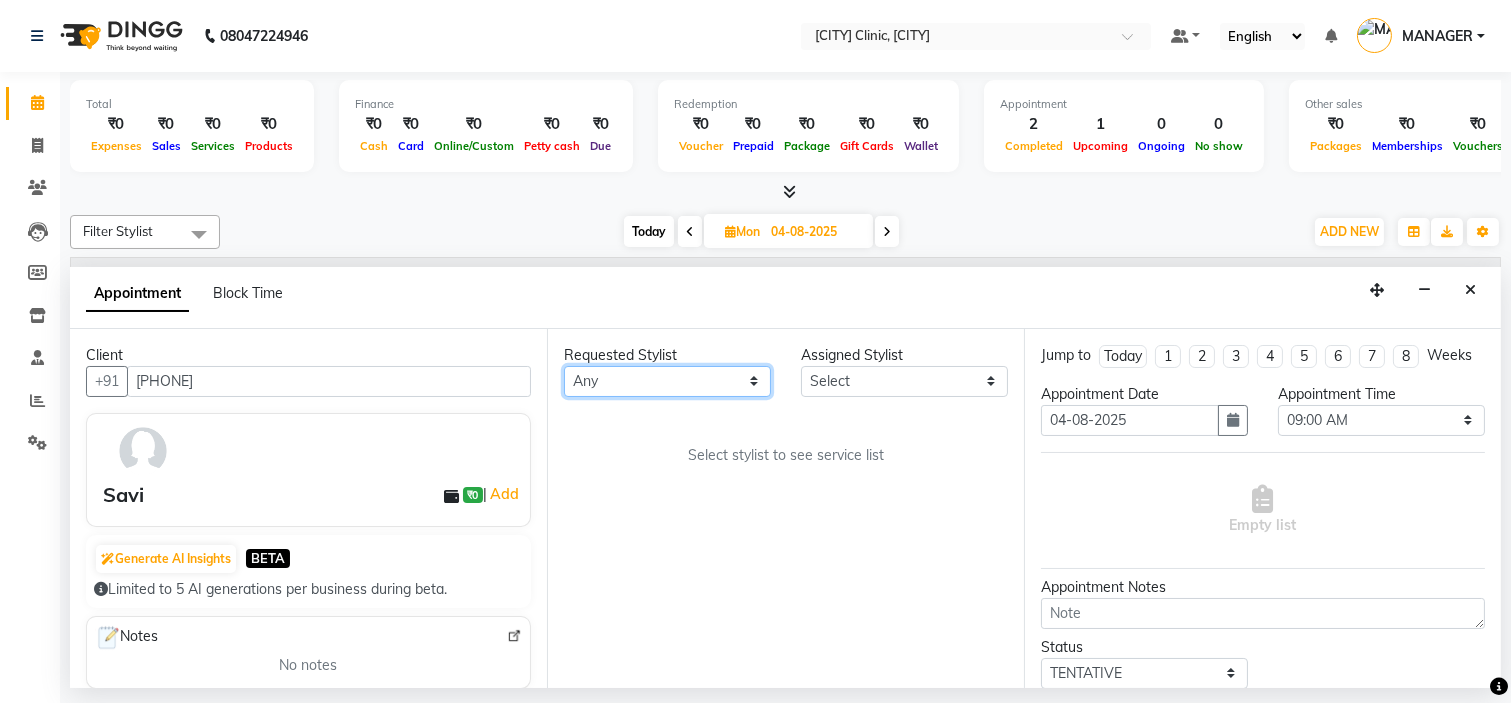 select on "[NUMBER]" 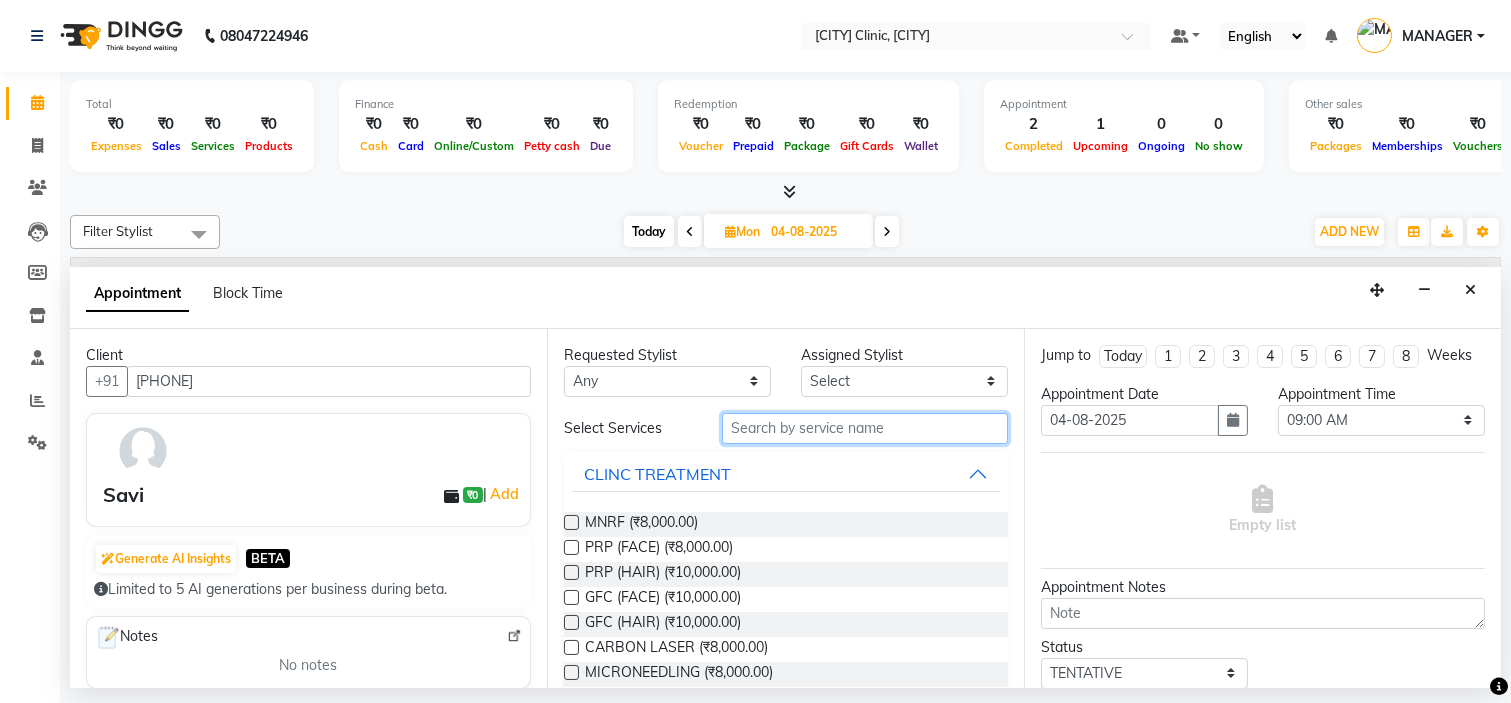 click at bounding box center (865, 428) 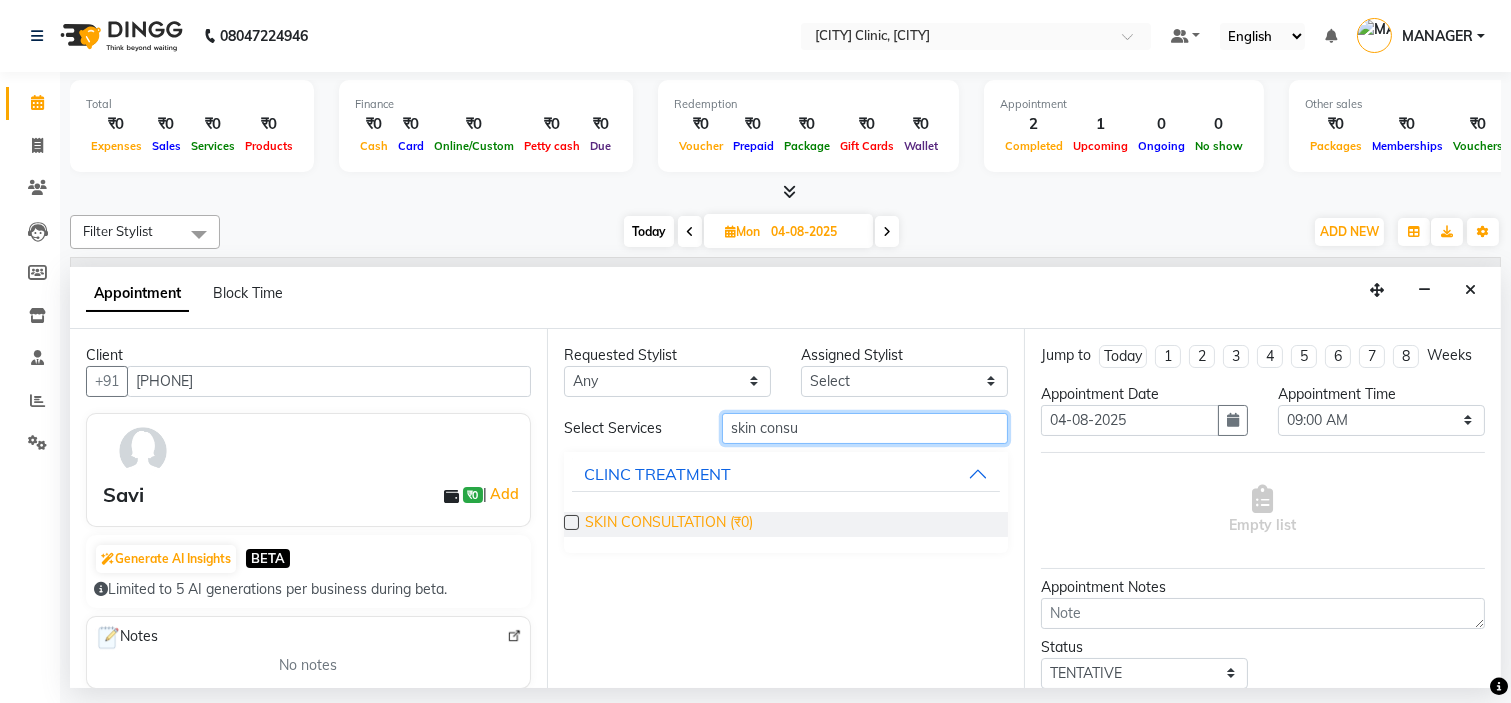 type on "skin consu" 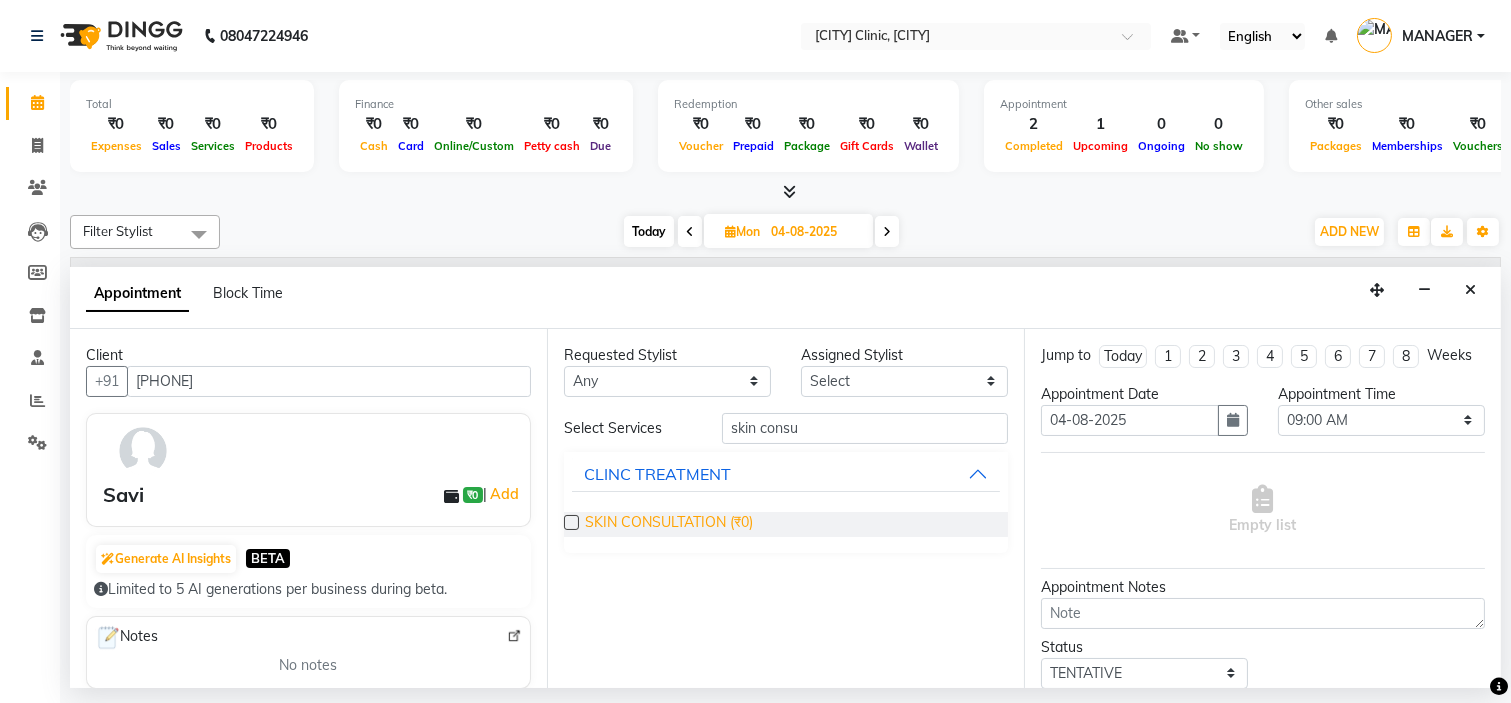 click on "SKIN CONSULTATION (₹0)" at bounding box center (669, 524) 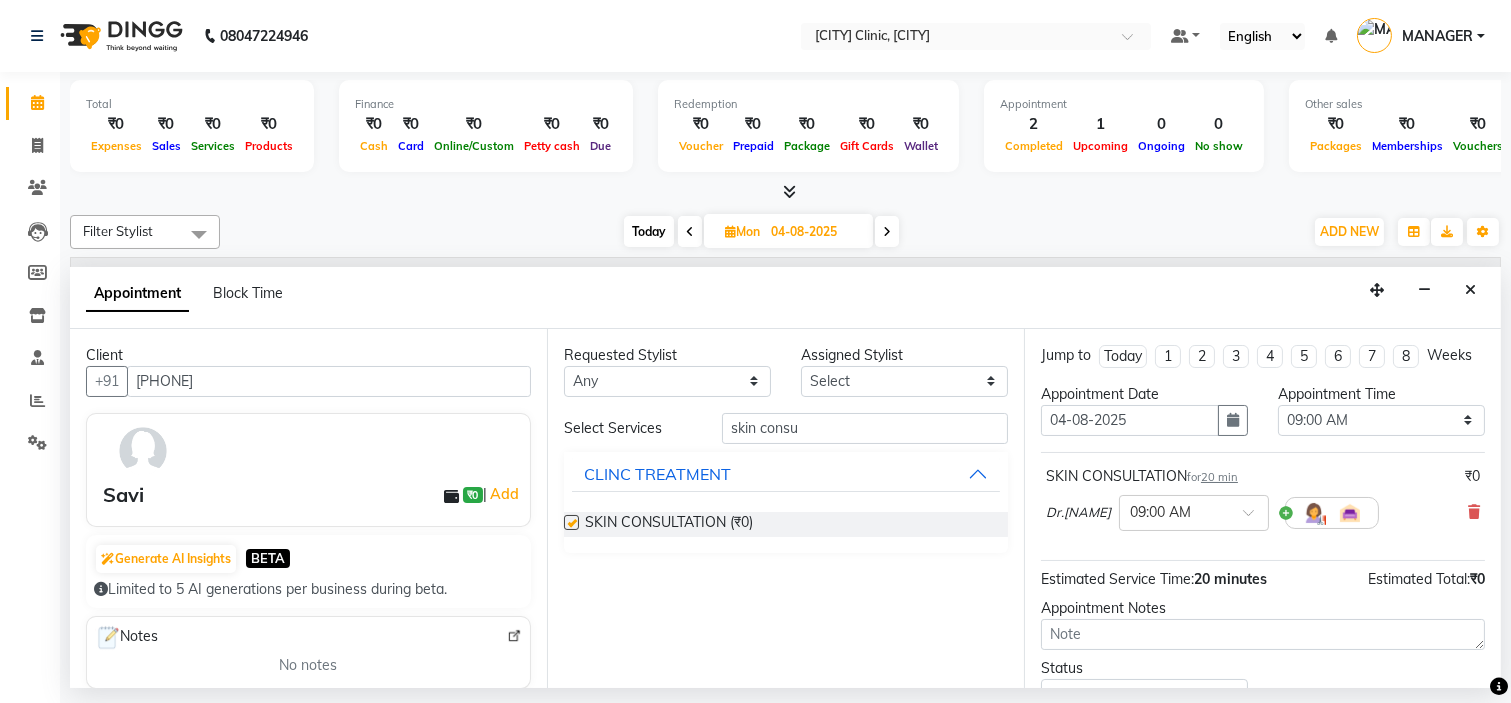 checkbox on "false" 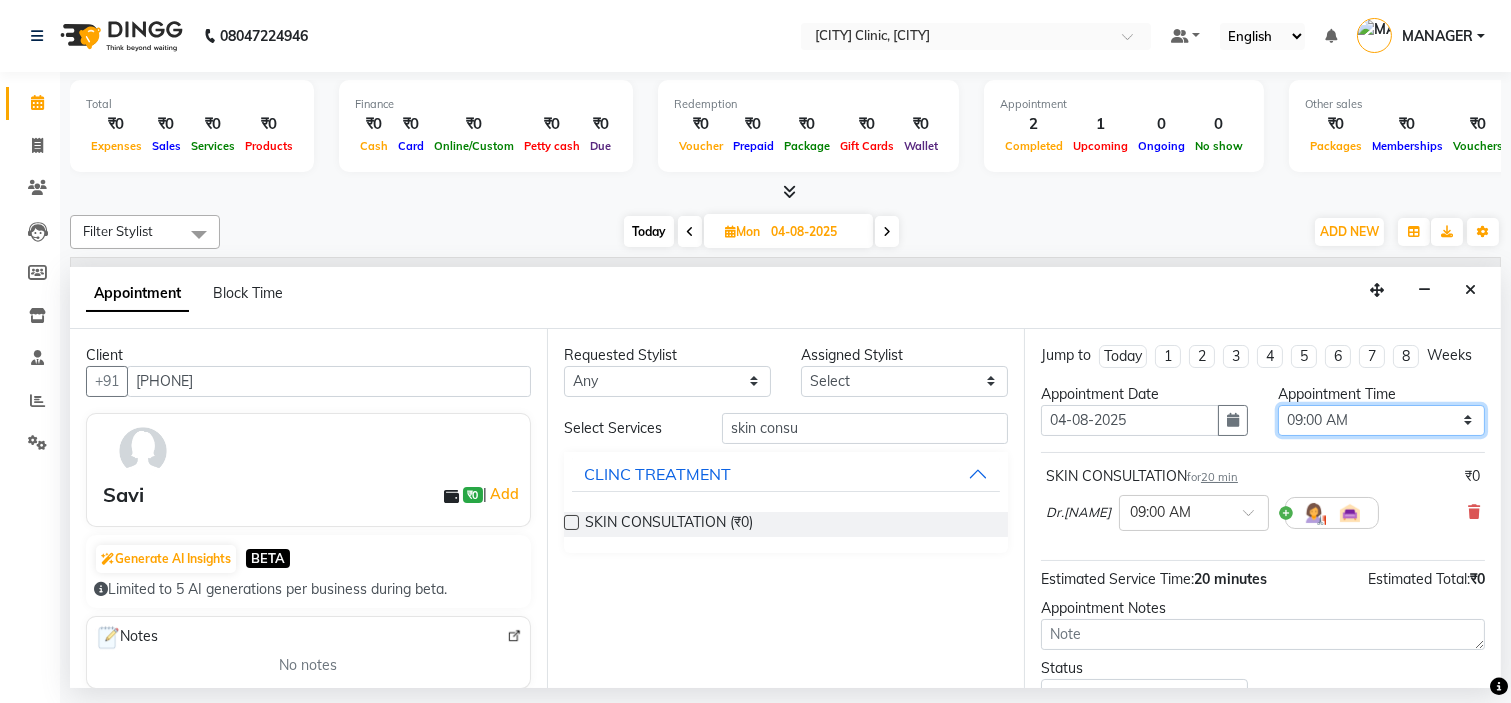 click on "Select 09:00 AM 09:15 AM 09:30 AM 09:45 AM 10:00 AM 10:15 AM 10:30 AM 10:45 AM 11:00 AM 11:15 AM 11:30 AM 11:45 AM 12:00 PM 12:15 PM 12:30 PM 12:45 PM 01:00 PM 01:15 PM 01:30 PM 01:45 PM 02:00 PM 02:15 PM 02:30 PM 02:45 PM 03:00 PM 03:15 PM 03:30 PM 03:45 PM 04:00 PM 04:15 PM 04:30 PM 04:45 PM 05:00 PM 05:15 PM 05:30 PM 05:45 PM 06:00 PM 06:15 PM 06:30 PM 06:45 PM 07:00 PM 07:15 PM 07:30 PM 07:45 PM 08:00 PM" at bounding box center (1381, 420) 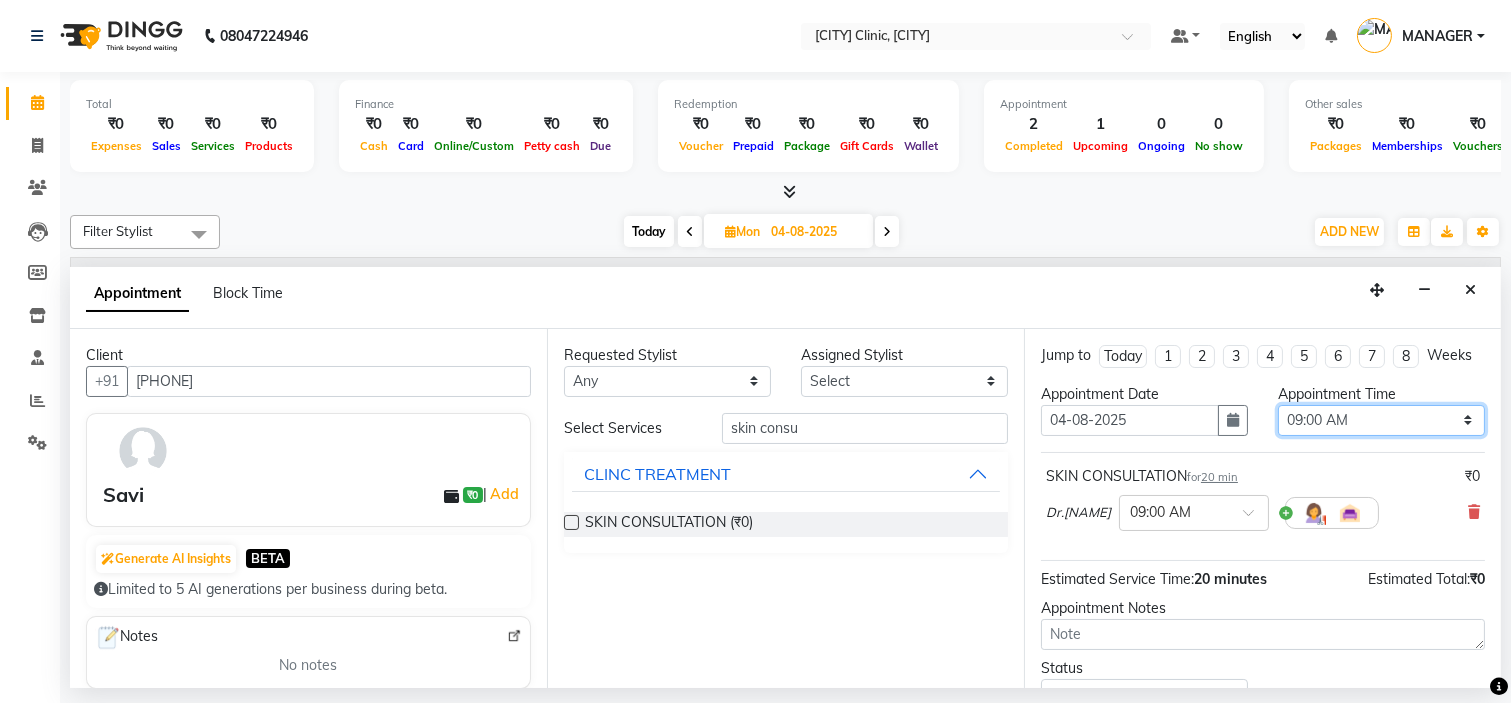 select on "750" 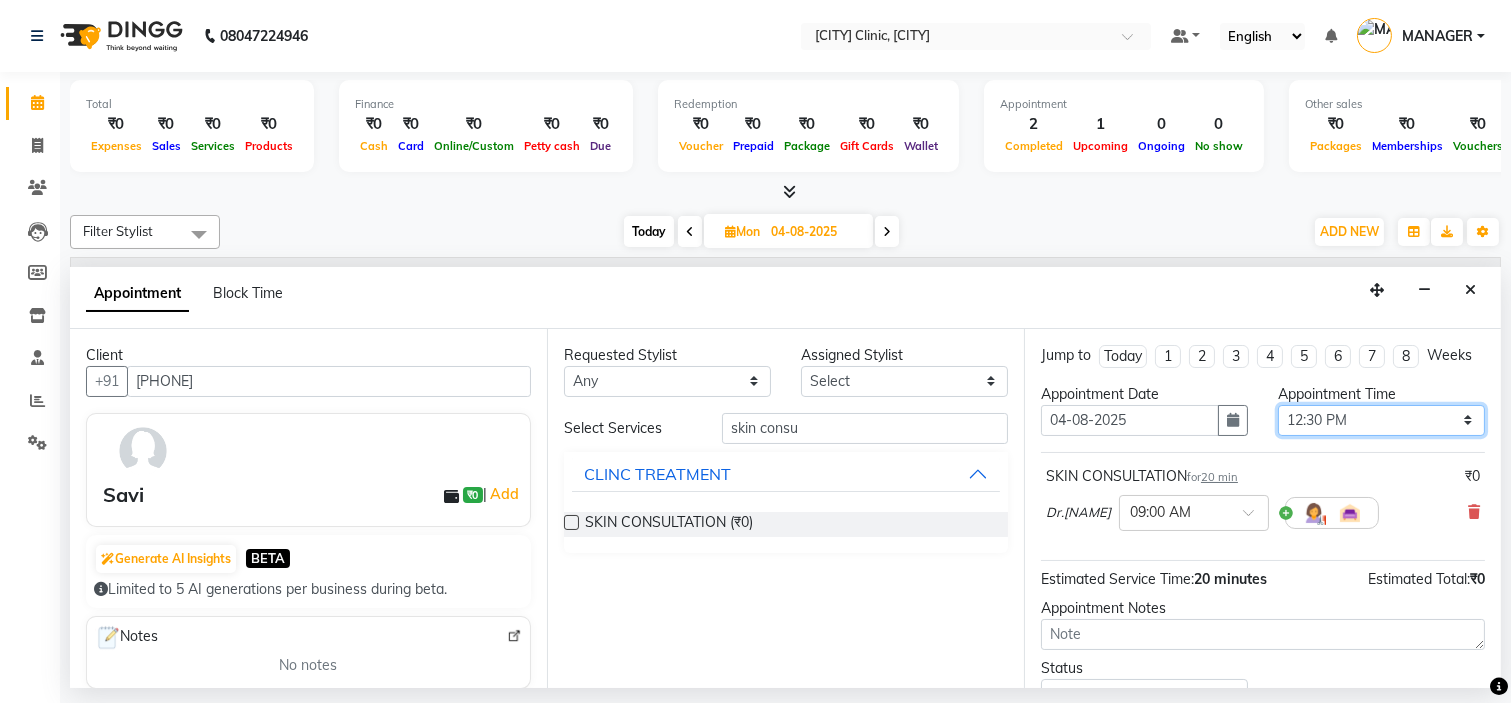 click on "Select 09:00 AM 09:15 AM 09:30 AM 09:45 AM 10:00 AM 10:15 AM 10:30 AM 10:45 AM 11:00 AM 11:15 AM 11:30 AM 11:45 AM 12:00 PM 12:15 PM 12:30 PM 12:45 PM 01:00 PM 01:15 PM 01:30 PM 01:45 PM 02:00 PM 02:15 PM 02:30 PM 02:45 PM 03:00 PM 03:15 PM 03:30 PM 03:45 PM 04:00 PM 04:15 PM 04:30 PM 04:45 PM 05:00 PM 05:15 PM 05:30 PM 05:45 PM 06:00 PM 06:15 PM 06:30 PM 06:45 PM 07:00 PM 07:15 PM 07:30 PM 07:45 PM 08:00 PM" at bounding box center (1381, 420) 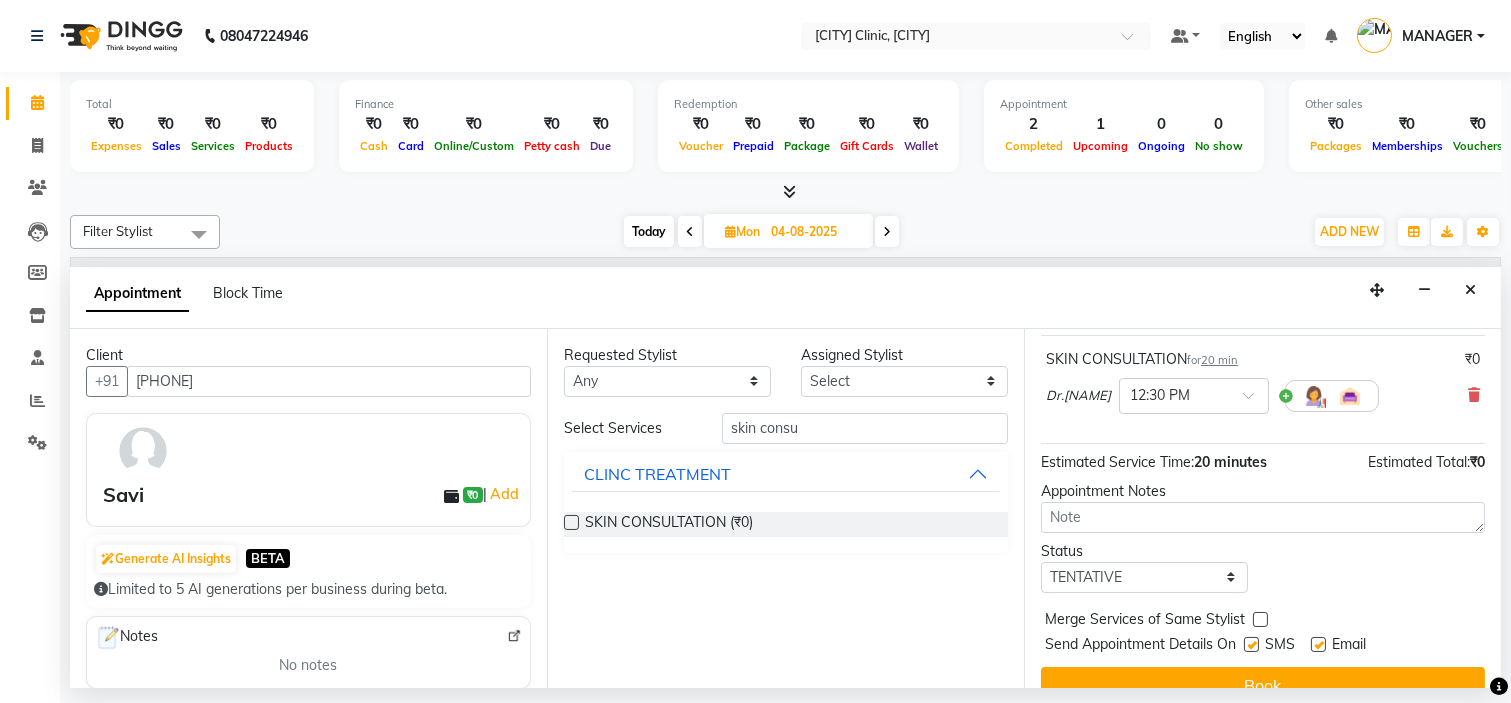 scroll, scrollTop: 166, scrollLeft: 0, axis: vertical 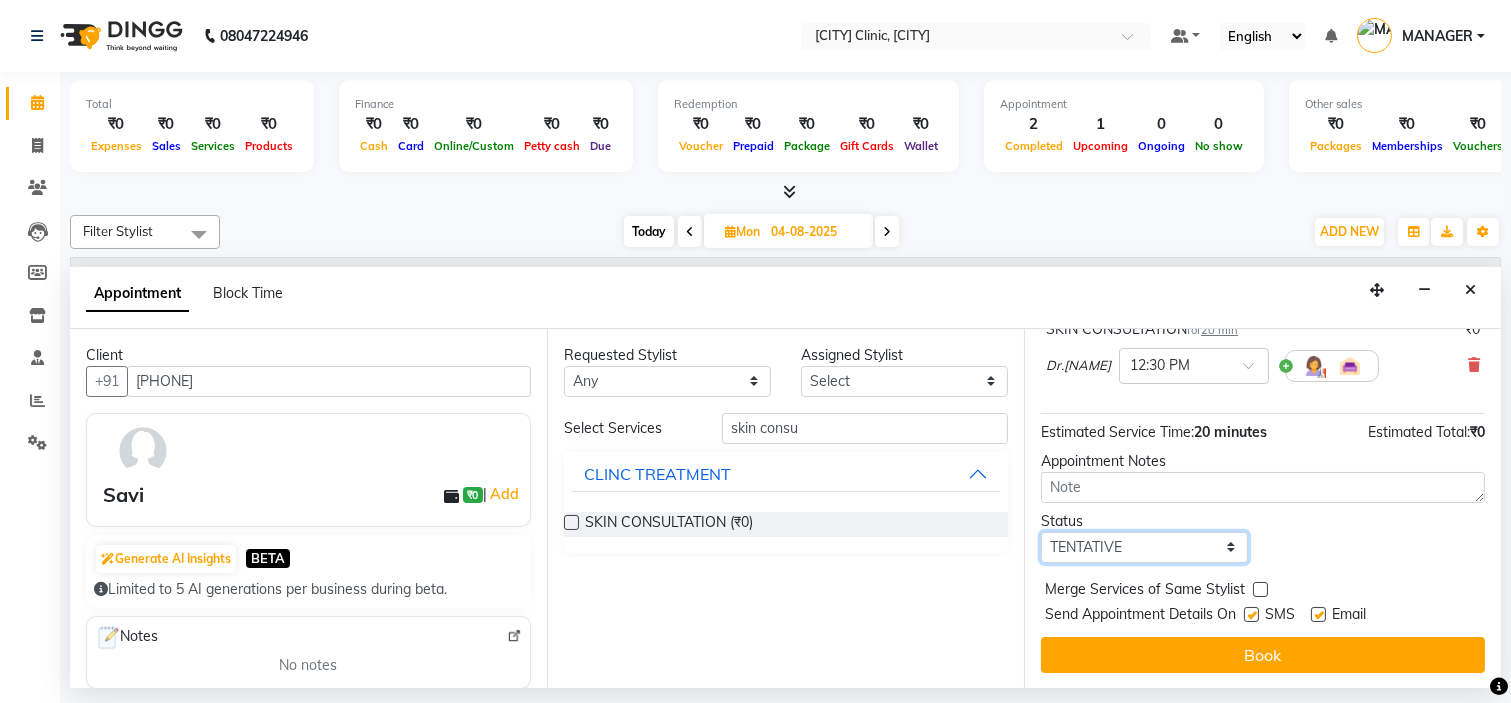 click on "Select TENTATIVE CONFIRM UPCOMING" at bounding box center [1144, 547] 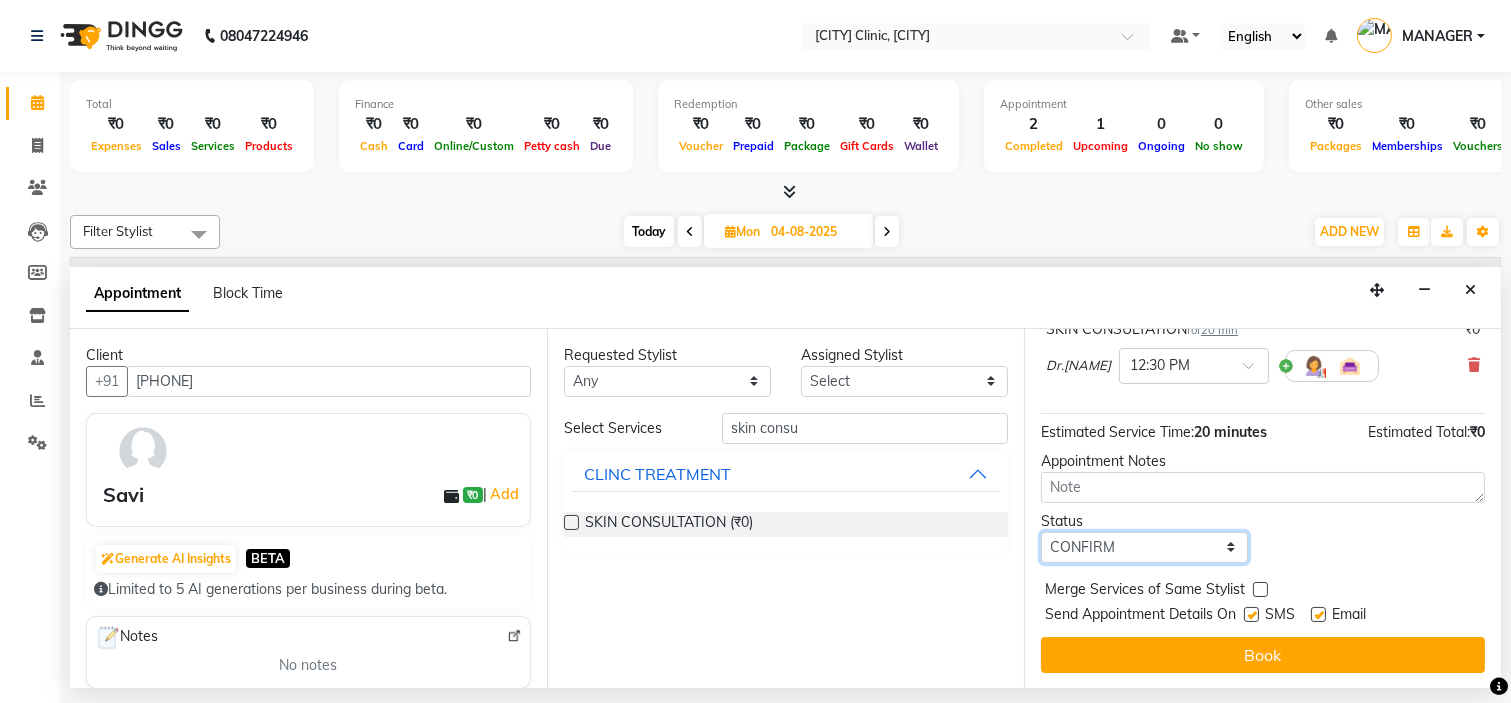 click on "Select TENTATIVE CONFIRM UPCOMING" at bounding box center (1144, 547) 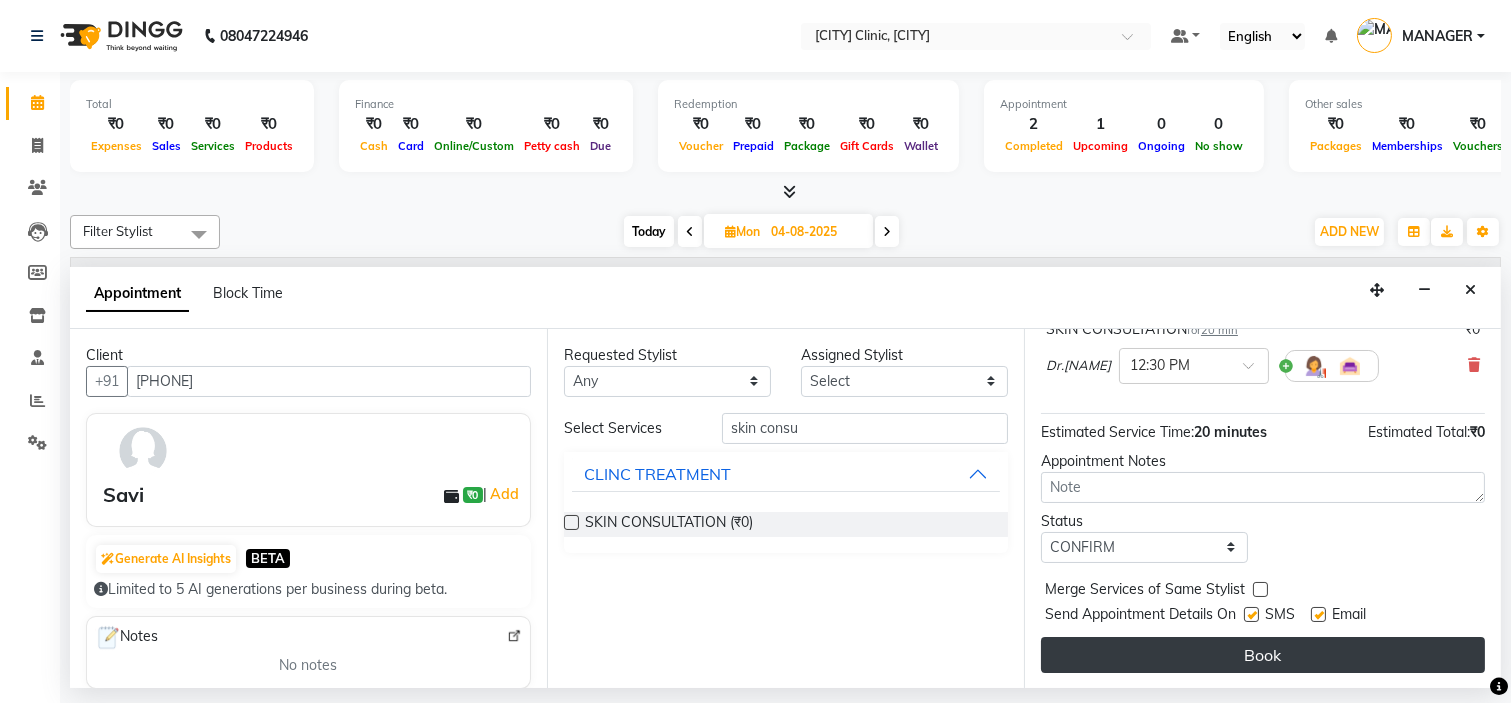 click on "Book" at bounding box center (1263, 655) 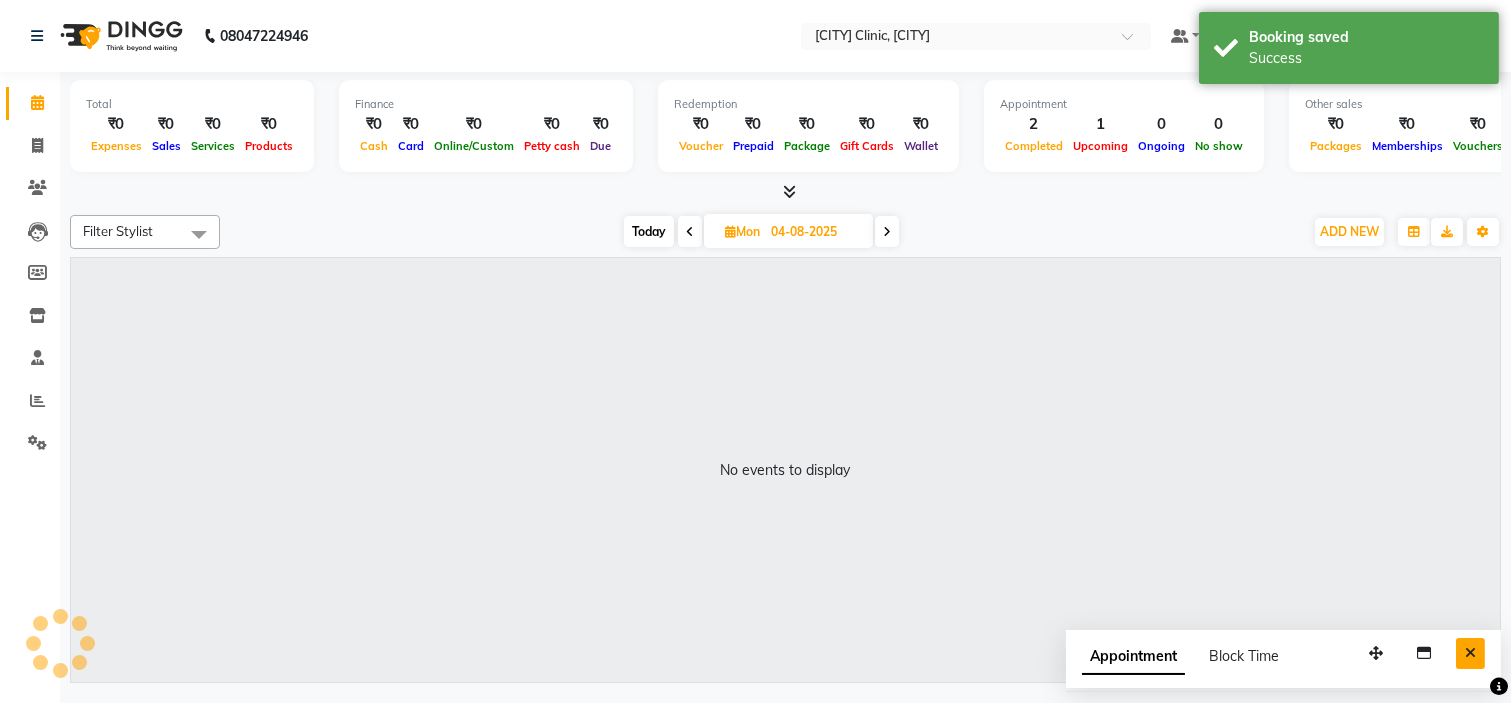 click at bounding box center [1470, 653] 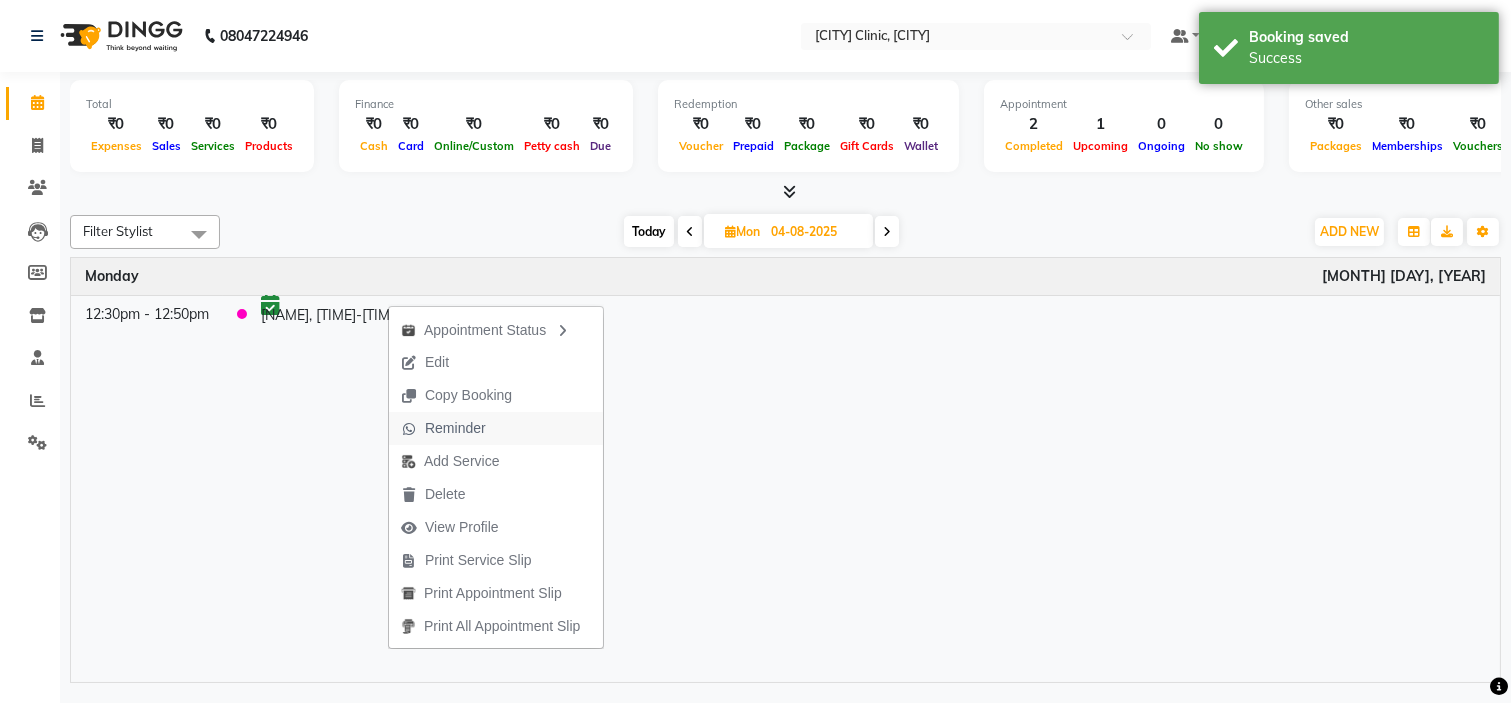 click on "Reminder" at bounding box center [455, 428] 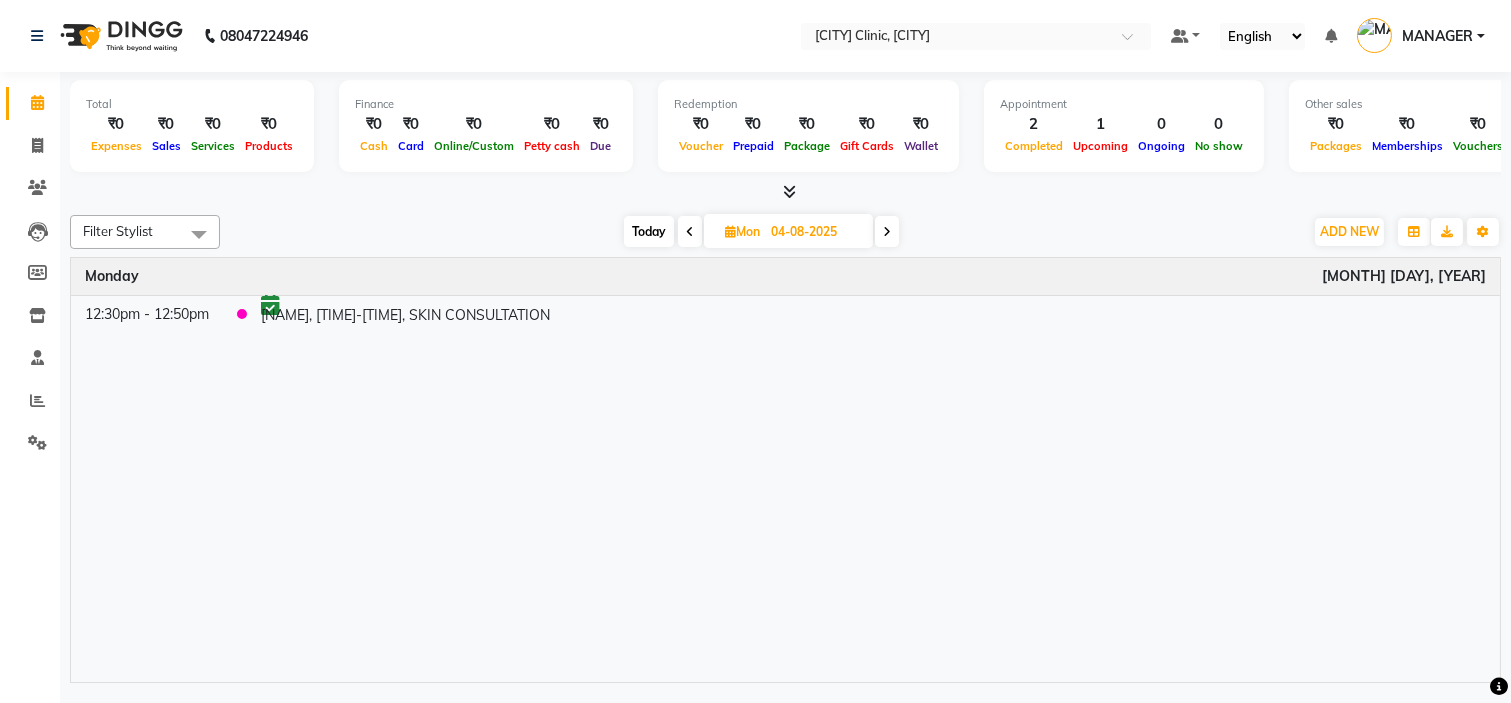 click on "Today" at bounding box center [649, 231] 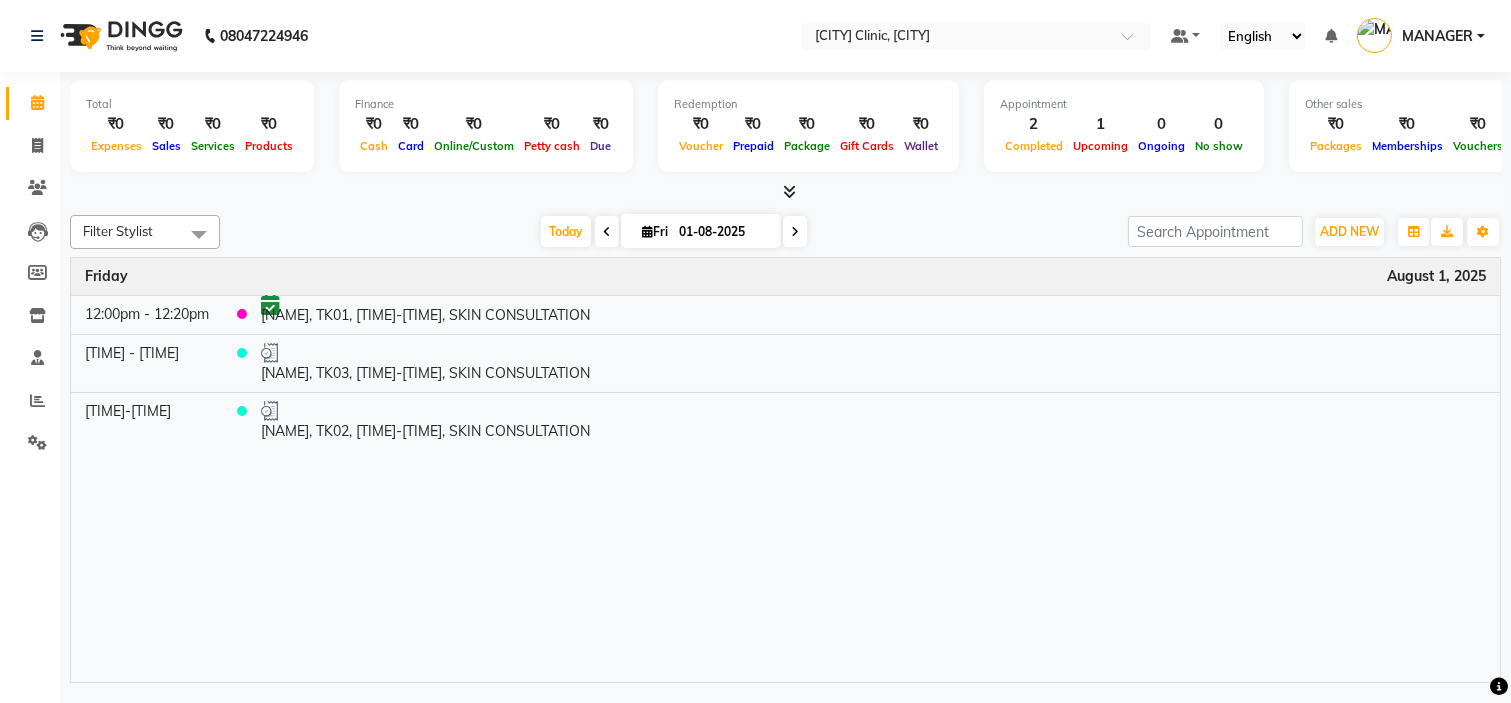 click at bounding box center (795, 231) 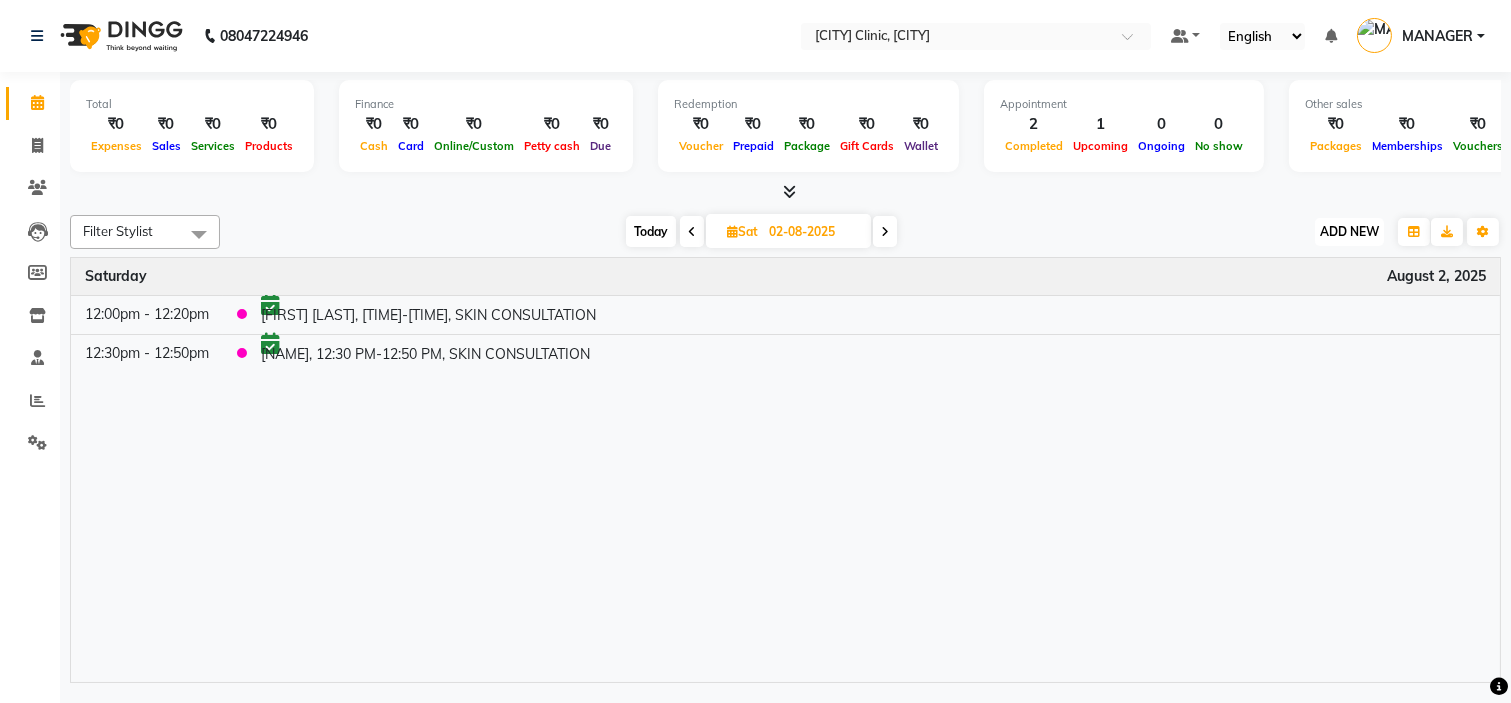 click on "ADD NEW" at bounding box center [1349, 231] 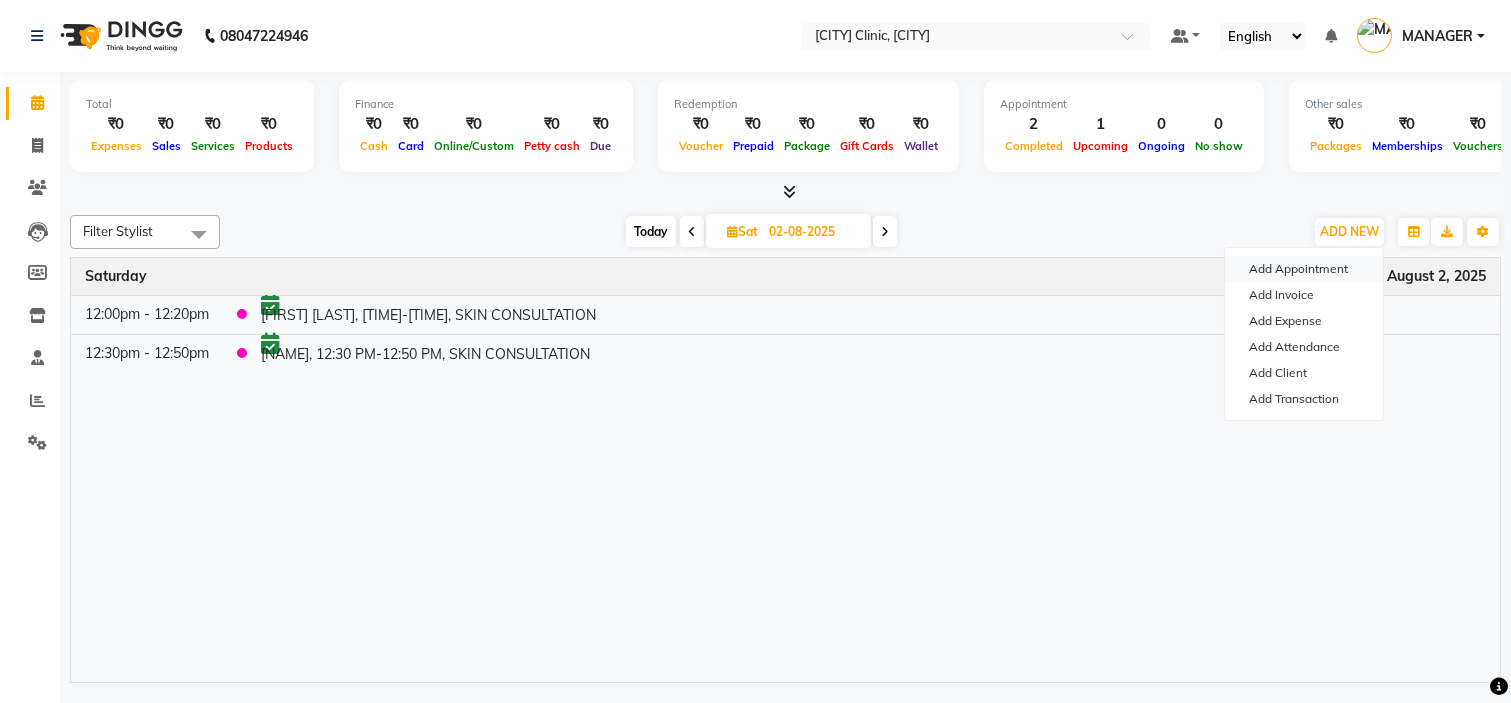 click on "Add Appointment" at bounding box center (1304, 269) 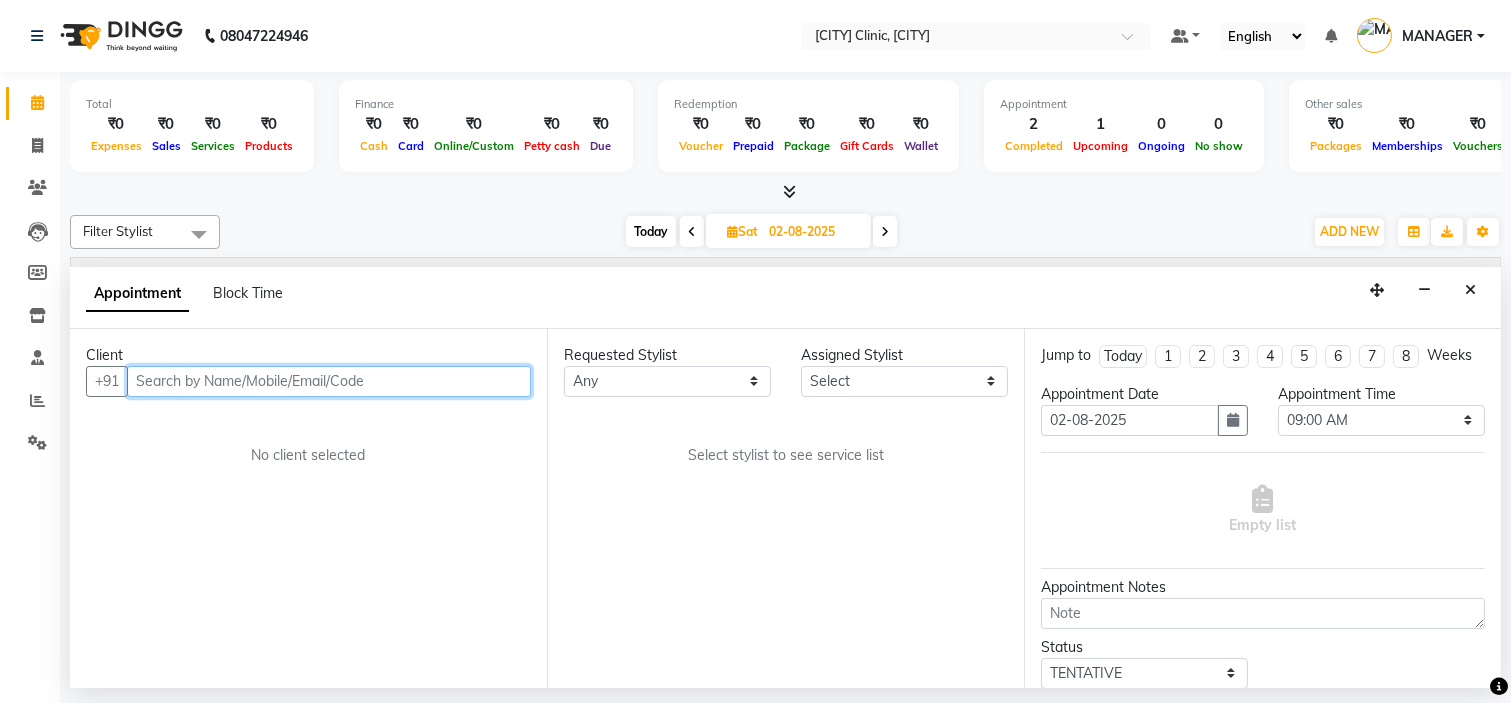 click at bounding box center [329, 381] 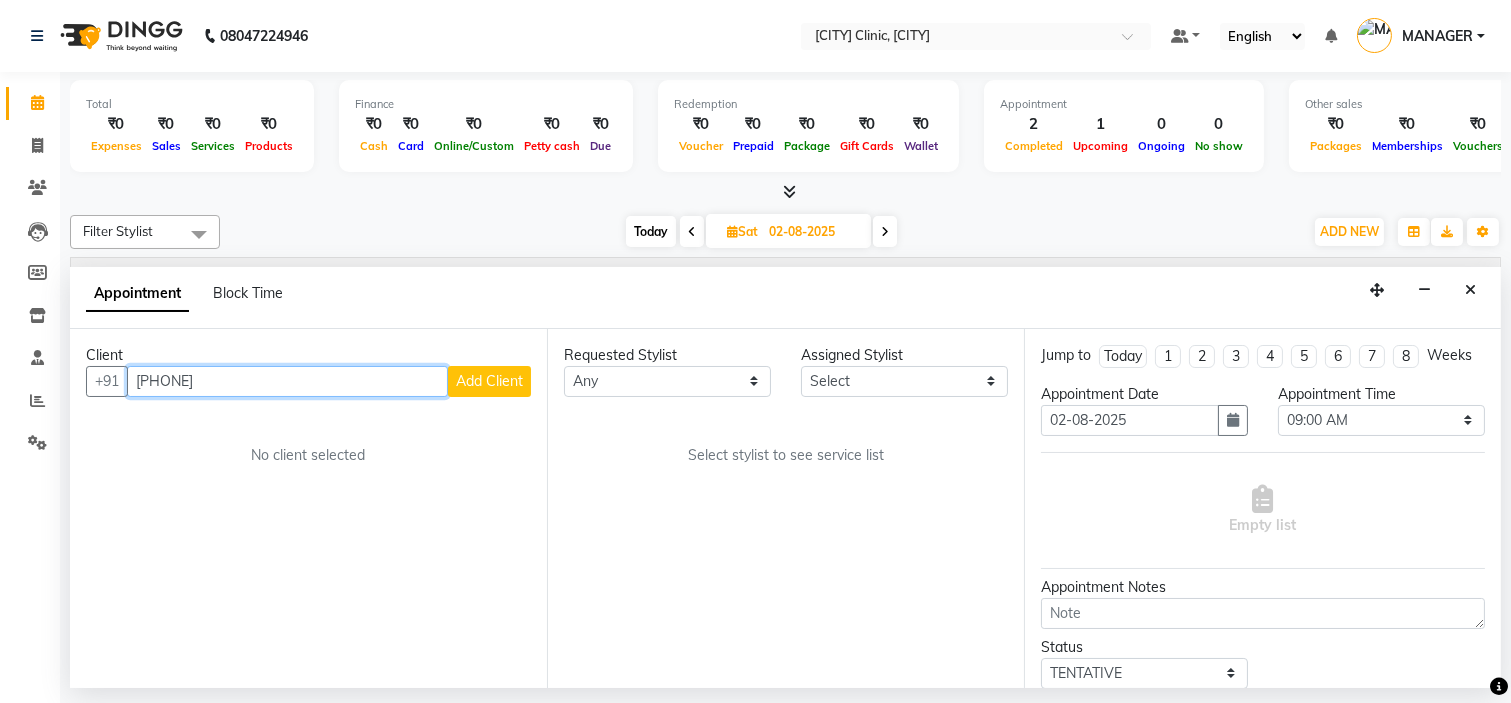 type on "[PHONE]" 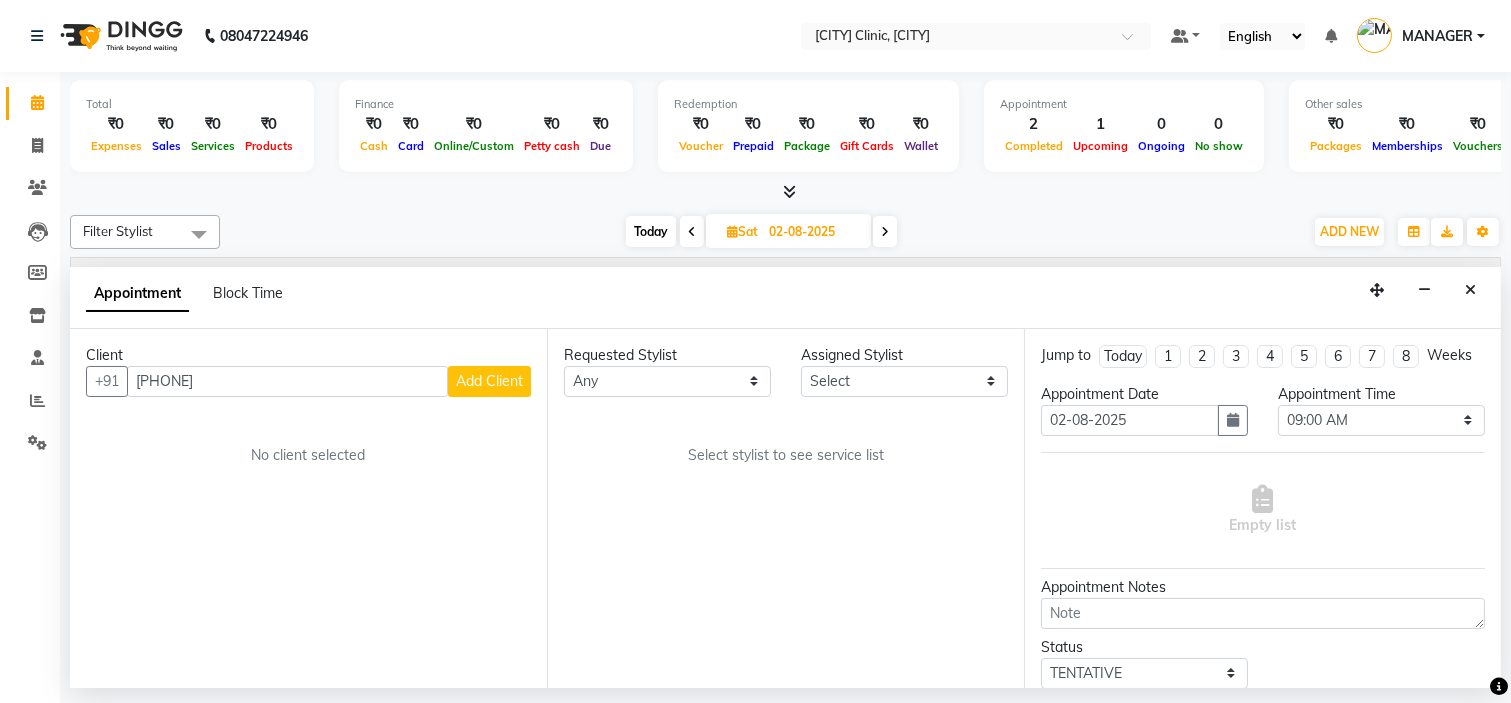 click on "Add Client" at bounding box center (489, 381) 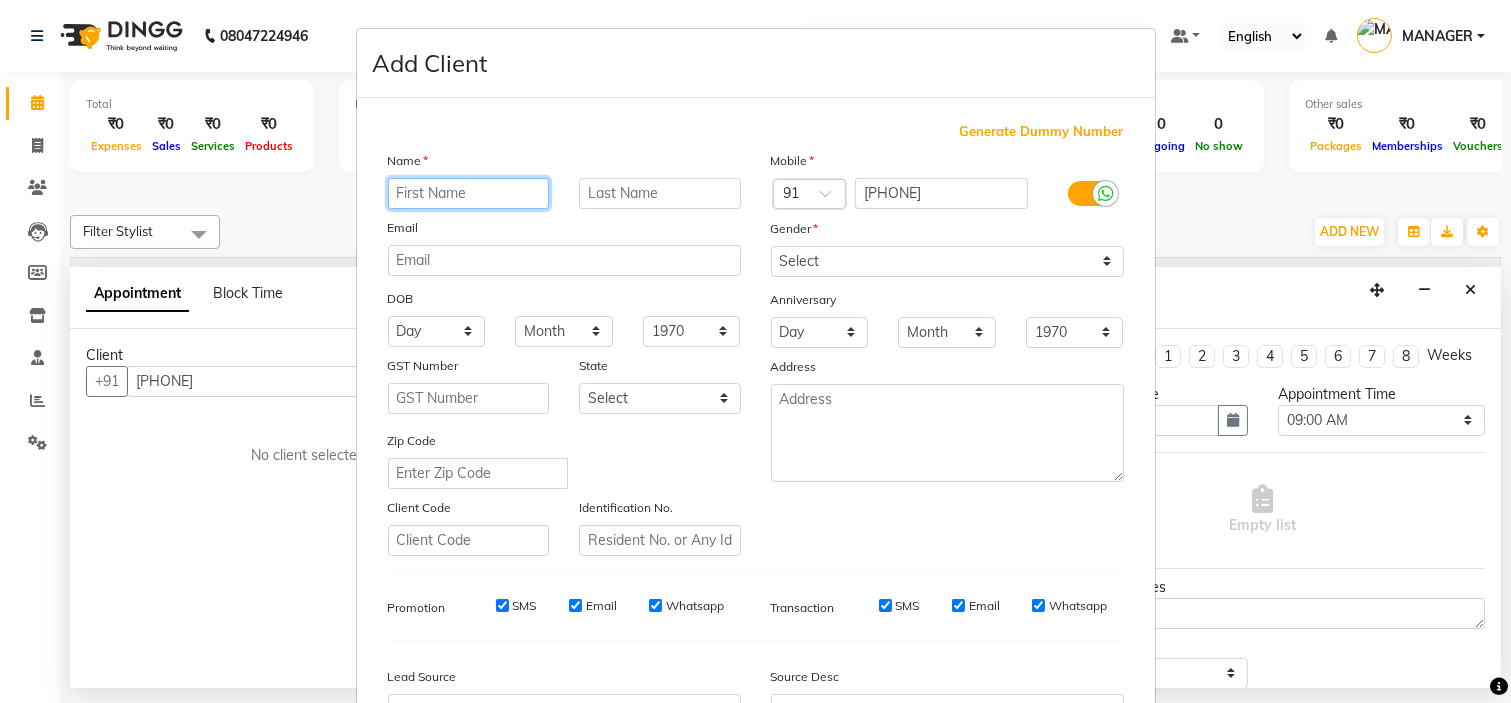 click at bounding box center (469, 193) 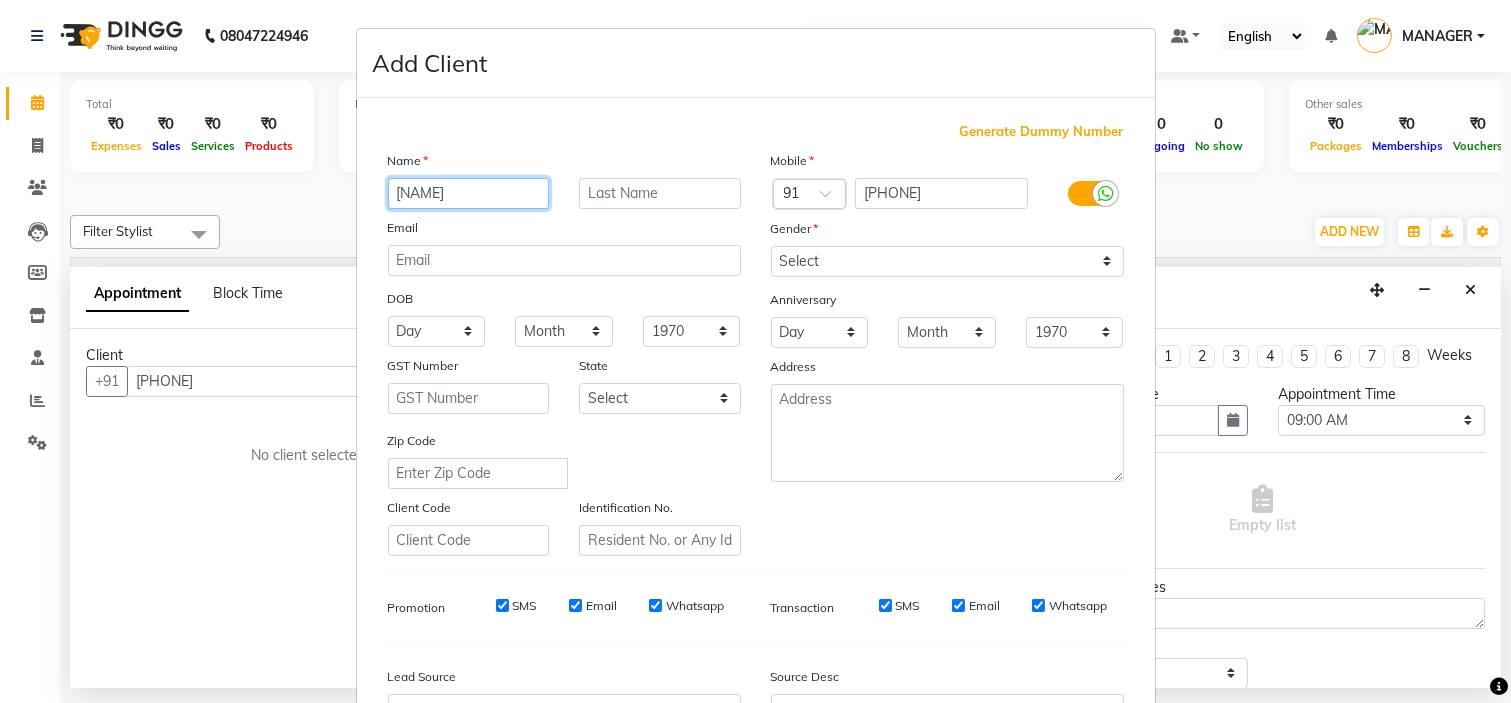 click on "[NAME]" at bounding box center [469, 193] 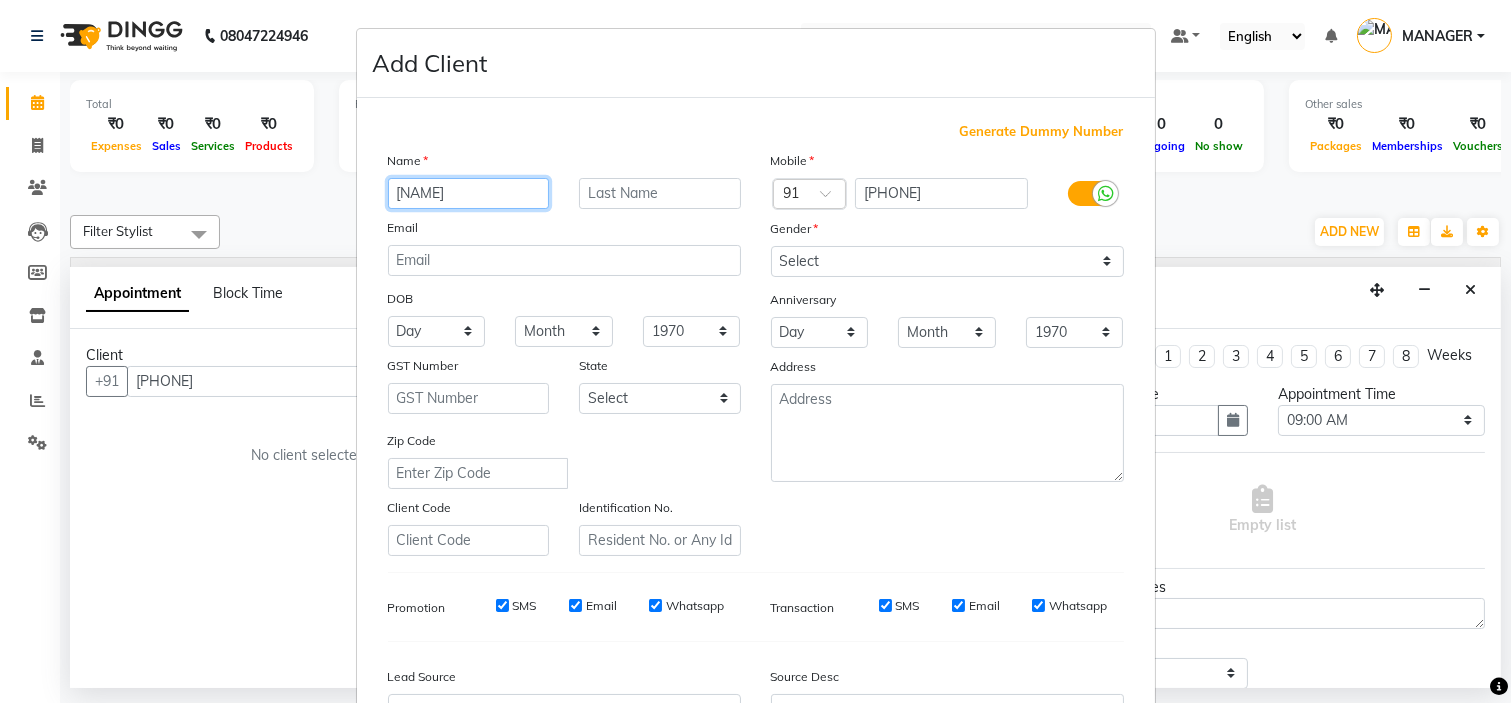 type on "[NAME]" 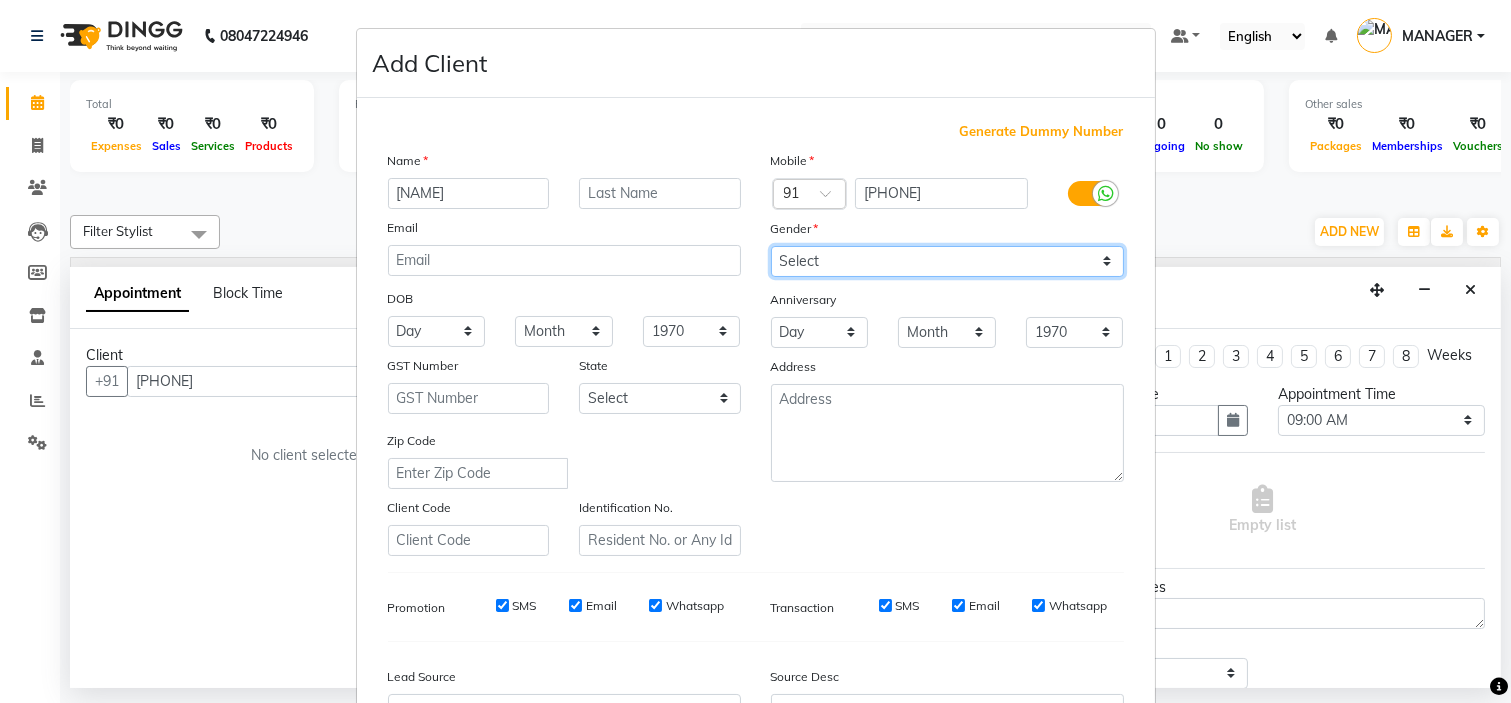 click on "Select Male Female Other Prefer Not To Say" at bounding box center (947, 261) 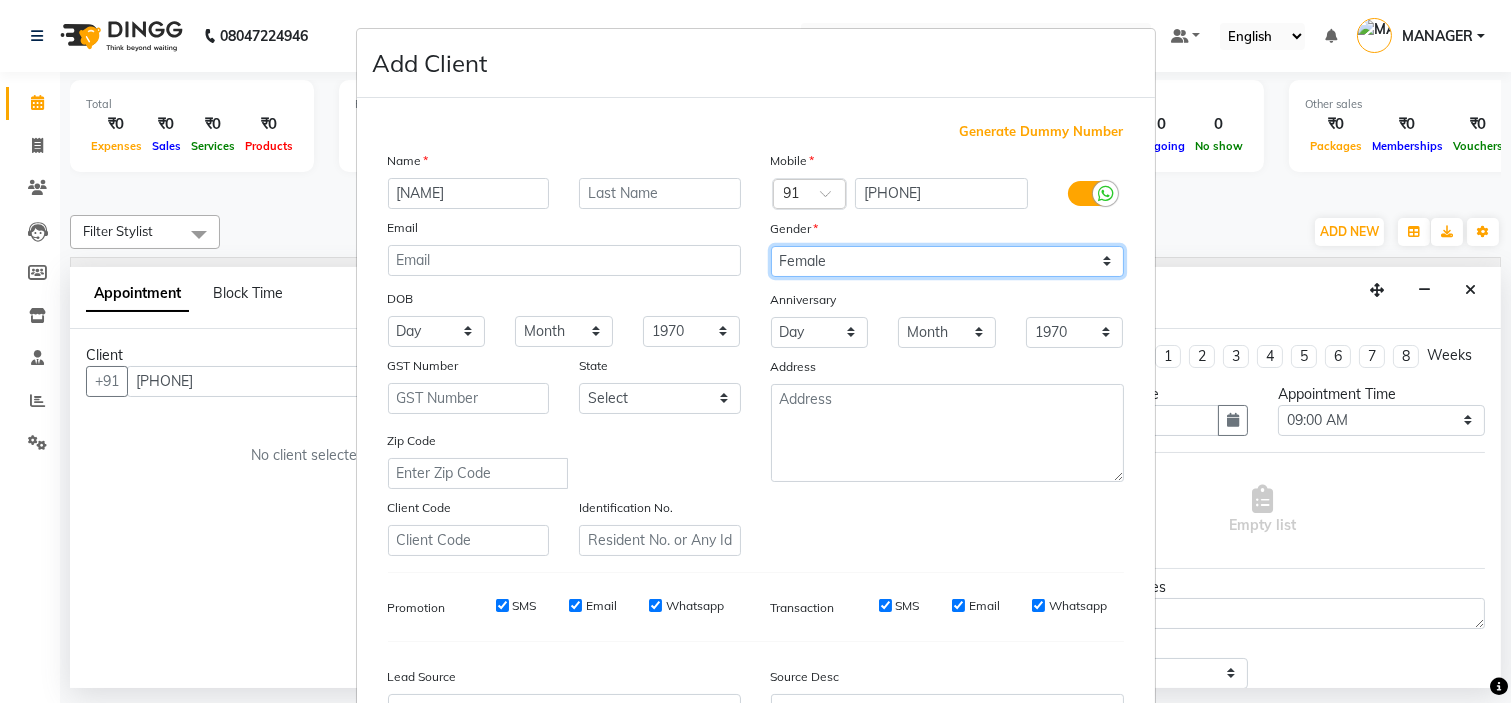 click on "Select Male Female Other Prefer Not To Say" at bounding box center (947, 261) 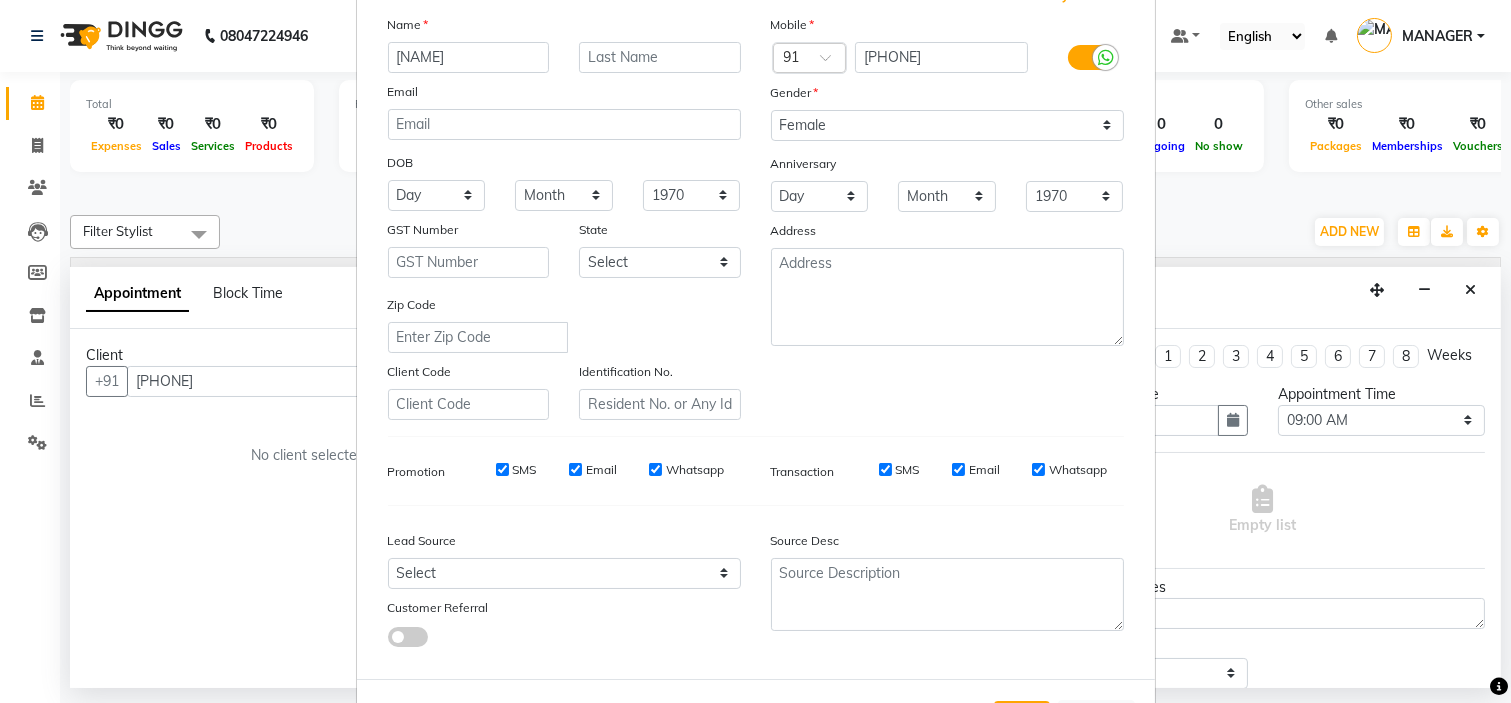 scroll, scrollTop: 221, scrollLeft: 0, axis: vertical 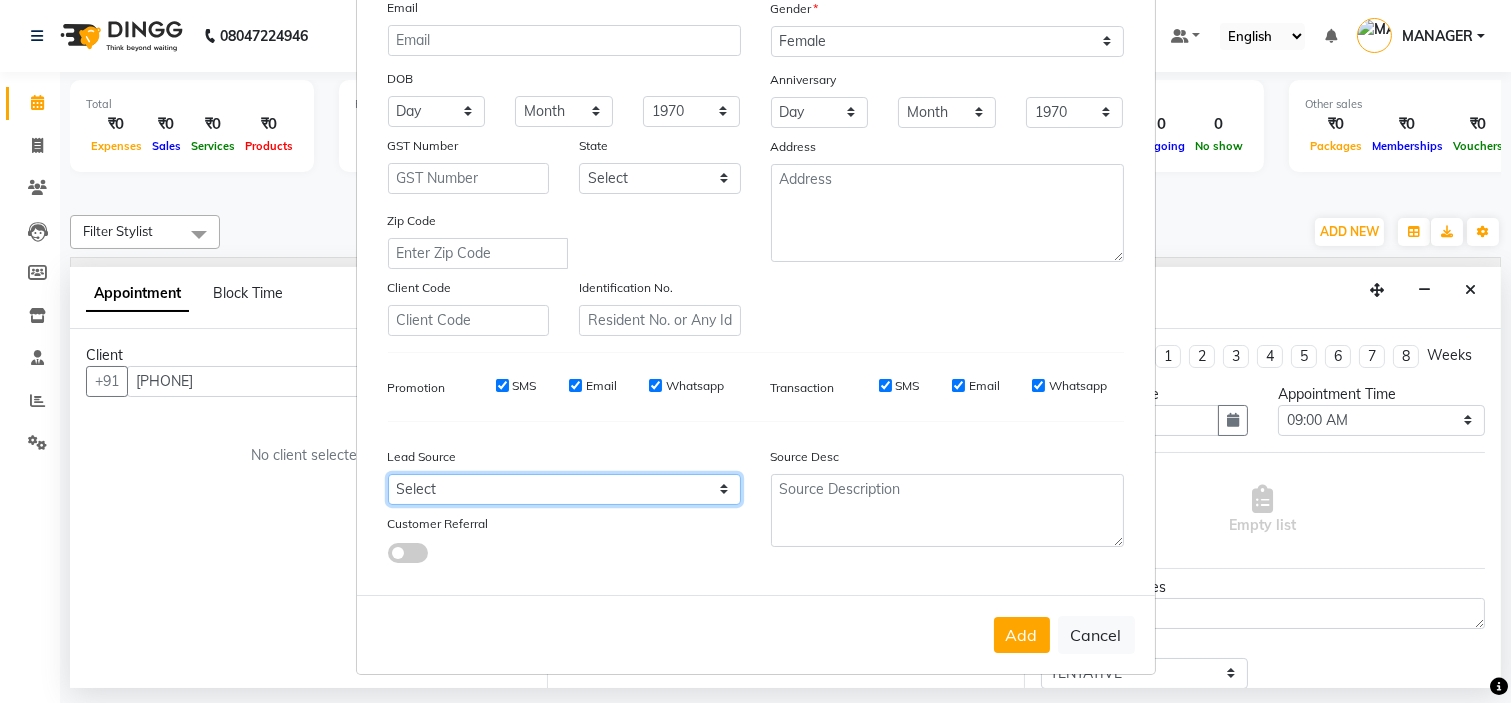 click on "Select Walk-in Referral Internet Friend Word of Mouth Advertisement Facebook JustDial Google Other" at bounding box center (564, 489) 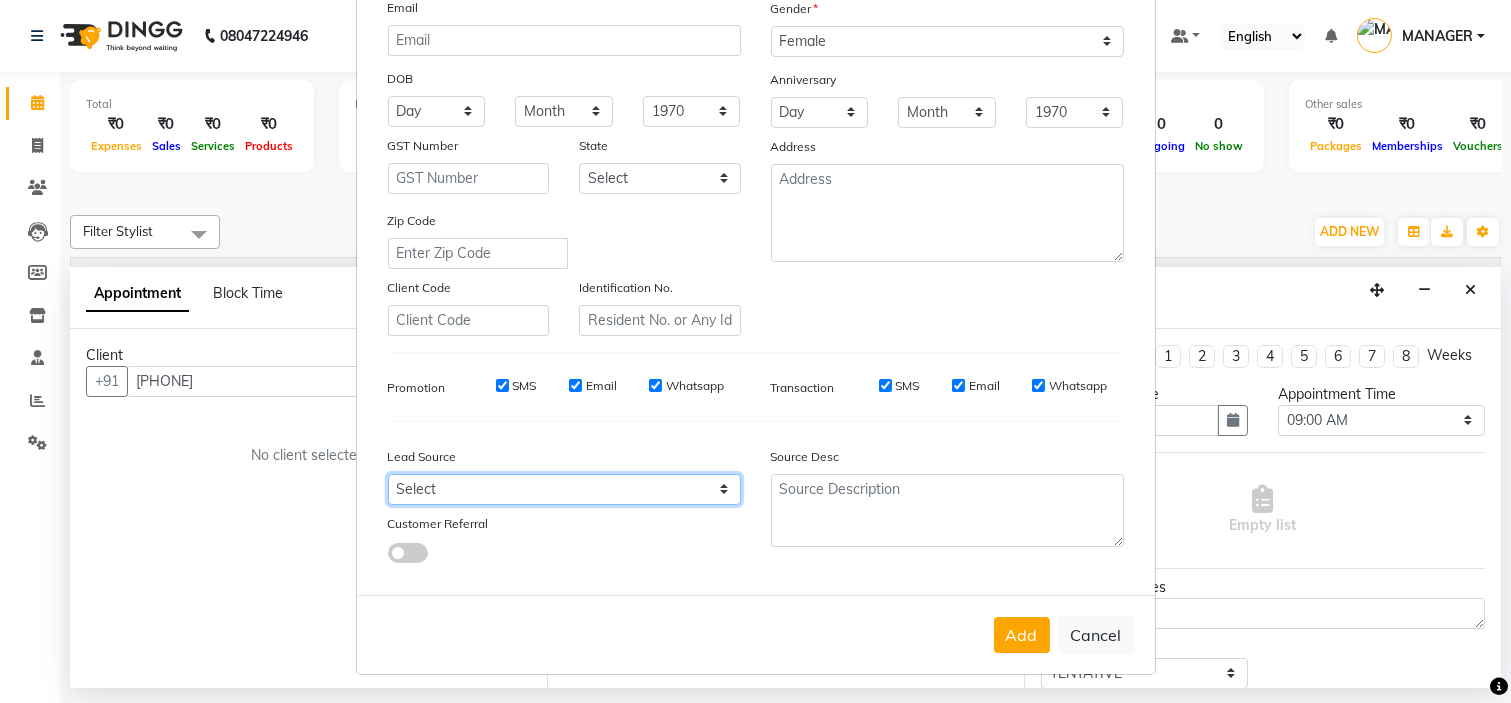 select on "50742" 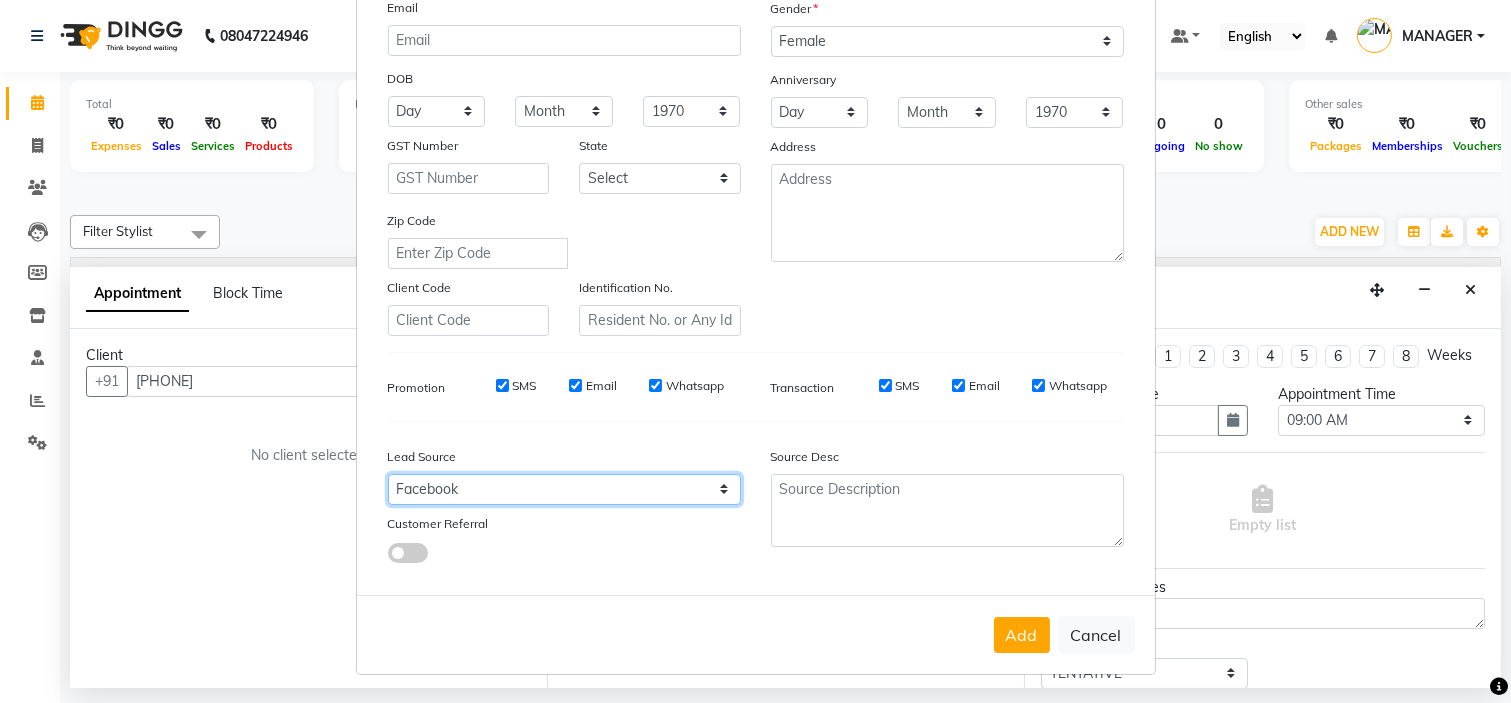 click on "Select Walk-in Referral Internet Friend Word of Mouth Advertisement Facebook JustDial Google Other" at bounding box center (564, 489) 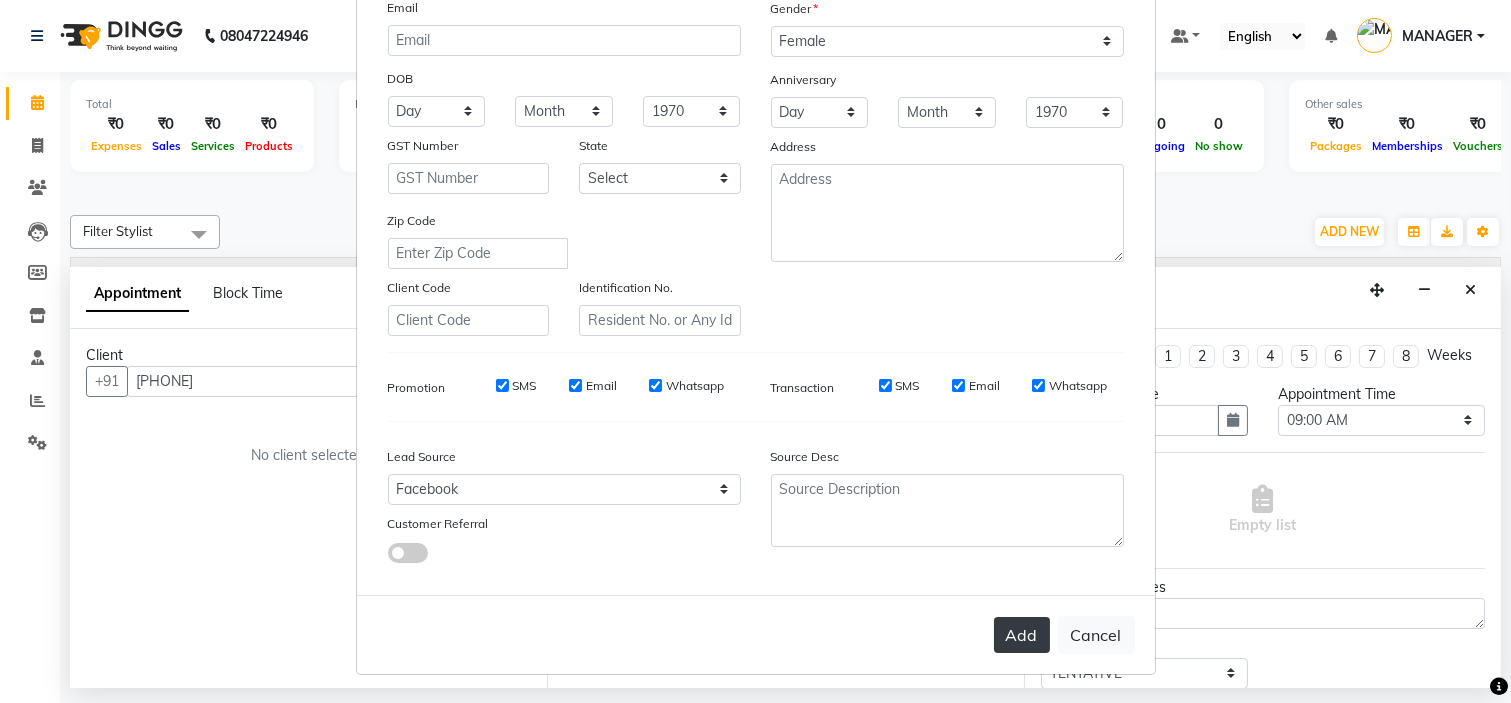 click on "Add" at bounding box center [1022, 635] 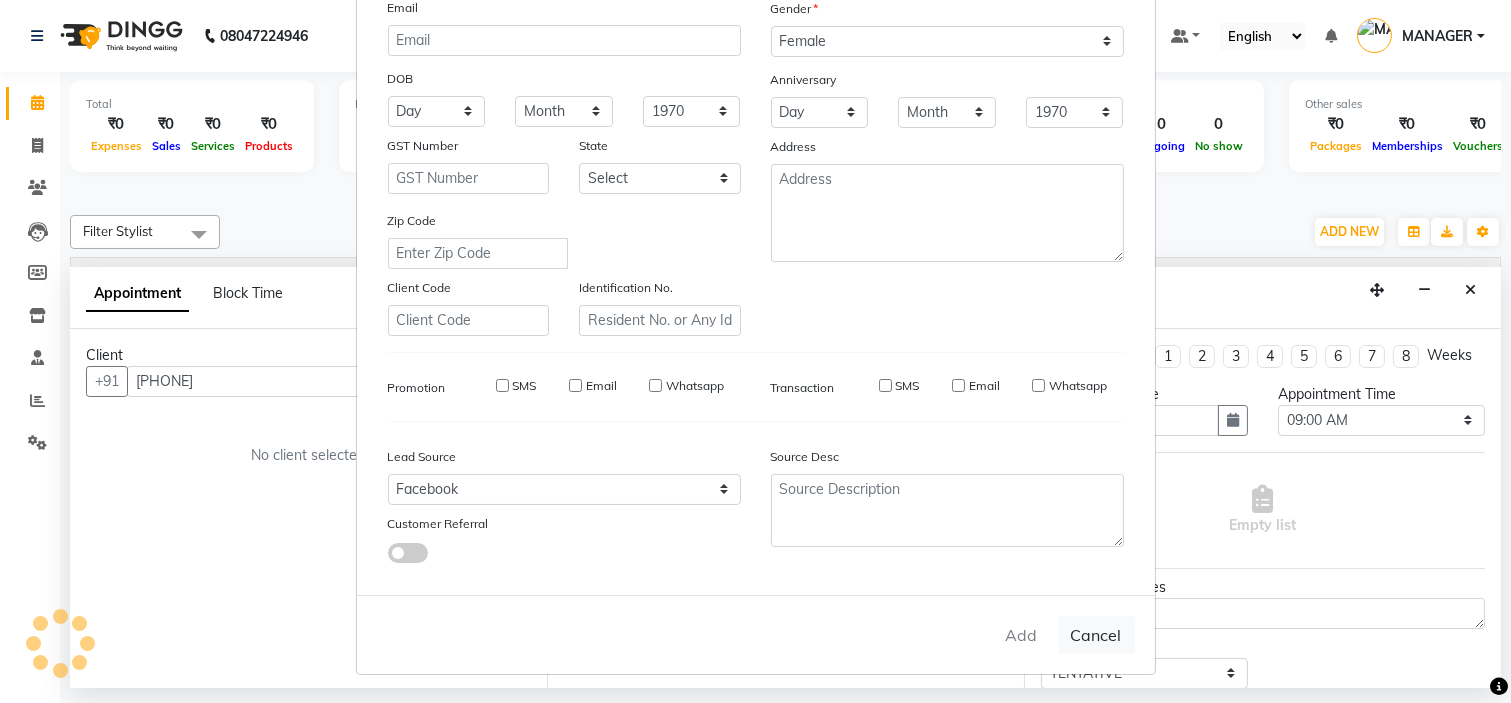 type 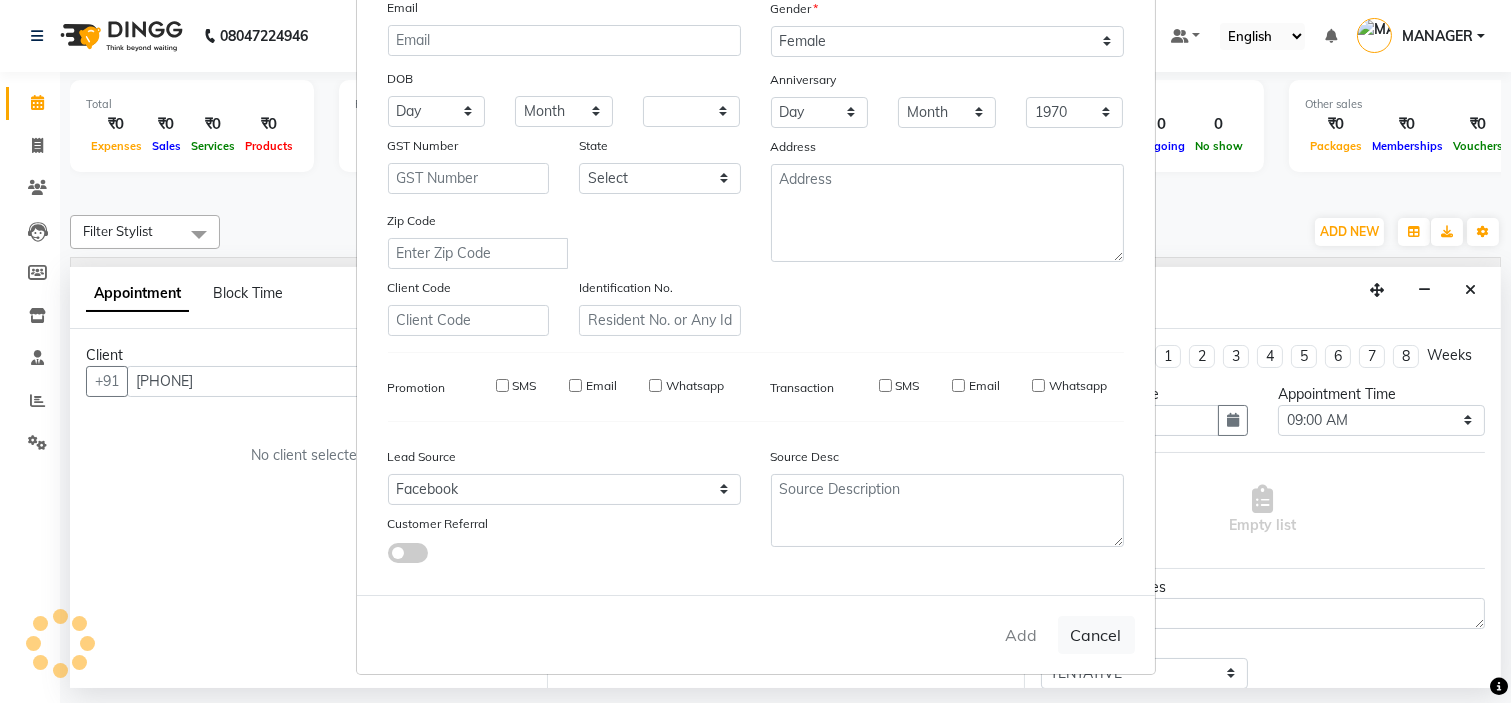 type 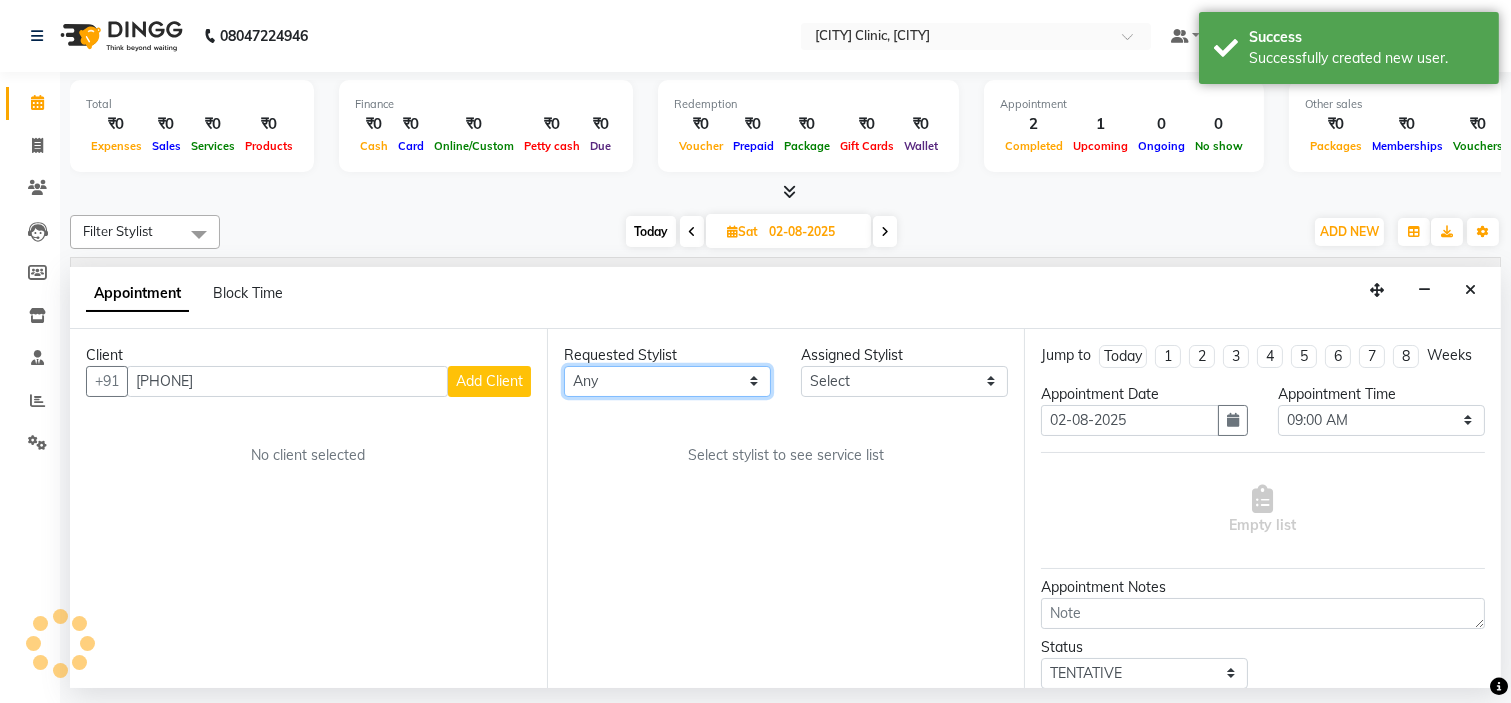 click on "Any [NAME] [NAME] [NAME] [NAME] [NAME] MANAGER [NAME] [NAME] [NAME] [NAME]" at bounding box center [667, 381] 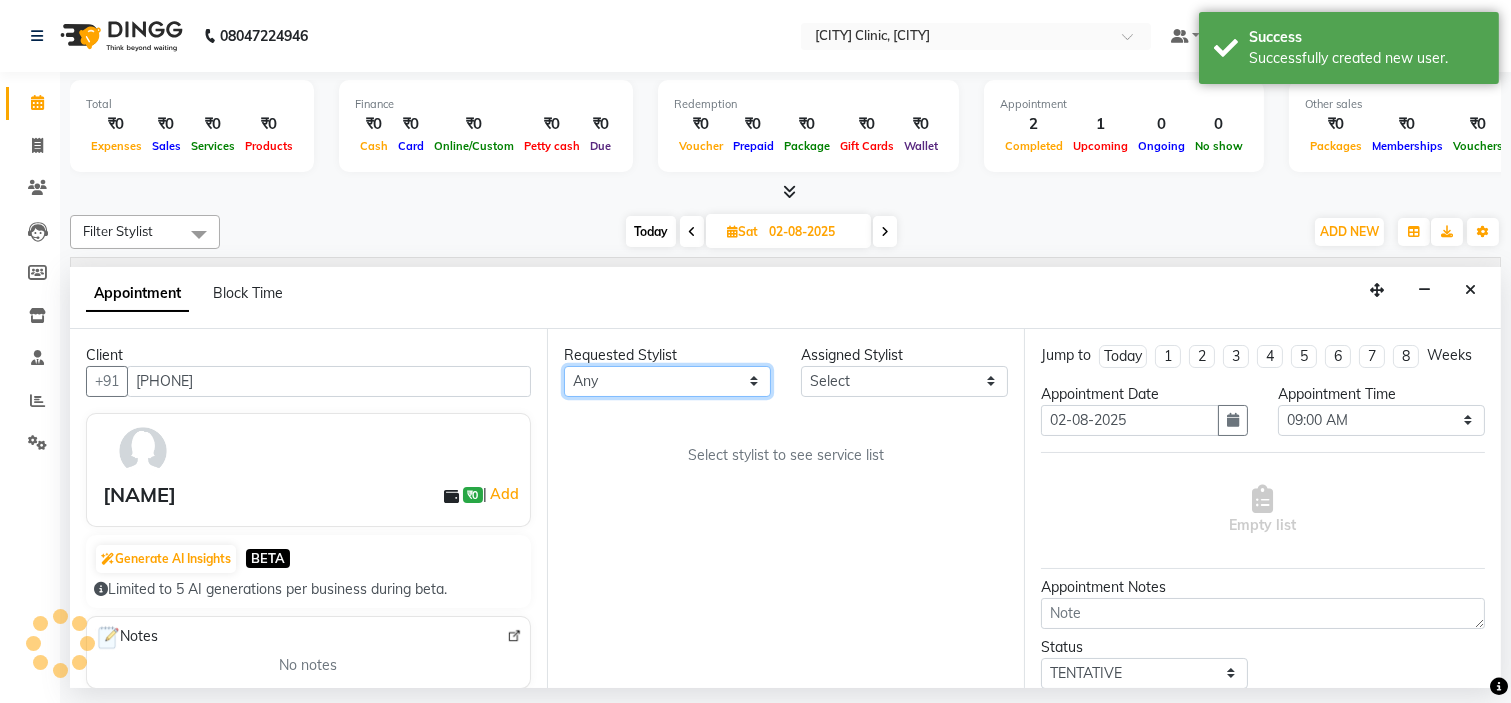 select on "[NUMBER]" 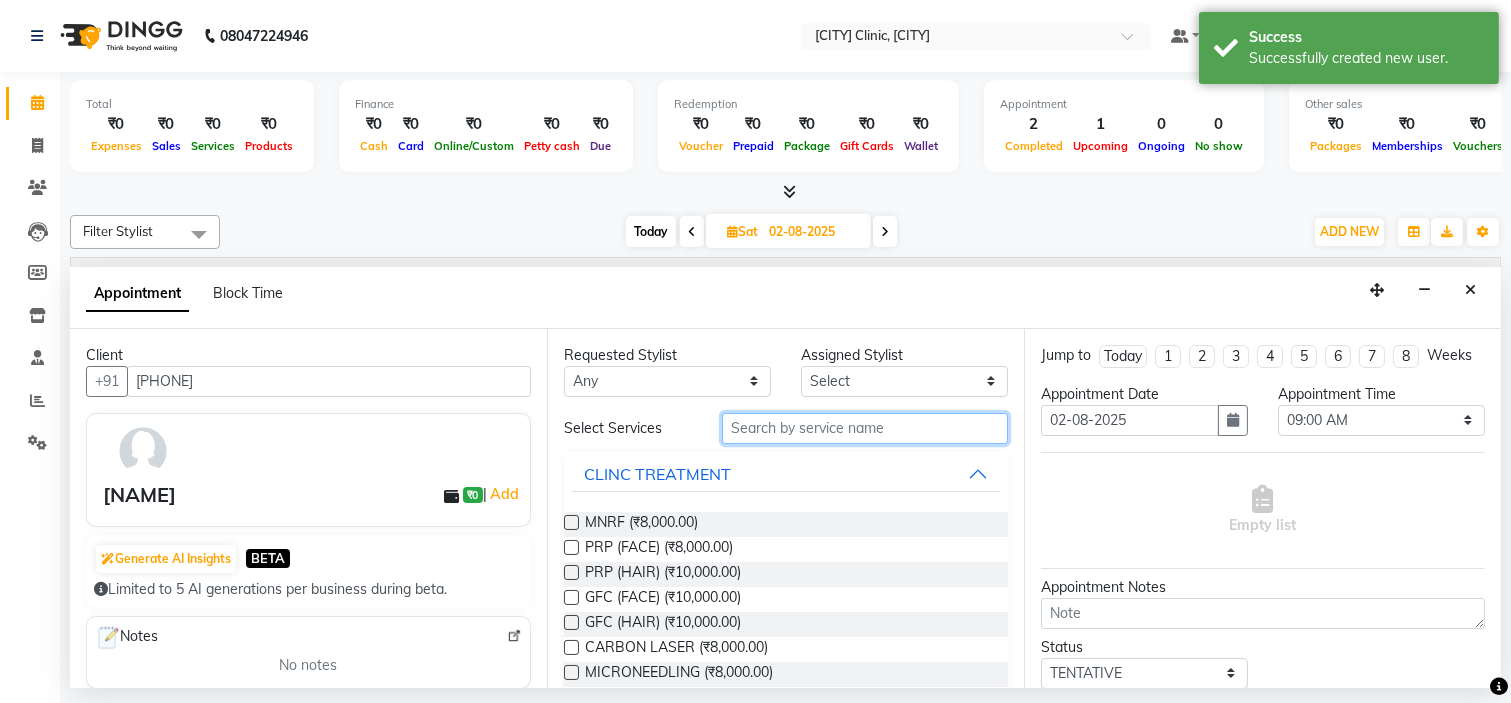click at bounding box center [865, 428] 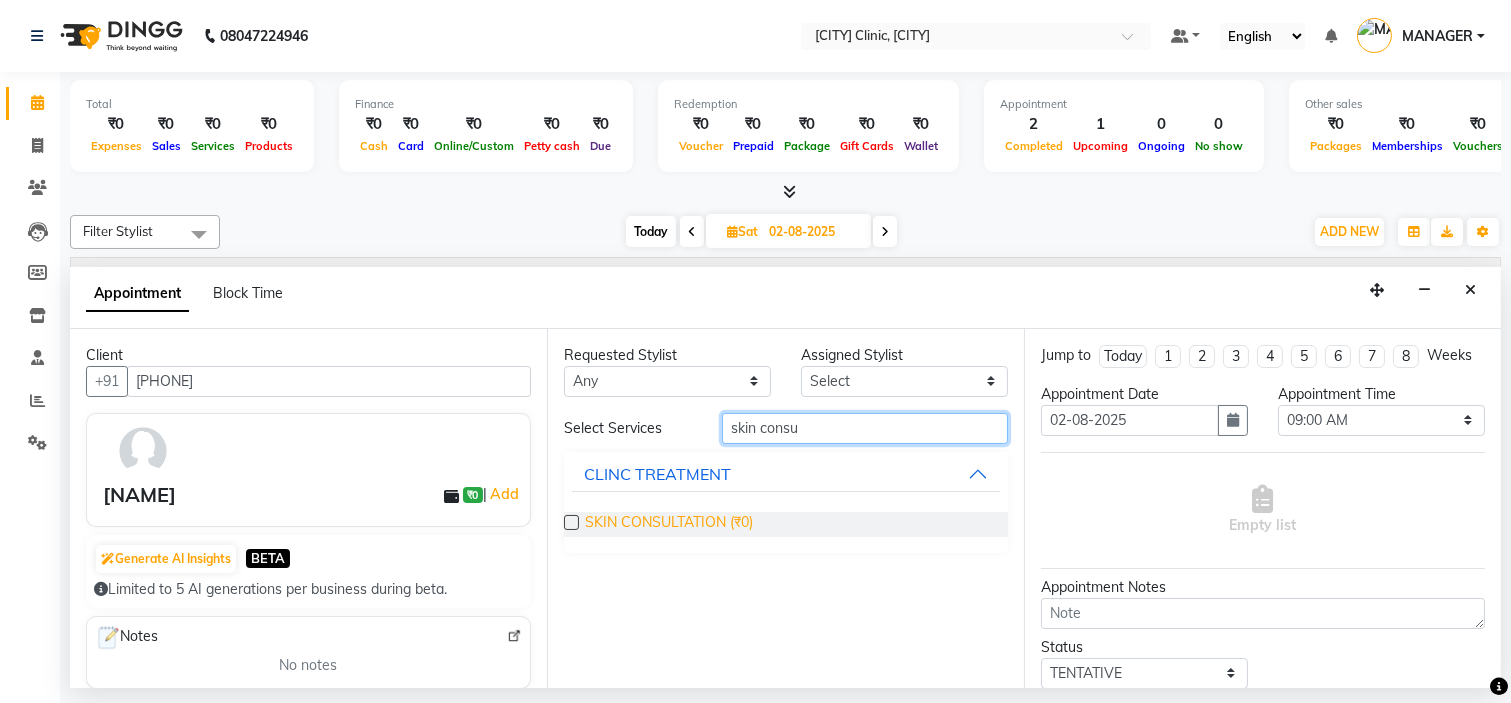 type on "skin consu" 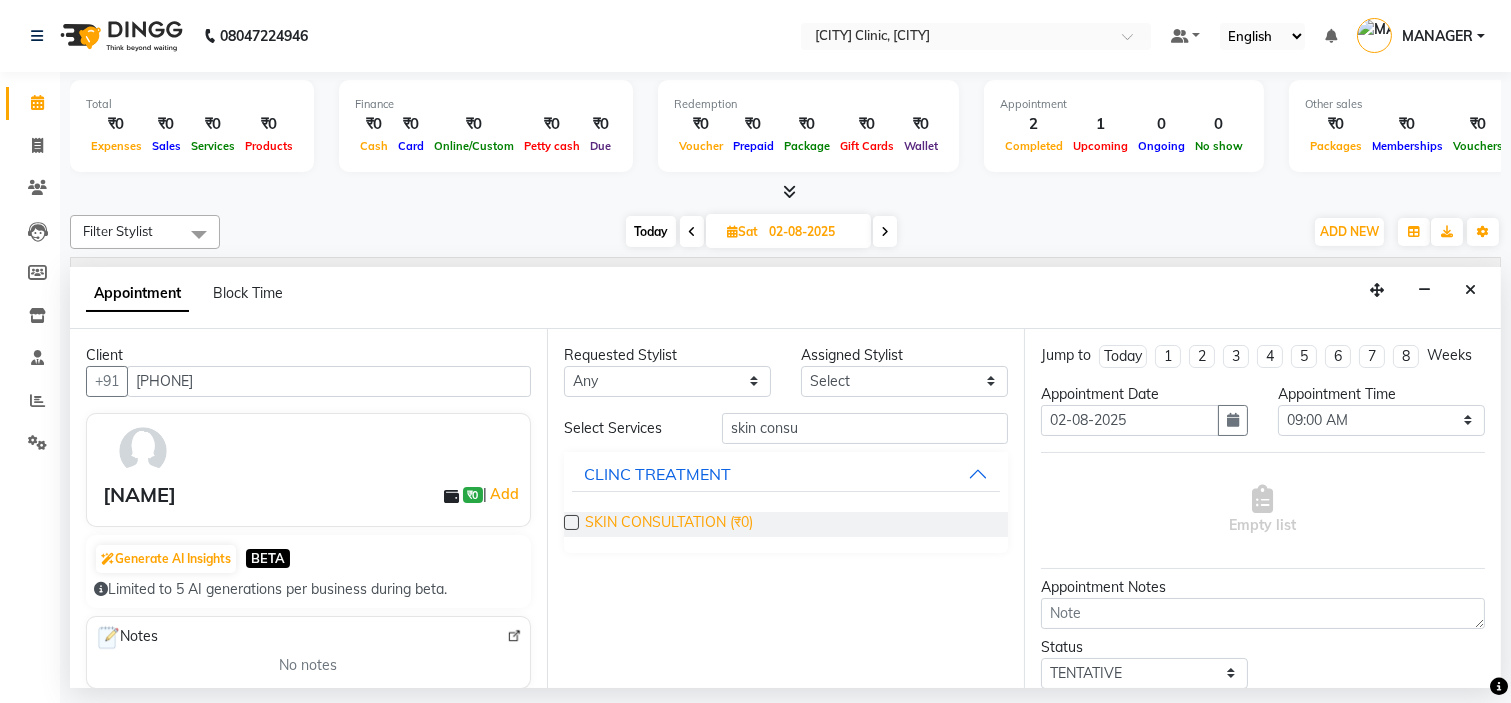 click on "SKIN CONSULTATION (₹0)" at bounding box center (669, 524) 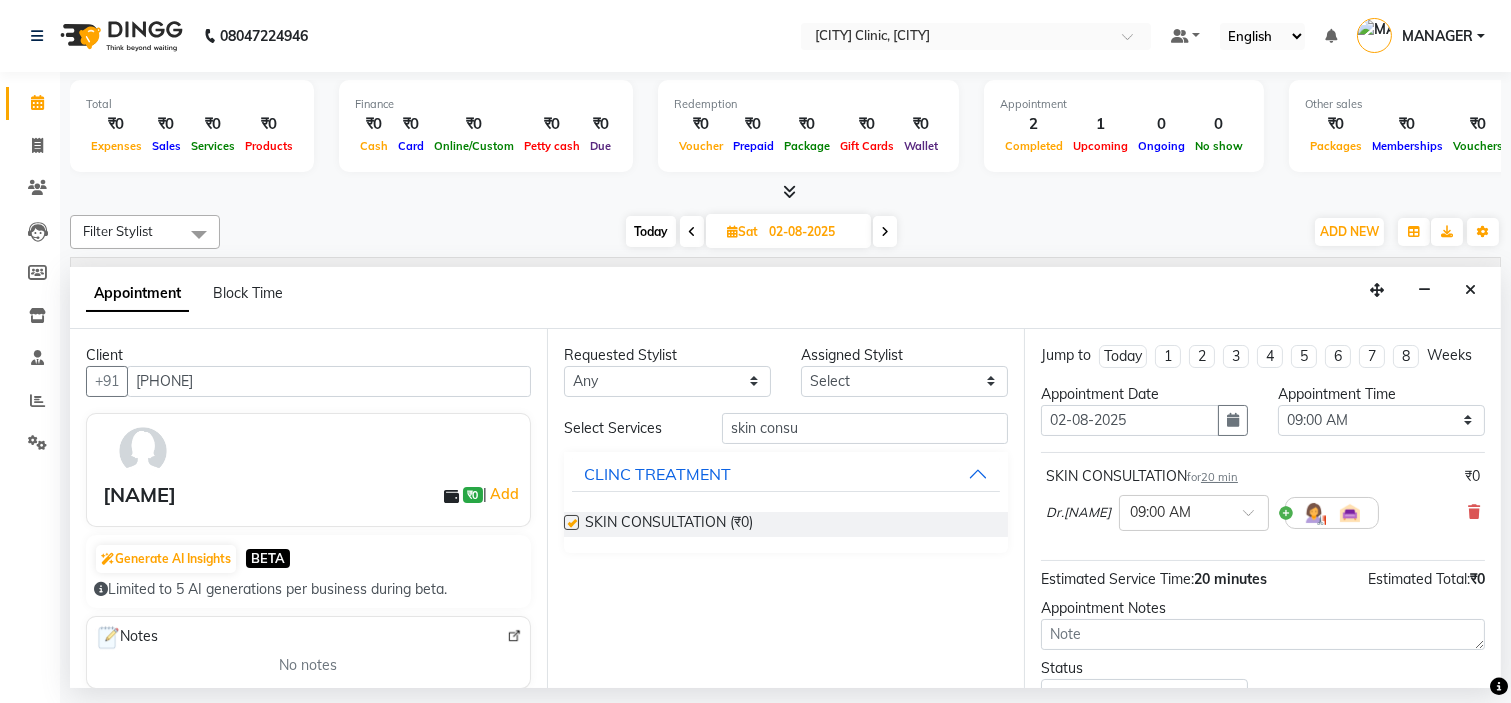 checkbox on "false" 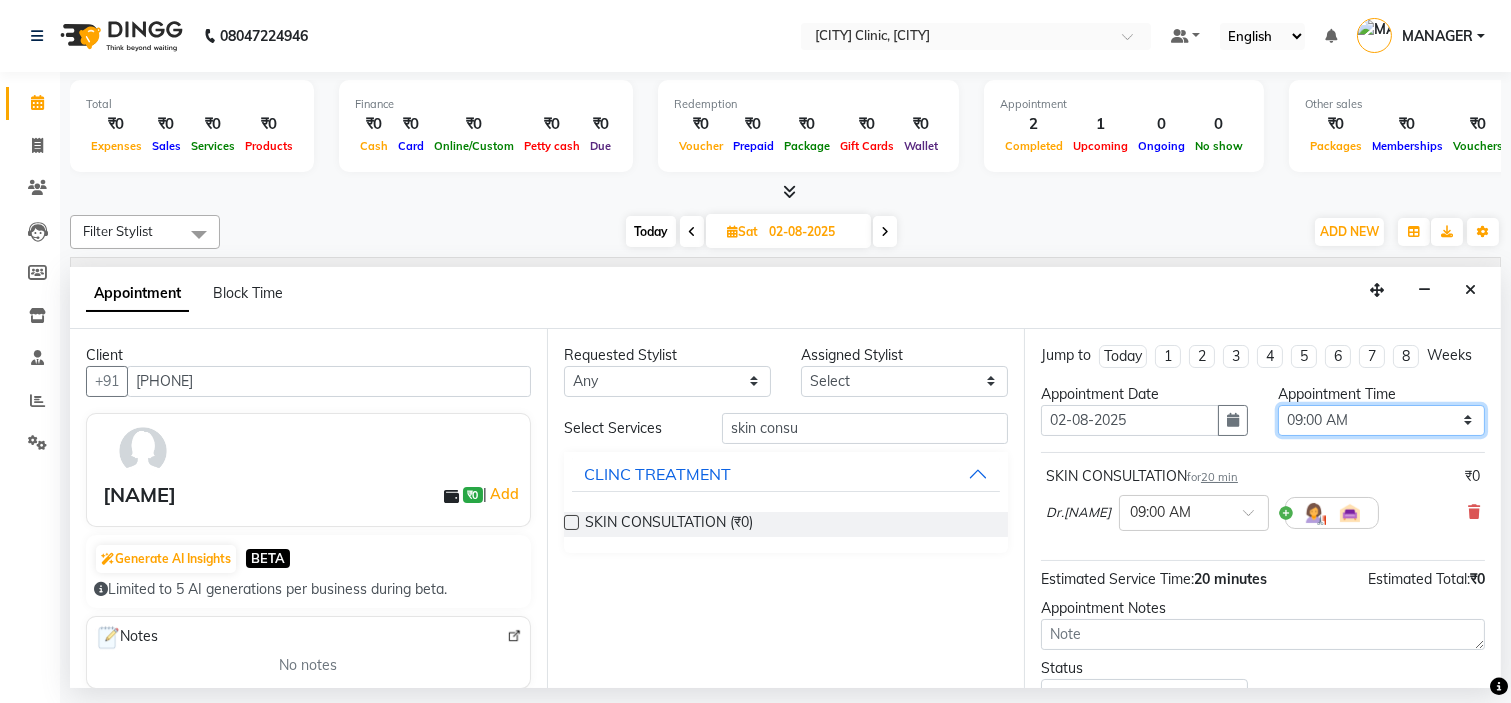 click on "Select 09:00 AM 09:15 AM 09:30 AM 09:45 AM 10:00 AM 10:15 AM 10:30 AM 10:45 AM 11:00 AM 11:15 AM 11:30 AM 11:45 AM 12:00 PM 12:15 PM 12:30 PM 12:45 PM 01:00 PM 01:15 PM 01:30 PM 01:45 PM 02:00 PM 02:15 PM 02:30 PM 02:45 PM 03:00 PM 03:15 PM 03:30 PM 03:45 PM 04:00 PM 04:15 PM 04:30 PM 04:45 PM 05:00 PM 05:15 PM 05:30 PM 05:45 PM 06:00 PM 06:15 PM 06:30 PM 06:45 PM 07:00 PM 07:15 PM 07:30 PM 07:45 PM 08:00 PM" at bounding box center (1381, 420) 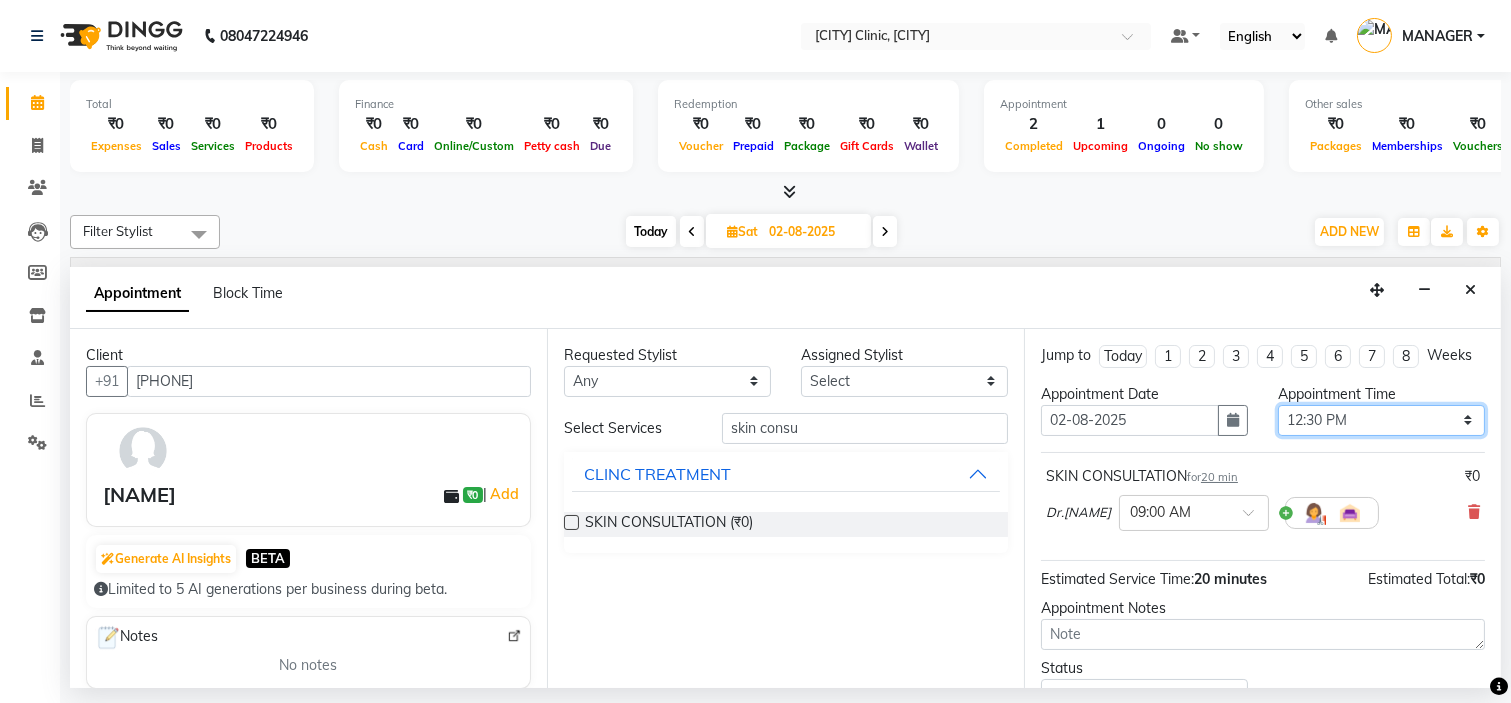 click on "Select 09:00 AM 09:15 AM 09:30 AM 09:45 AM 10:00 AM 10:15 AM 10:30 AM 10:45 AM 11:00 AM 11:15 AM 11:30 AM 11:45 AM 12:00 PM 12:15 PM 12:30 PM 12:45 PM 01:00 PM 01:15 PM 01:30 PM 01:45 PM 02:00 PM 02:15 PM 02:30 PM 02:45 PM 03:00 PM 03:15 PM 03:30 PM 03:45 PM 04:00 PM 04:15 PM 04:30 PM 04:45 PM 05:00 PM 05:15 PM 05:30 PM 05:45 PM 06:00 PM 06:15 PM 06:30 PM 06:45 PM 07:00 PM 07:15 PM 07:30 PM 07:45 PM 08:00 PM" at bounding box center [1381, 420] 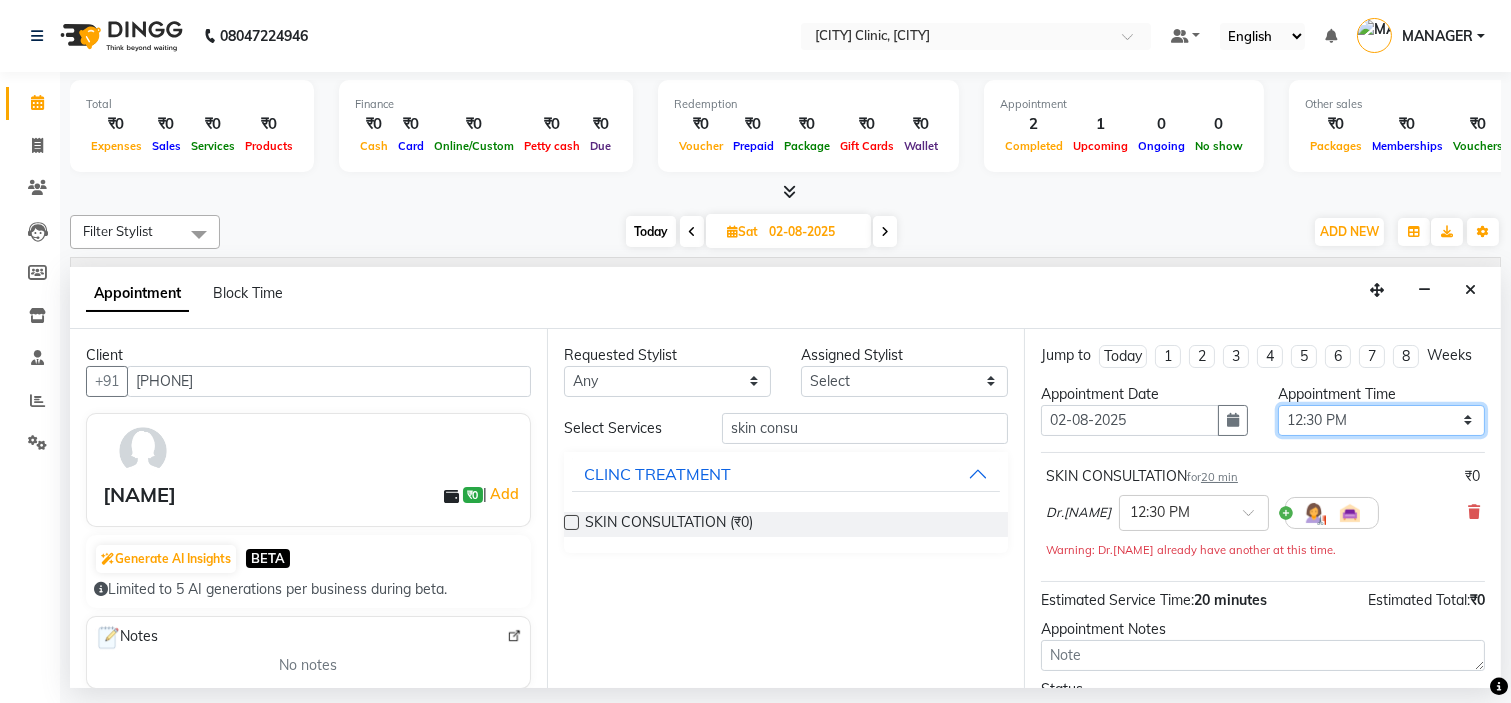 scroll, scrollTop: 187, scrollLeft: 0, axis: vertical 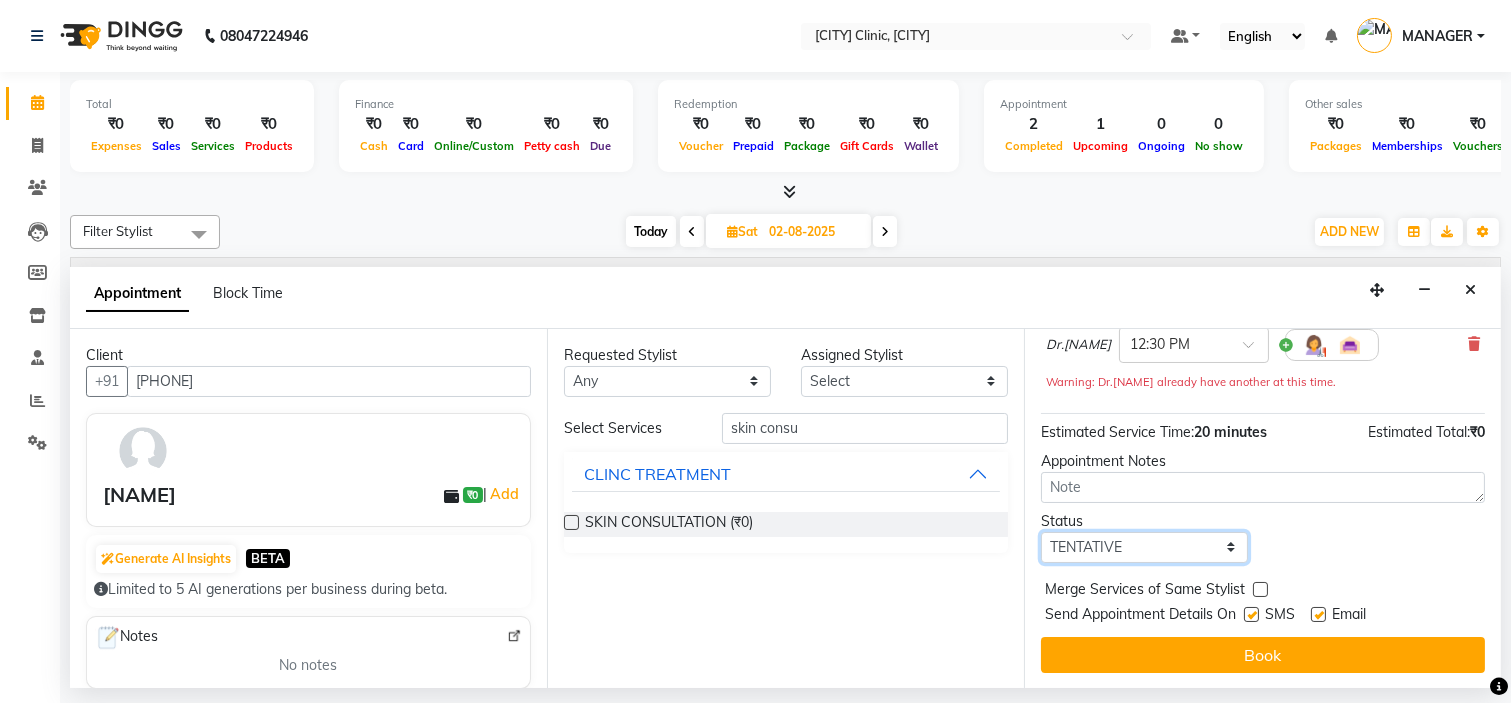click on "Select TENTATIVE CONFIRM UPCOMING" at bounding box center [1144, 547] 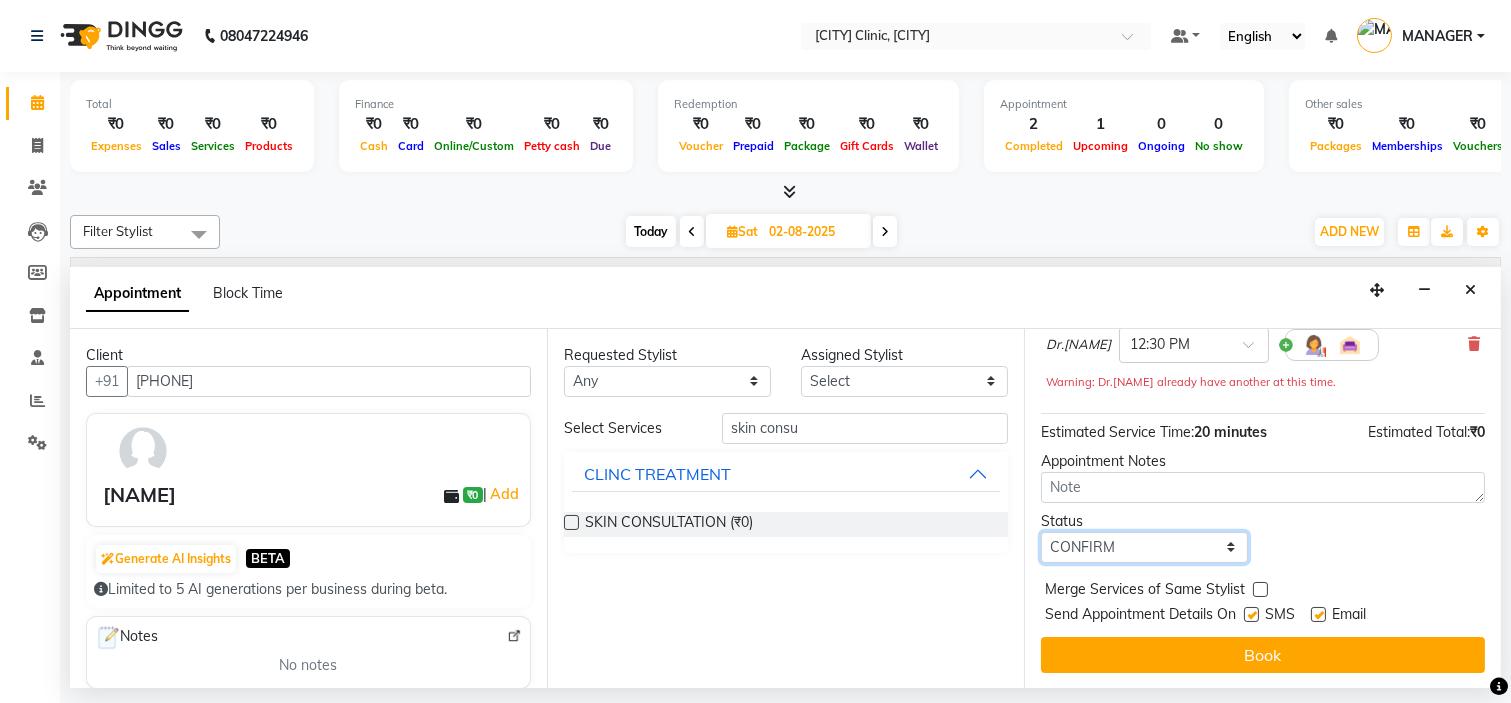 click on "Select TENTATIVE CONFIRM UPCOMING" at bounding box center [1144, 547] 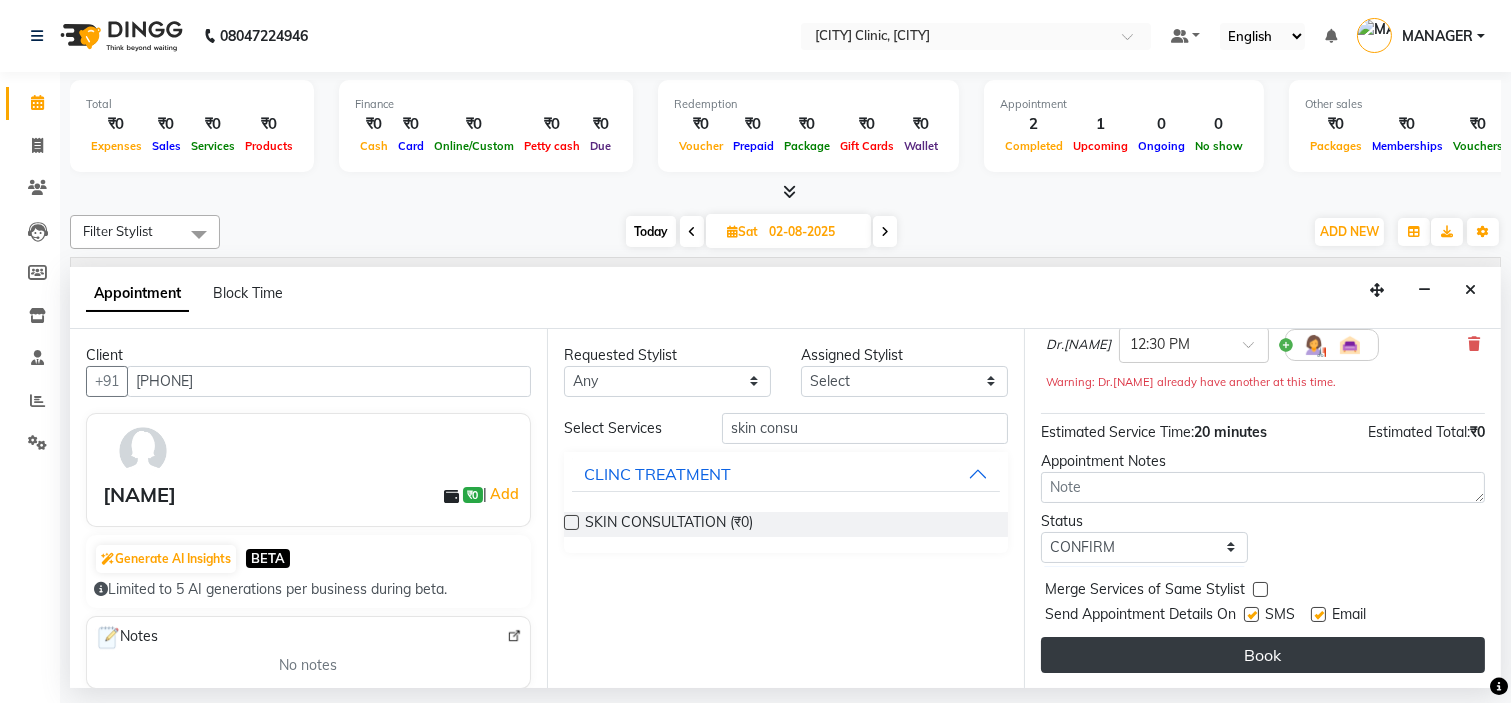 click on "Book" at bounding box center [1263, 655] 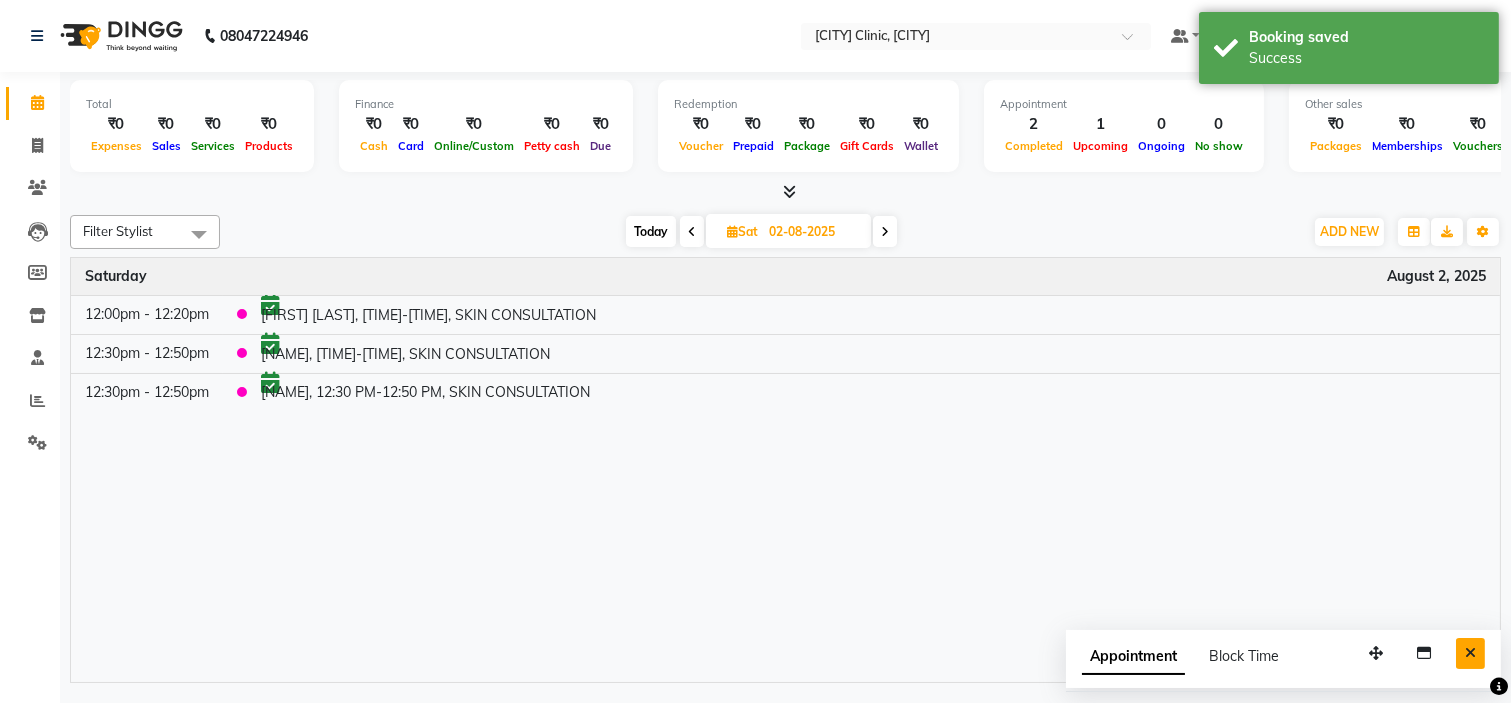 click at bounding box center (1470, 653) 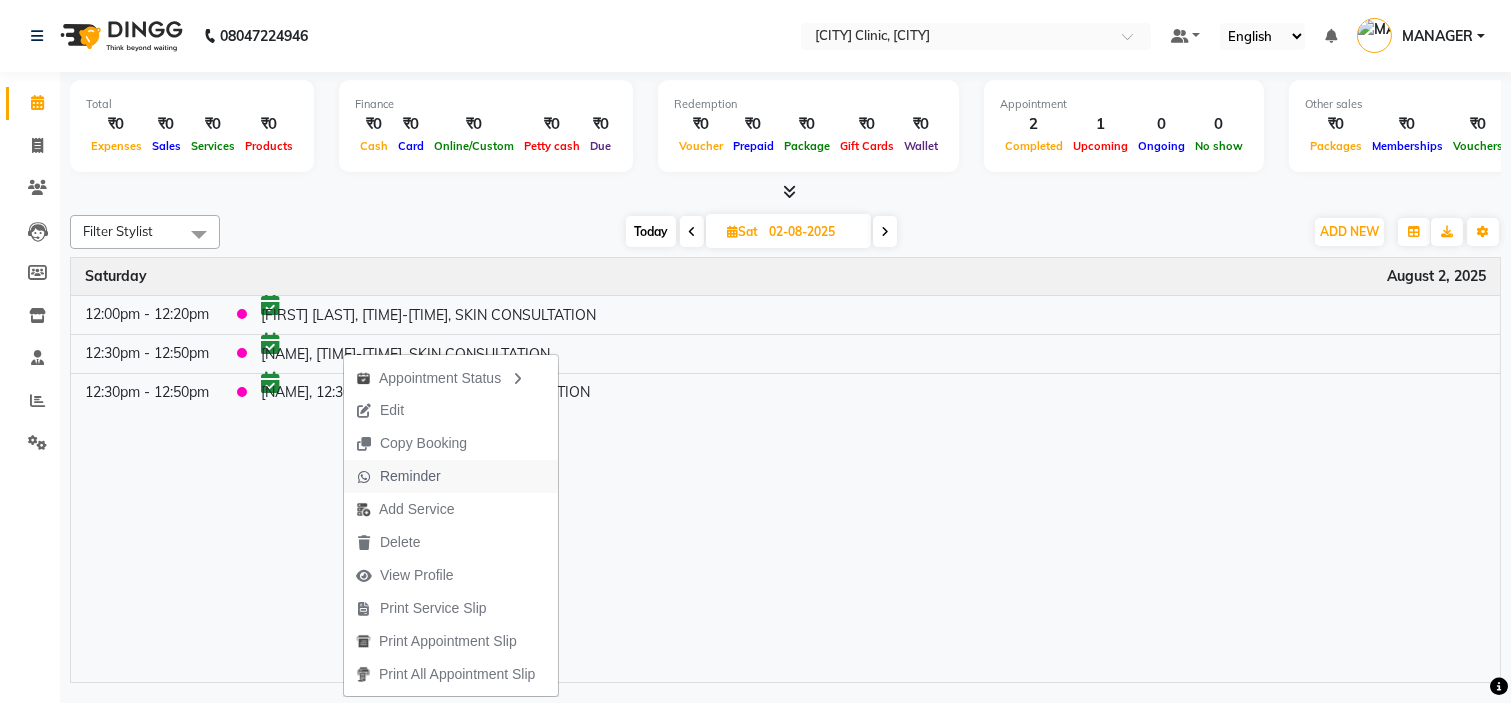 click on "Reminder" at bounding box center (410, 476) 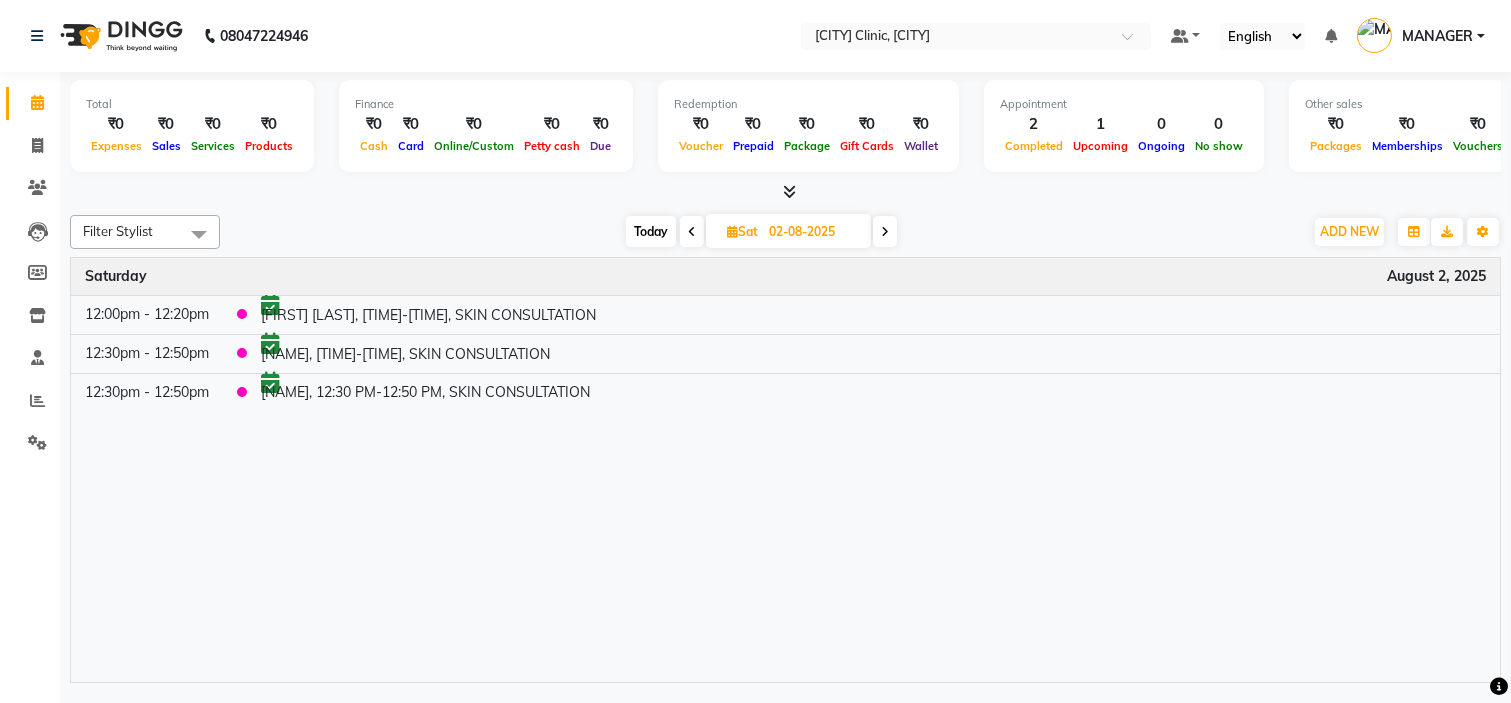 click on "Today" at bounding box center [651, 231] 